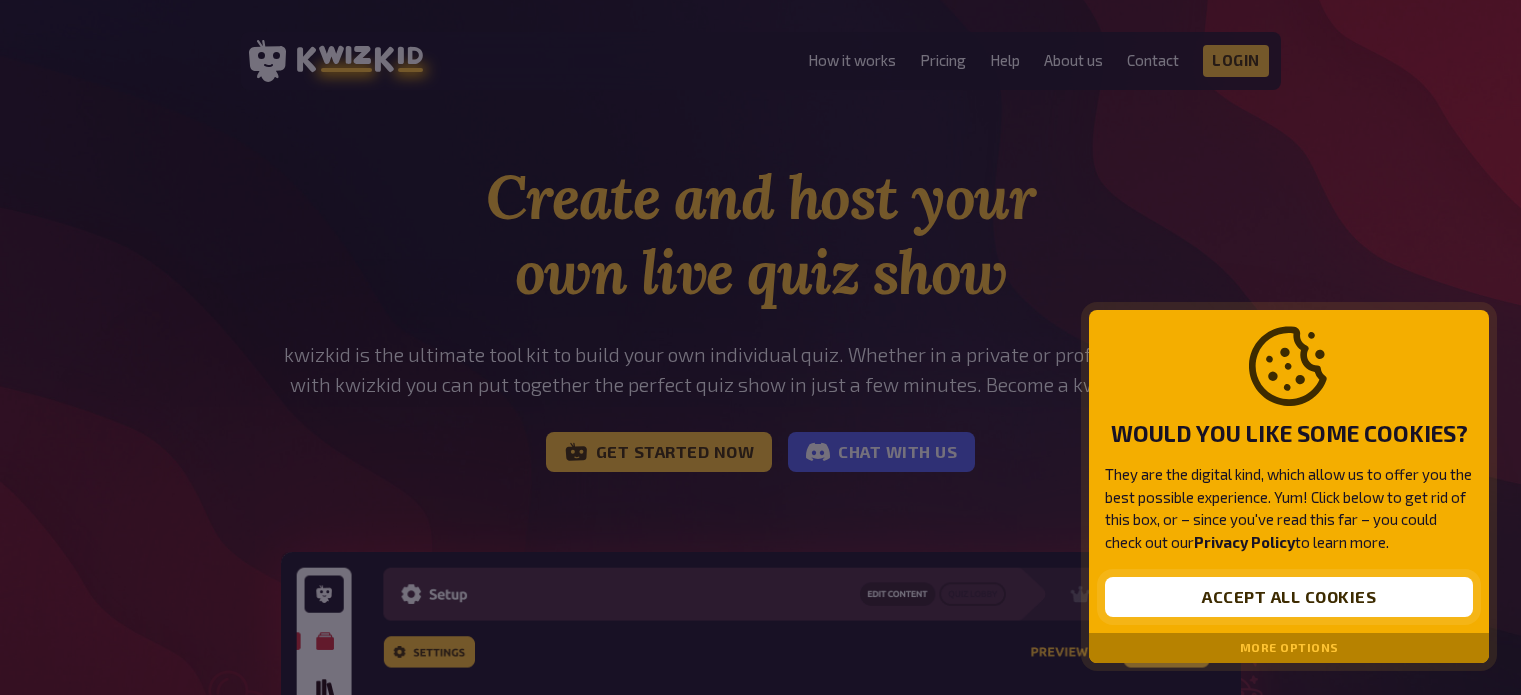 scroll, scrollTop: 0, scrollLeft: 0, axis: both 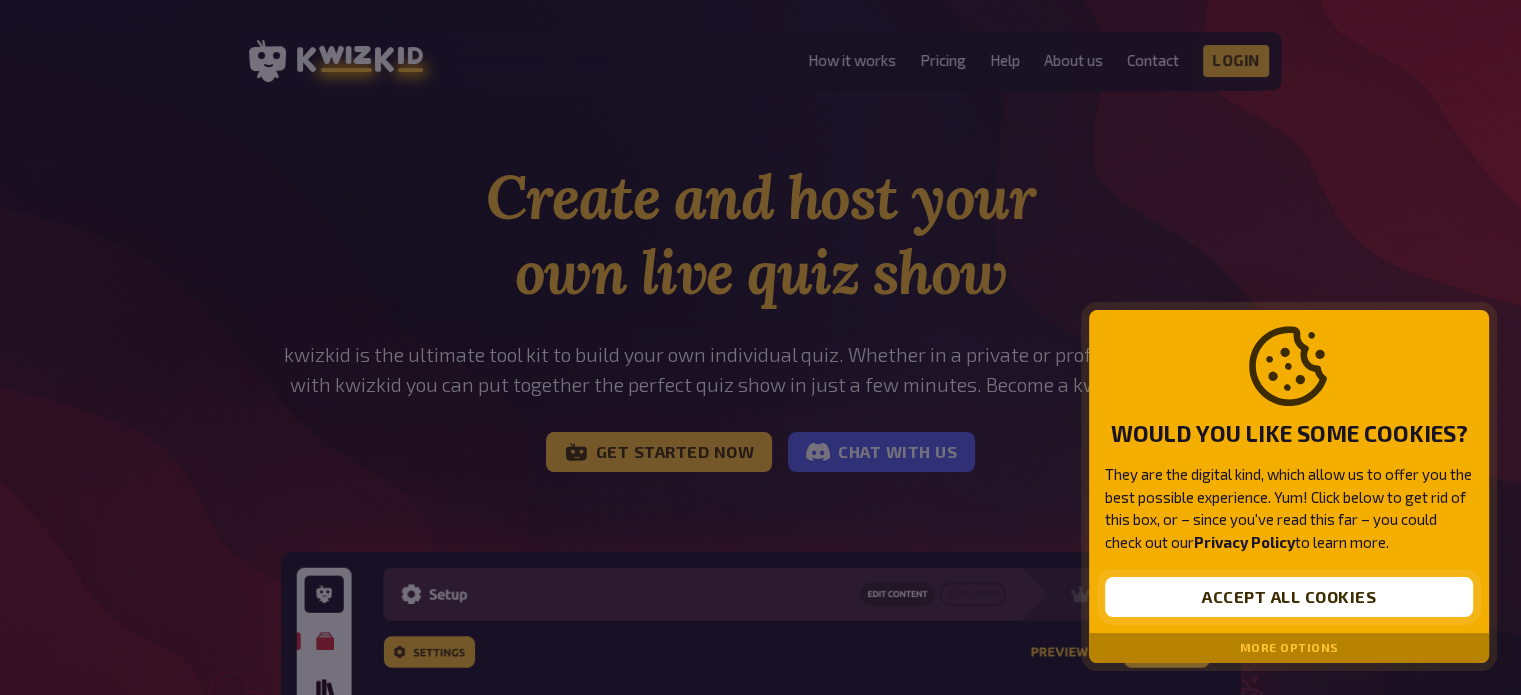 click on "Accept all cookies" at bounding box center [1289, 597] 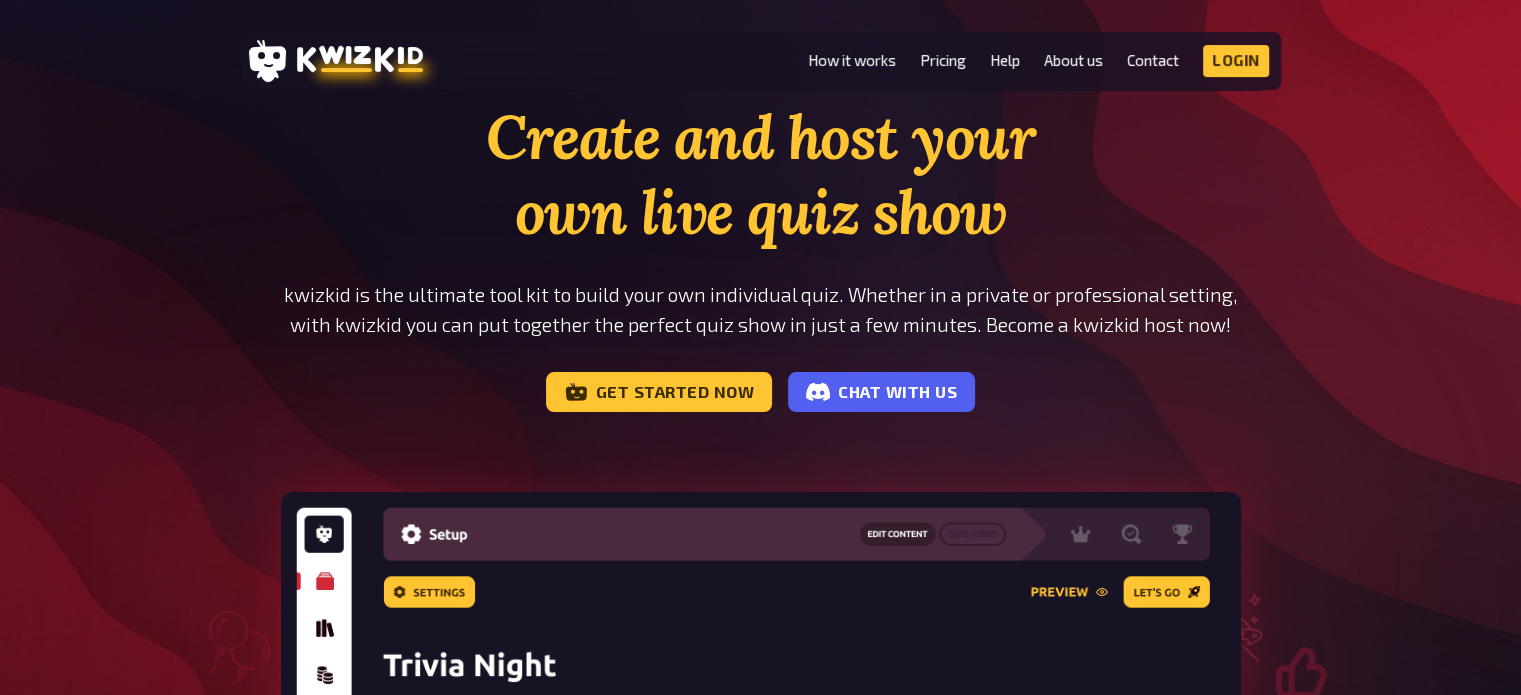 scroll, scrollTop: 0, scrollLeft: 0, axis: both 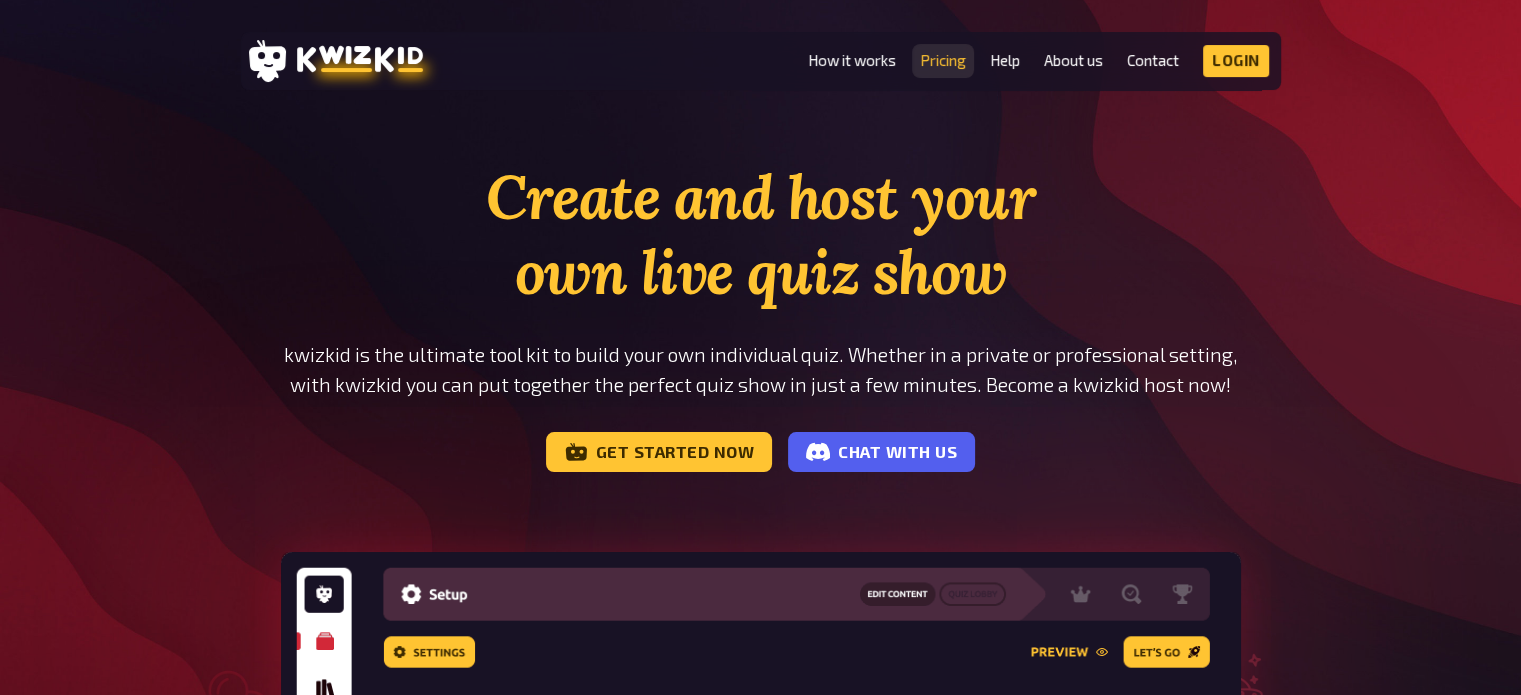 click on "Pricing" at bounding box center [943, 60] 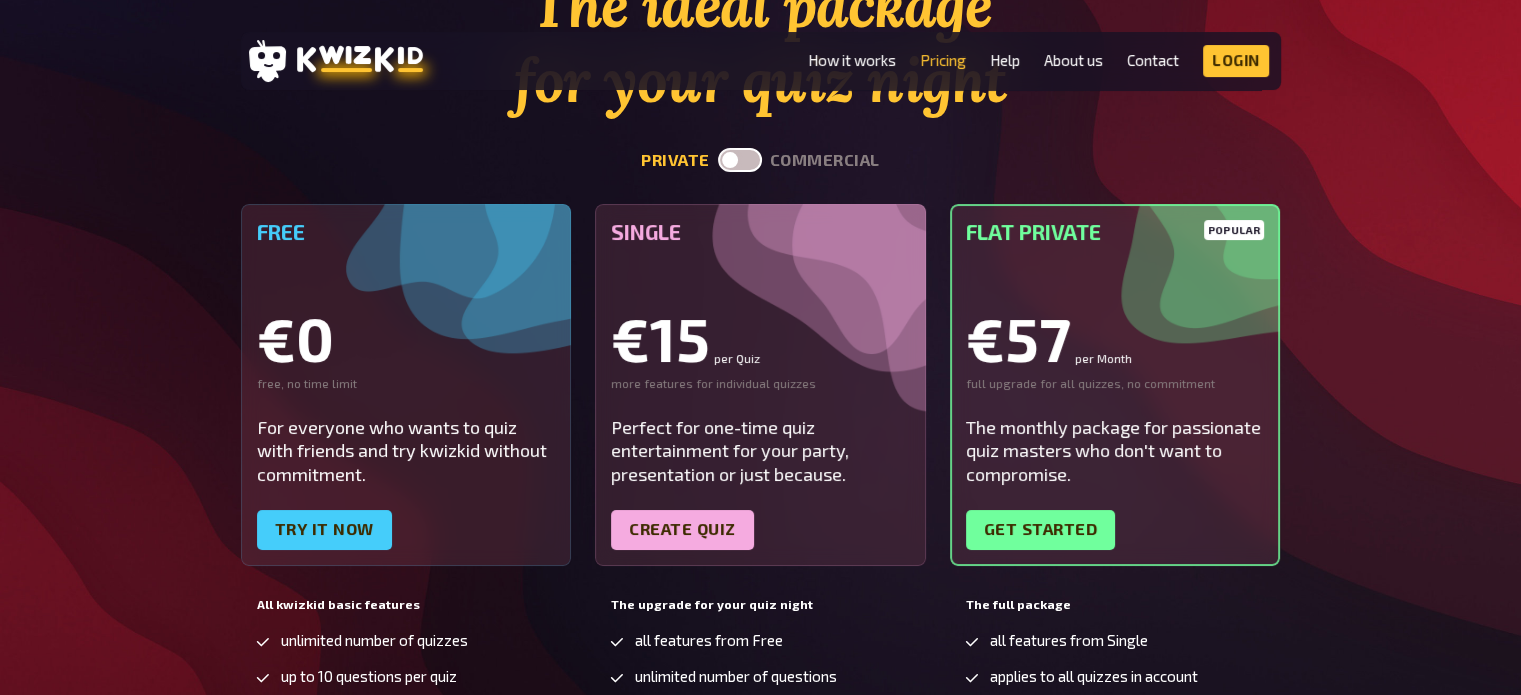 scroll, scrollTop: 200, scrollLeft: 0, axis: vertical 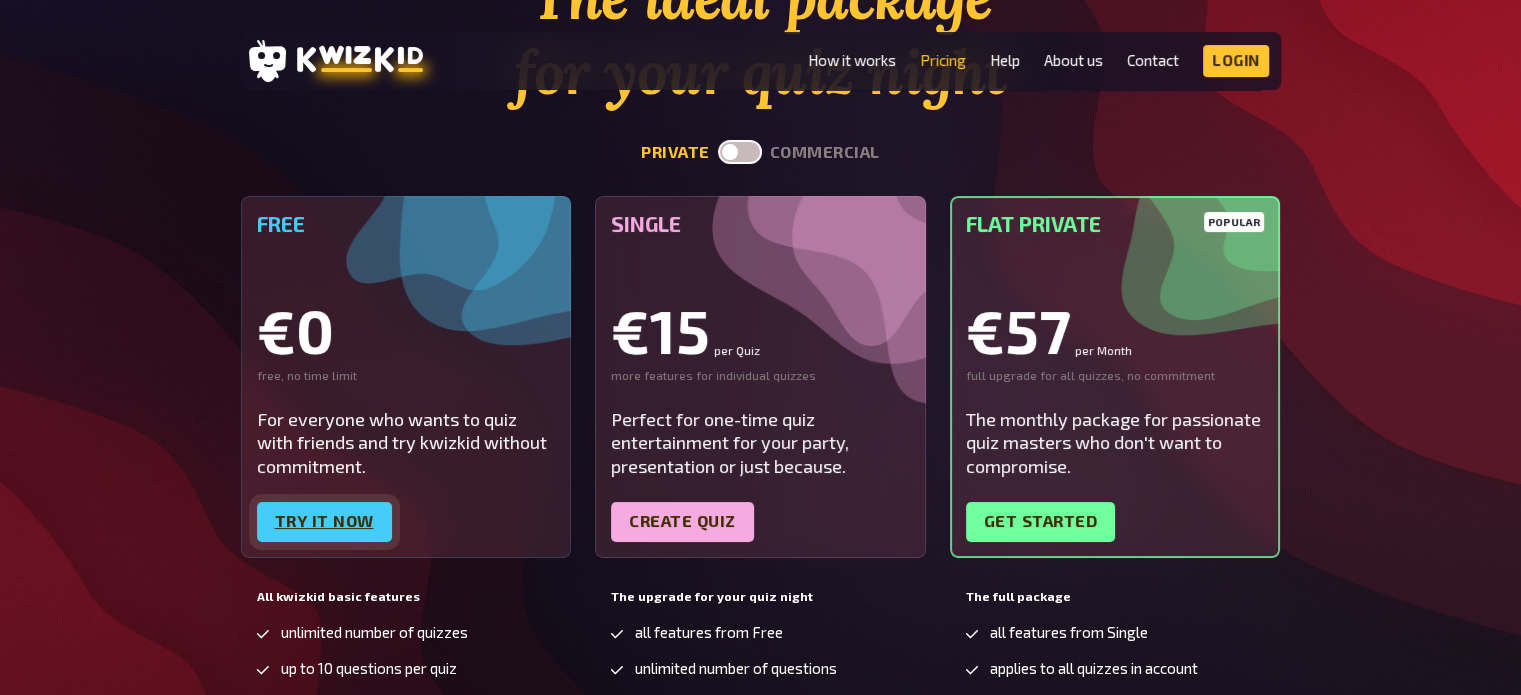 click on "Try it now" at bounding box center (324, 522) 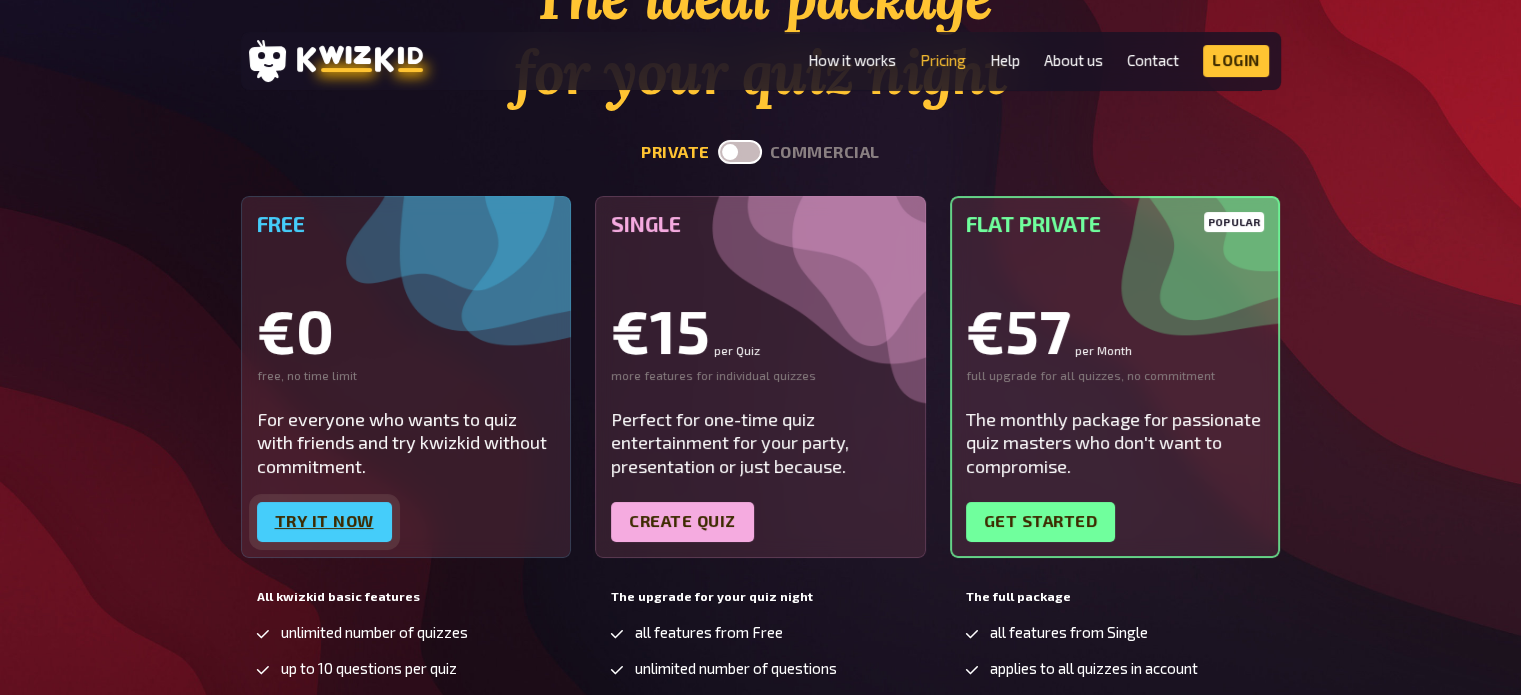 scroll, scrollTop: 0, scrollLeft: 0, axis: both 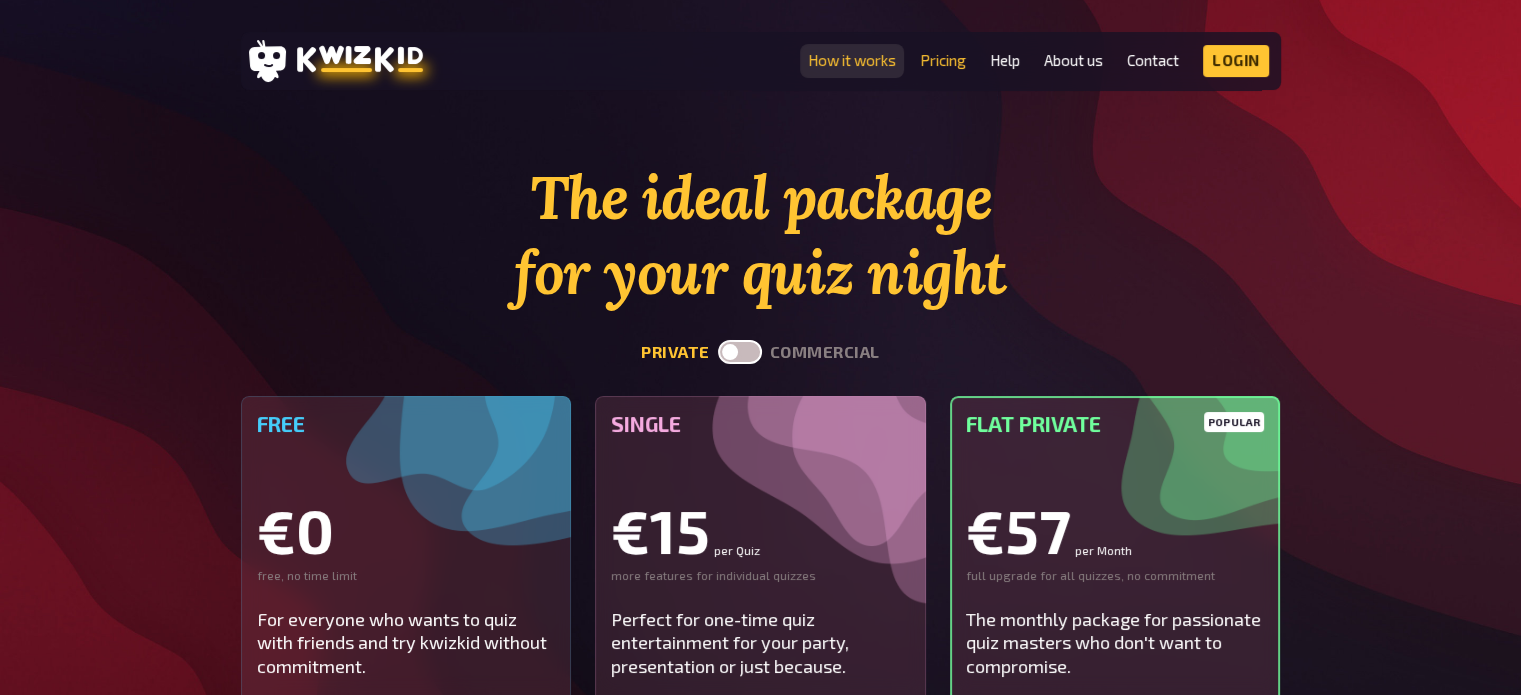 click on "How it works" at bounding box center [852, 60] 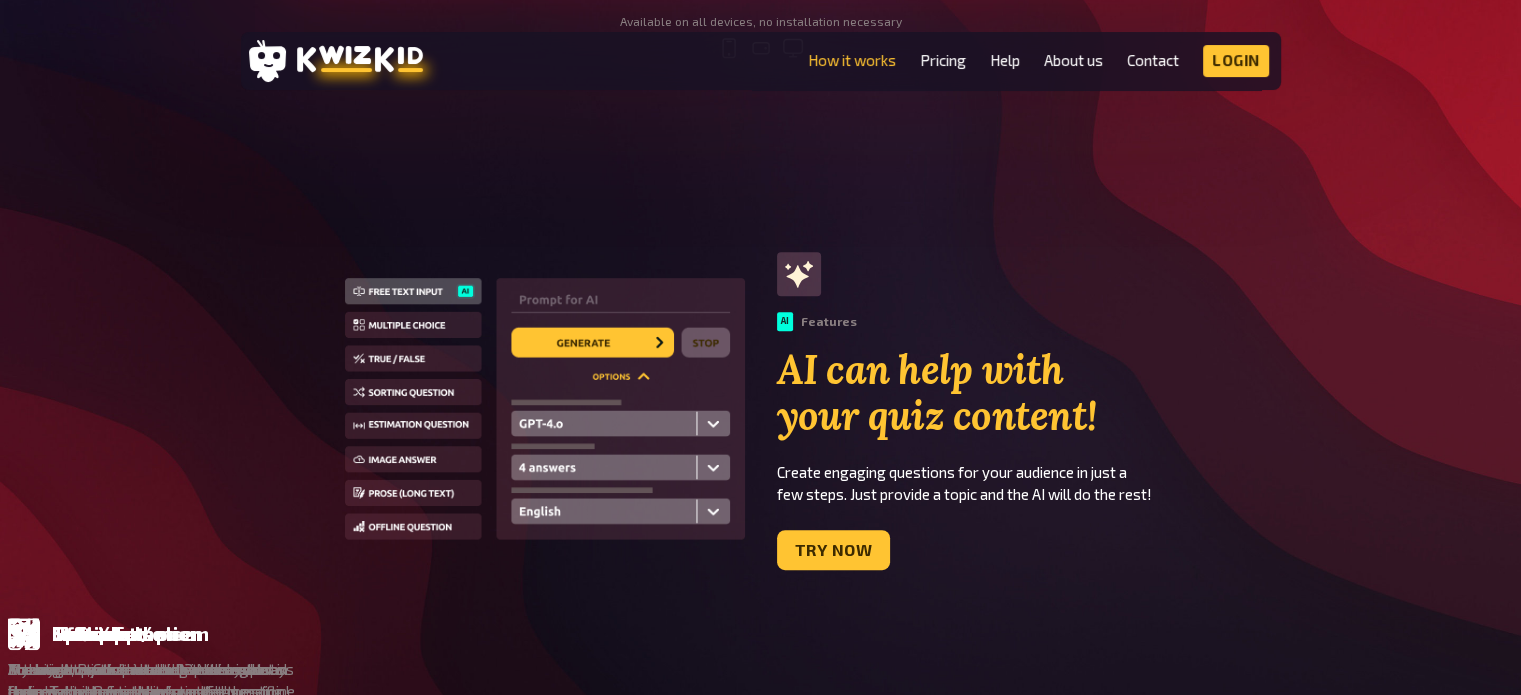 scroll, scrollTop: 1200, scrollLeft: 0, axis: vertical 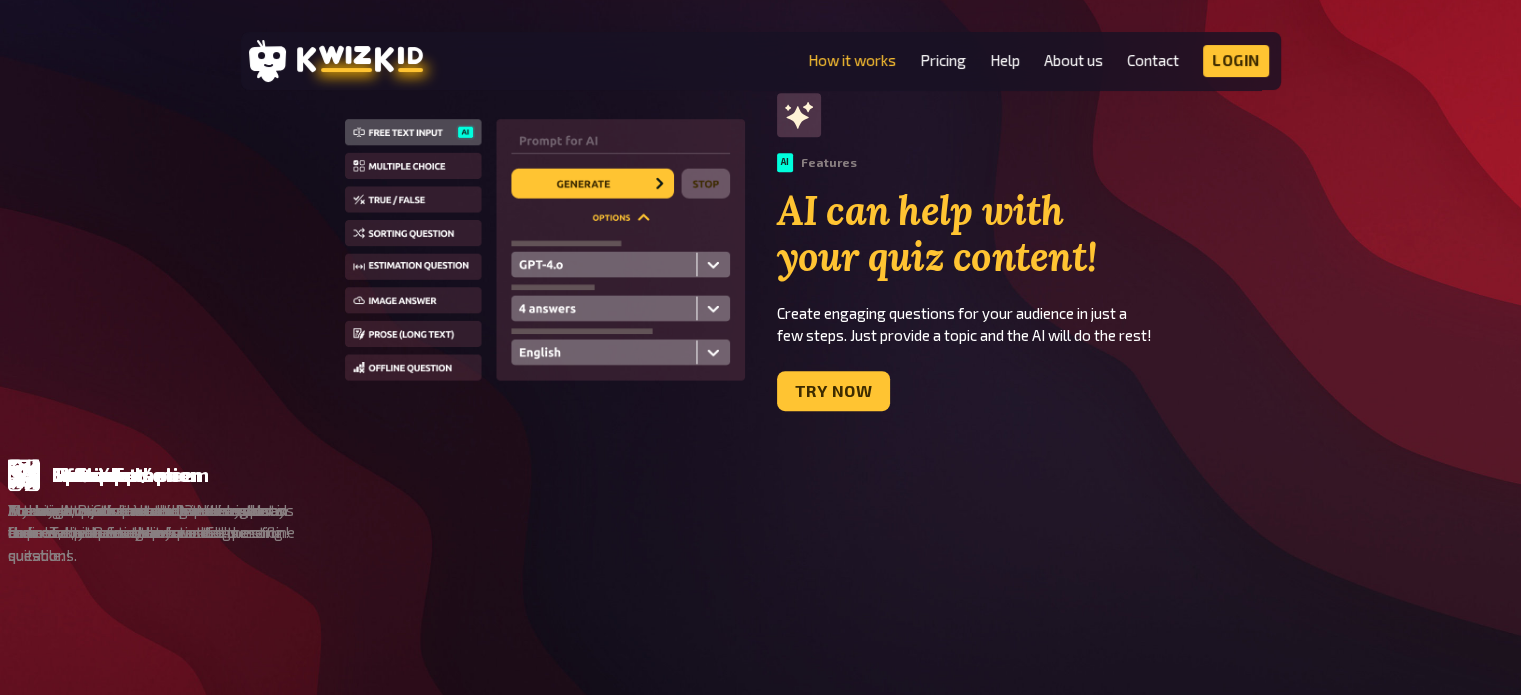 drag, startPoint x: 200, startPoint y: 377, endPoint x: 195, endPoint y: 351, distance: 26.476404 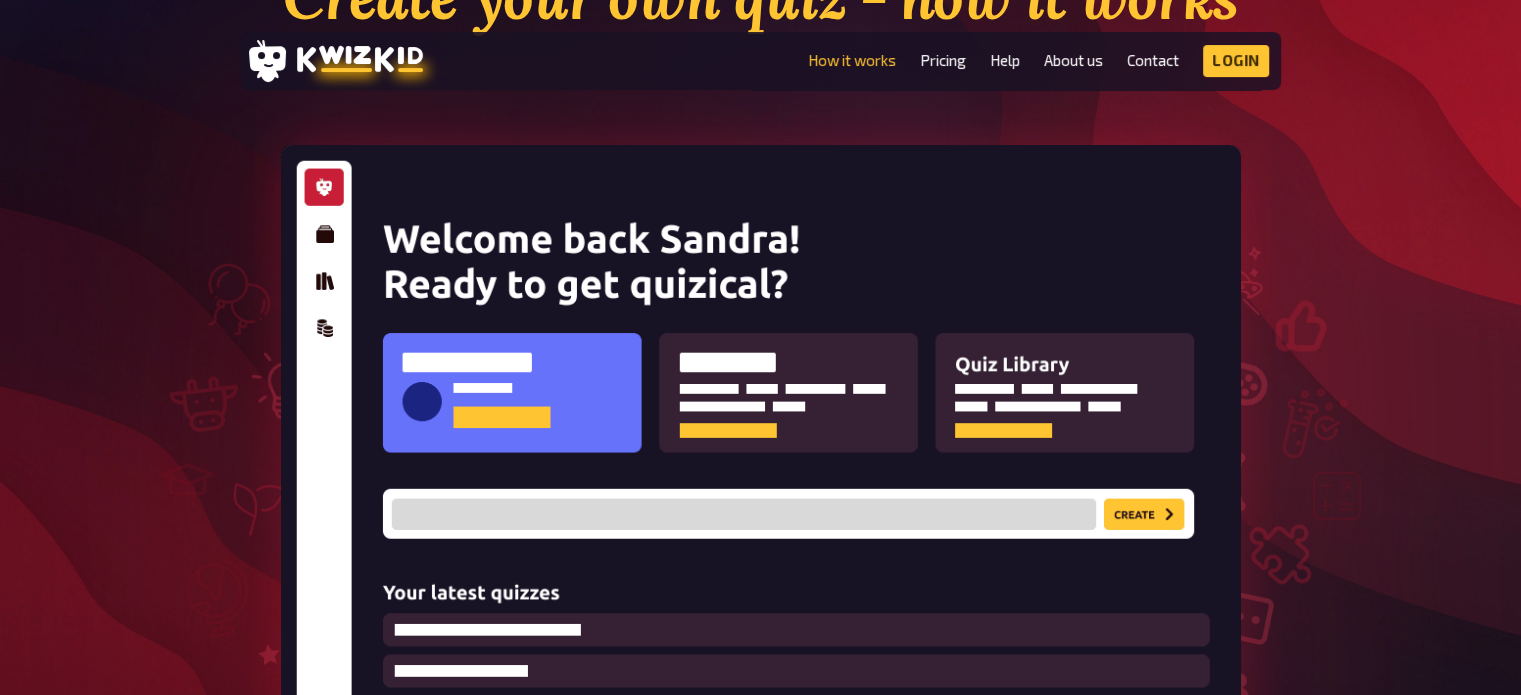 scroll, scrollTop: 0, scrollLeft: 0, axis: both 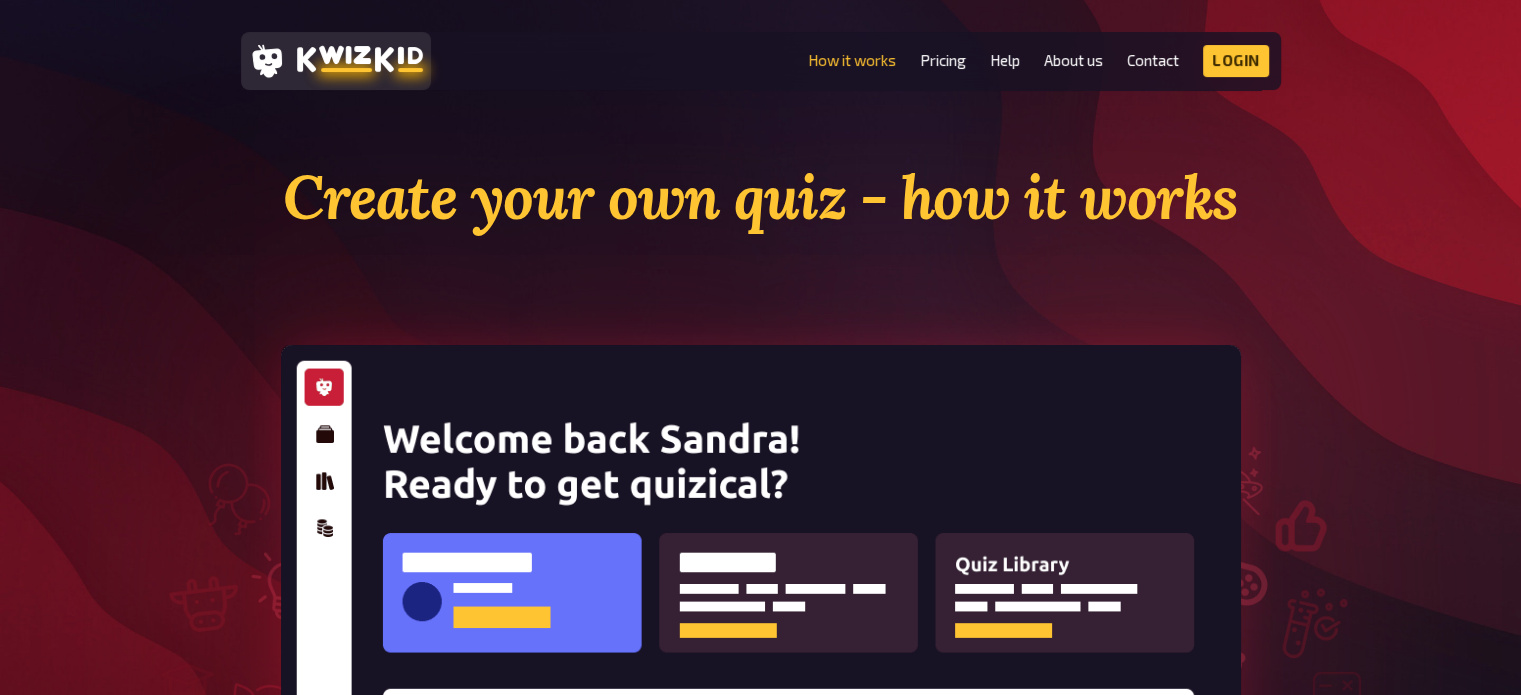 click 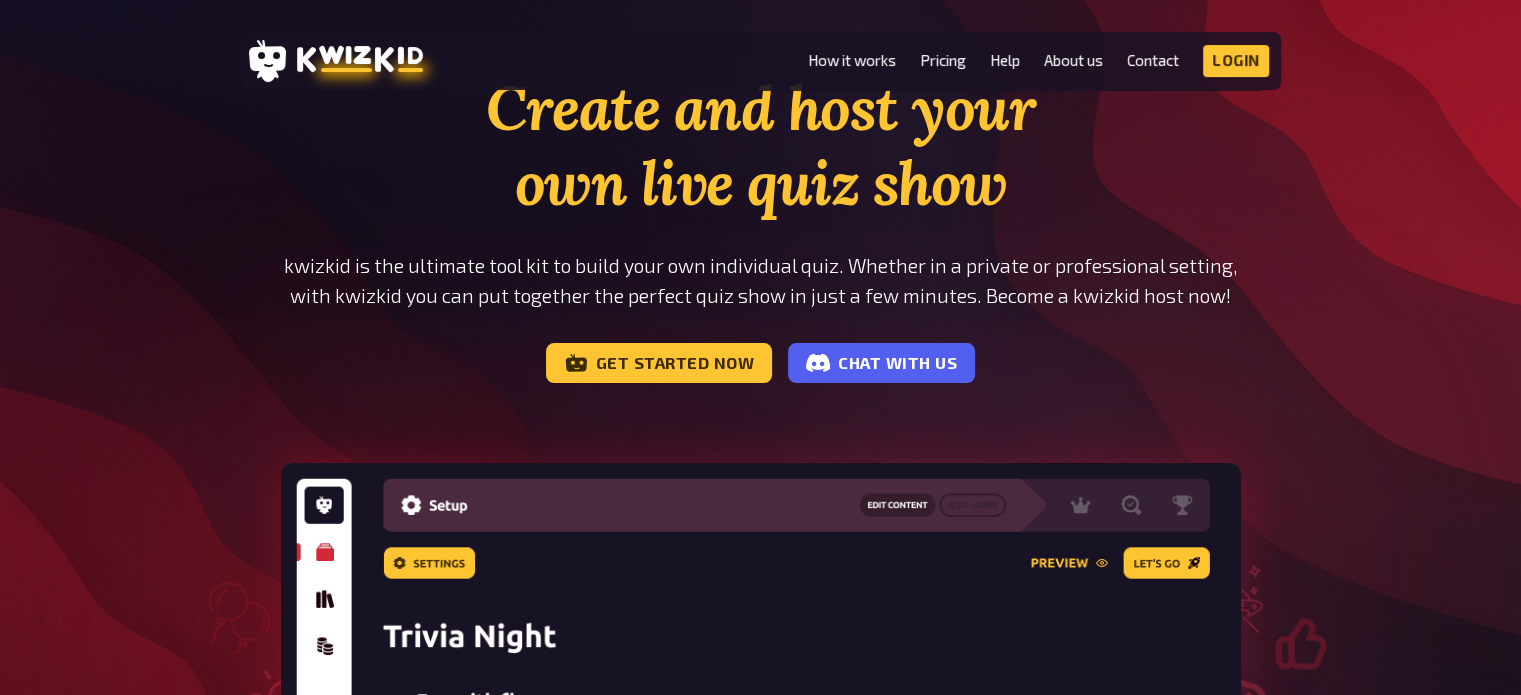 scroll, scrollTop: 100, scrollLeft: 0, axis: vertical 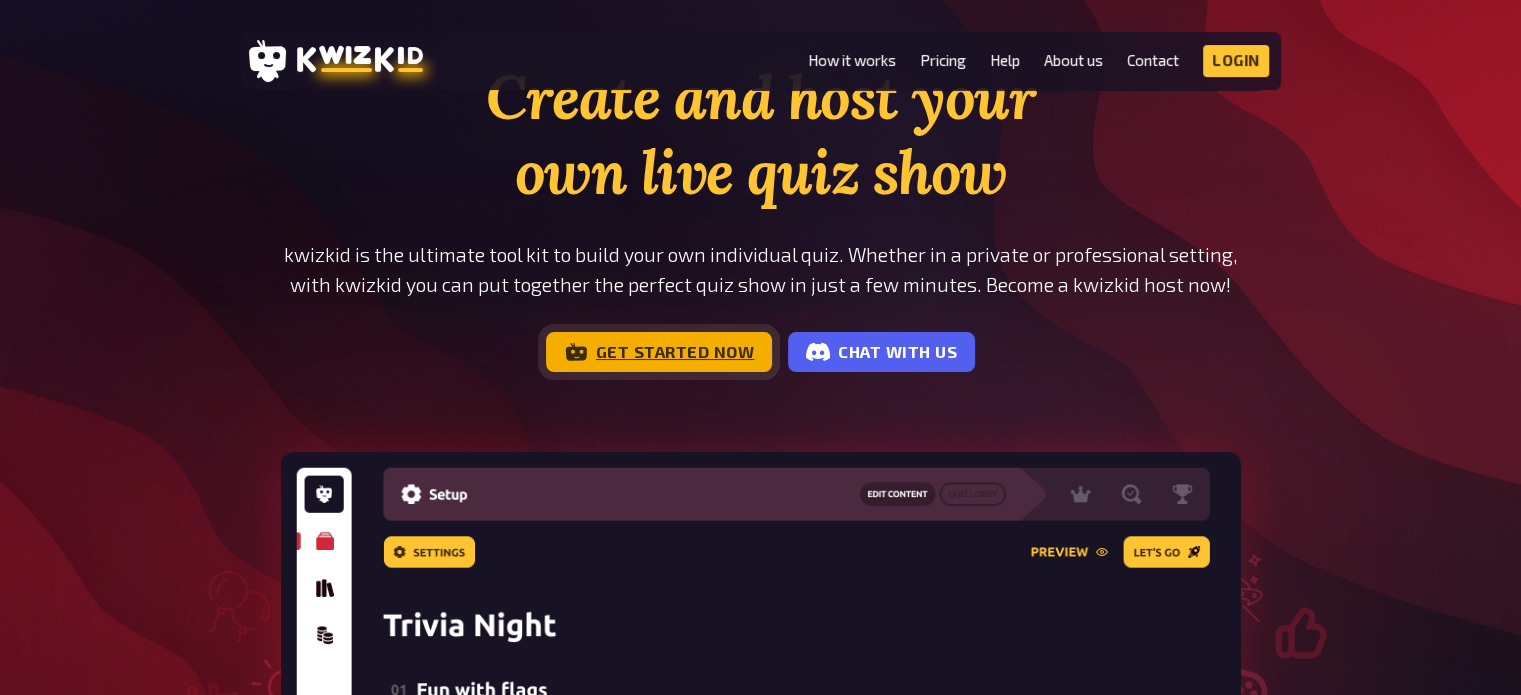 click 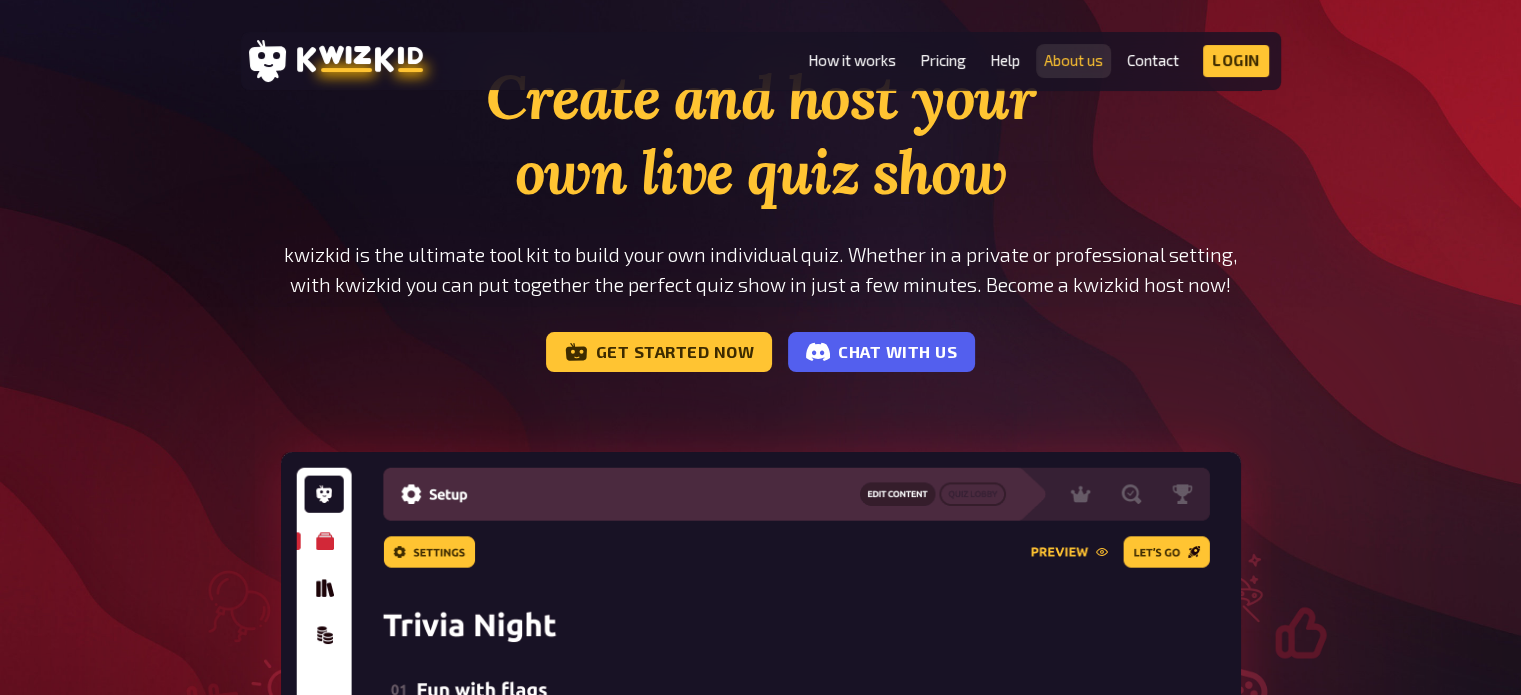 click on "About us" at bounding box center [1073, 60] 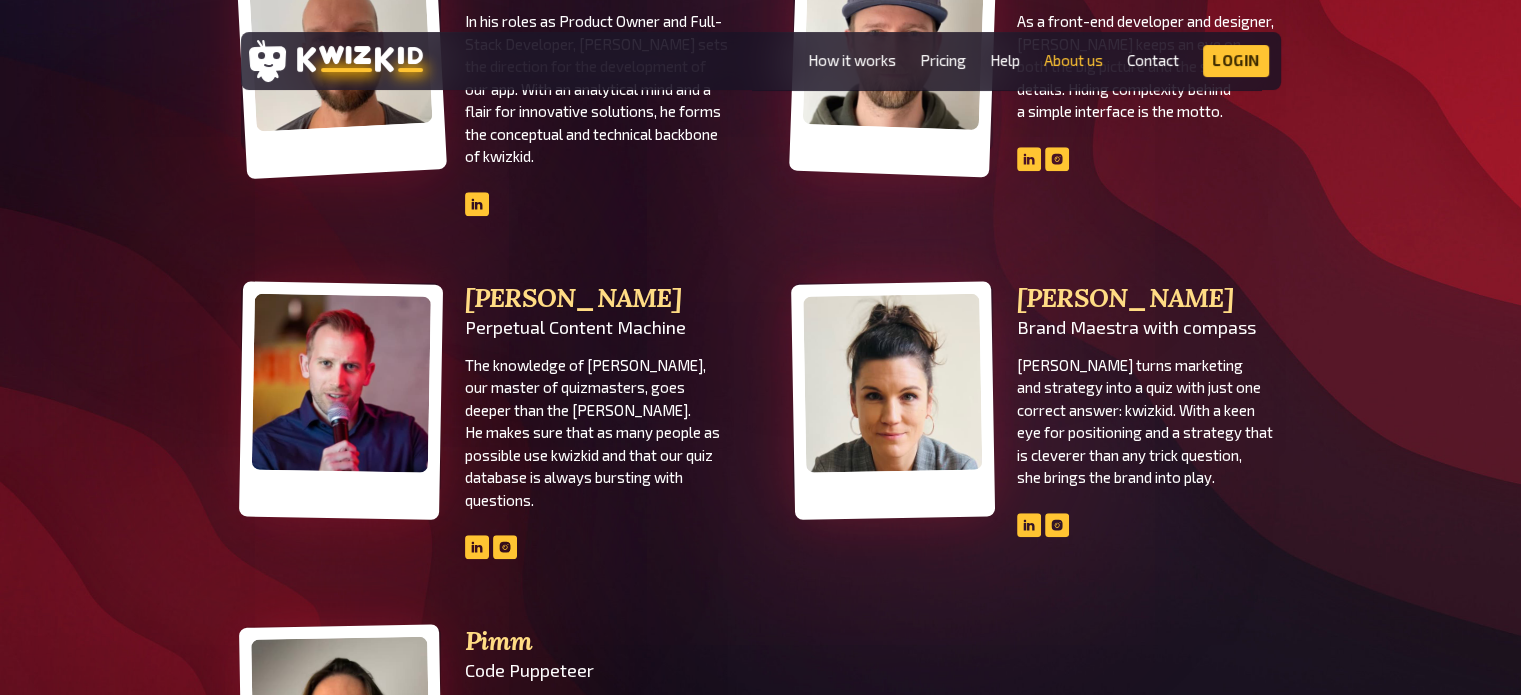 scroll, scrollTop: 724, scrollLeft: 0, axis: vertical 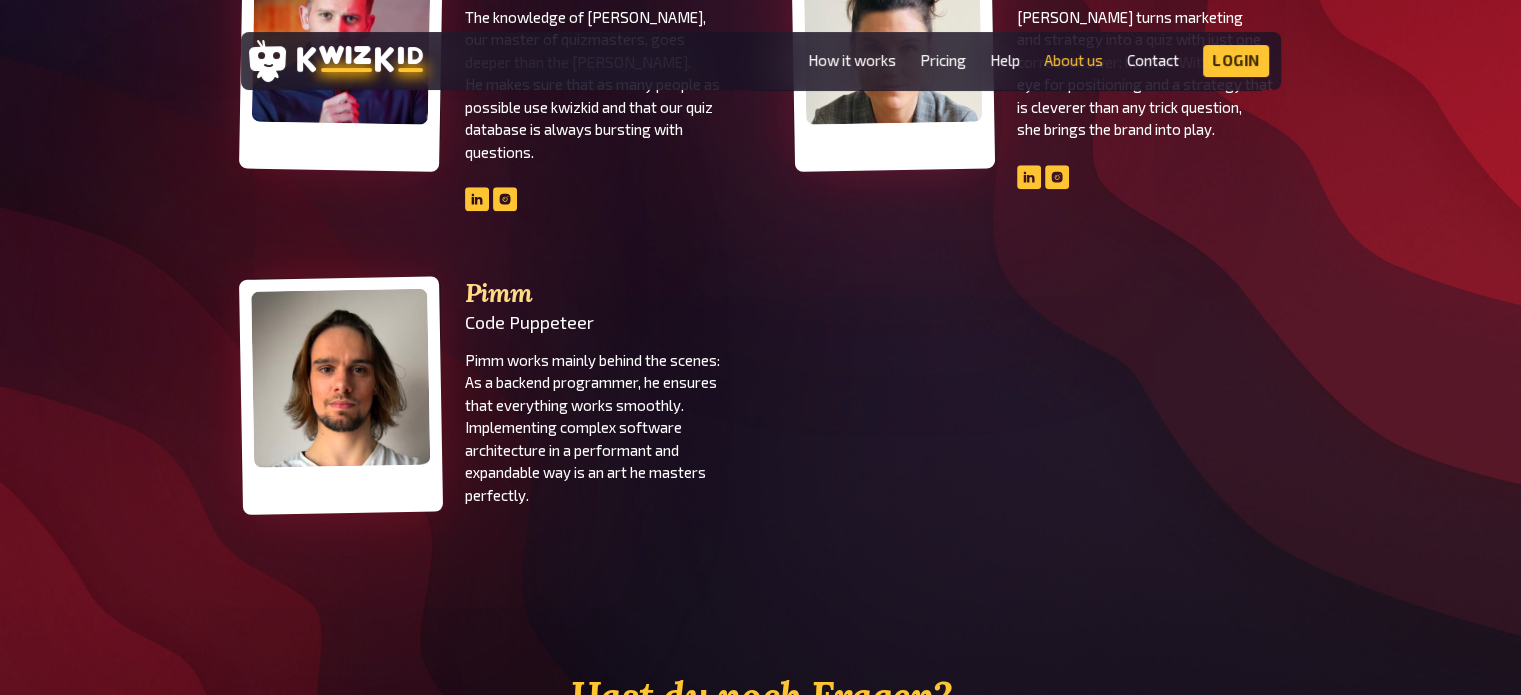 drag, startPoint x: 209, startPoint y: 603, endPoint x: 162, endPoint y: 543, distance: 76.2168 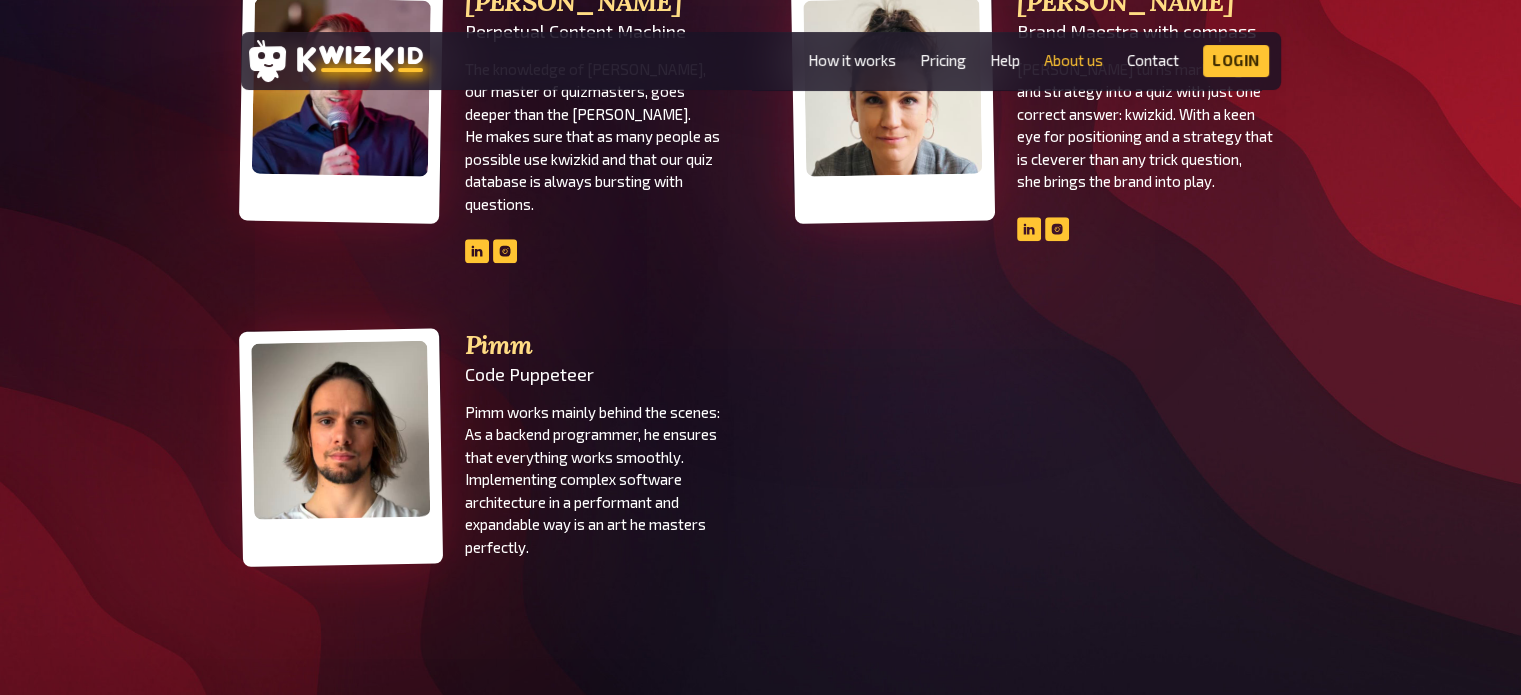 drag, startPoint x: 288, startPoint y: 576, endPoint x: 138, endPoint y: 527, distance: 157.8005 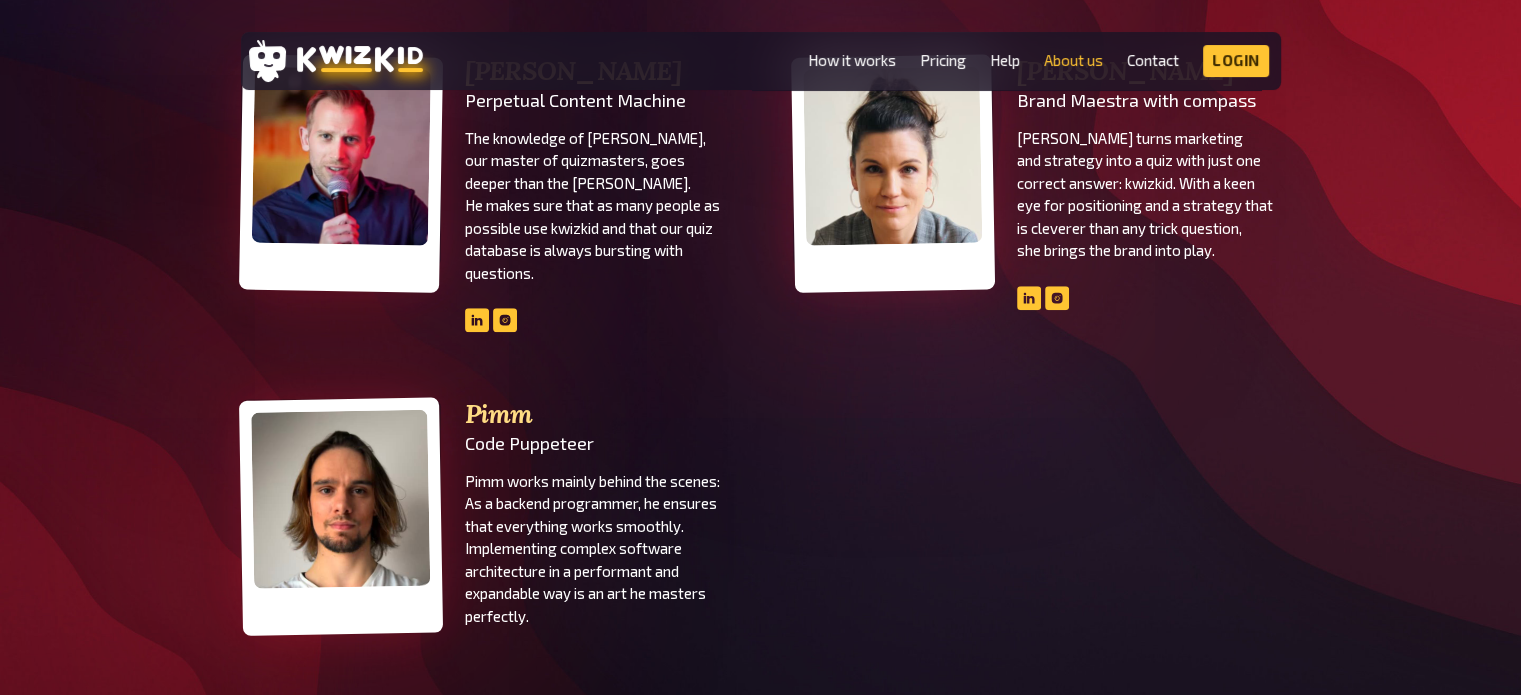 drag, startPoint x: 183, startPoint y: 607, endPoint x: 142, endPoint y: 541, distance: 77.698135 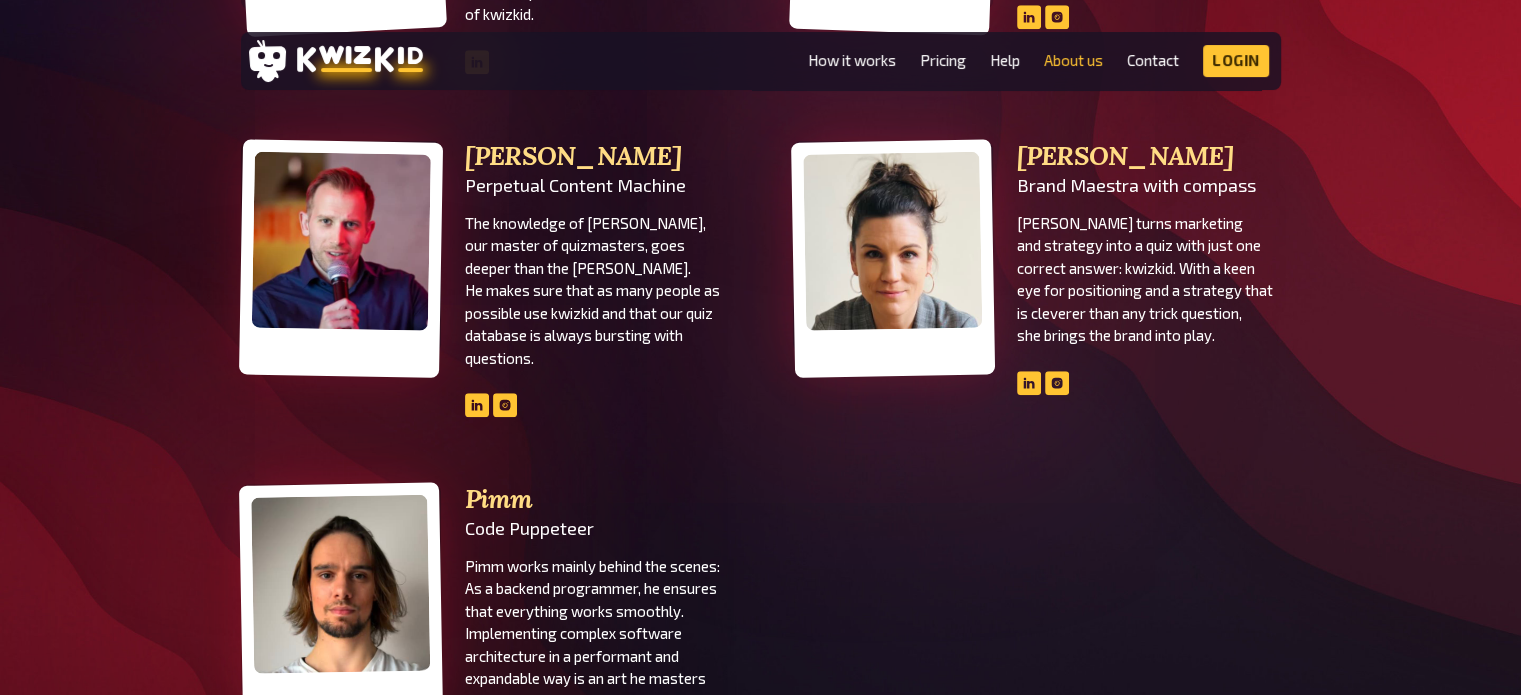 drag, startPoint x: 195, startPoint y: 621, endPoint x: 182, endPoint y: 574, distance: 48.76474 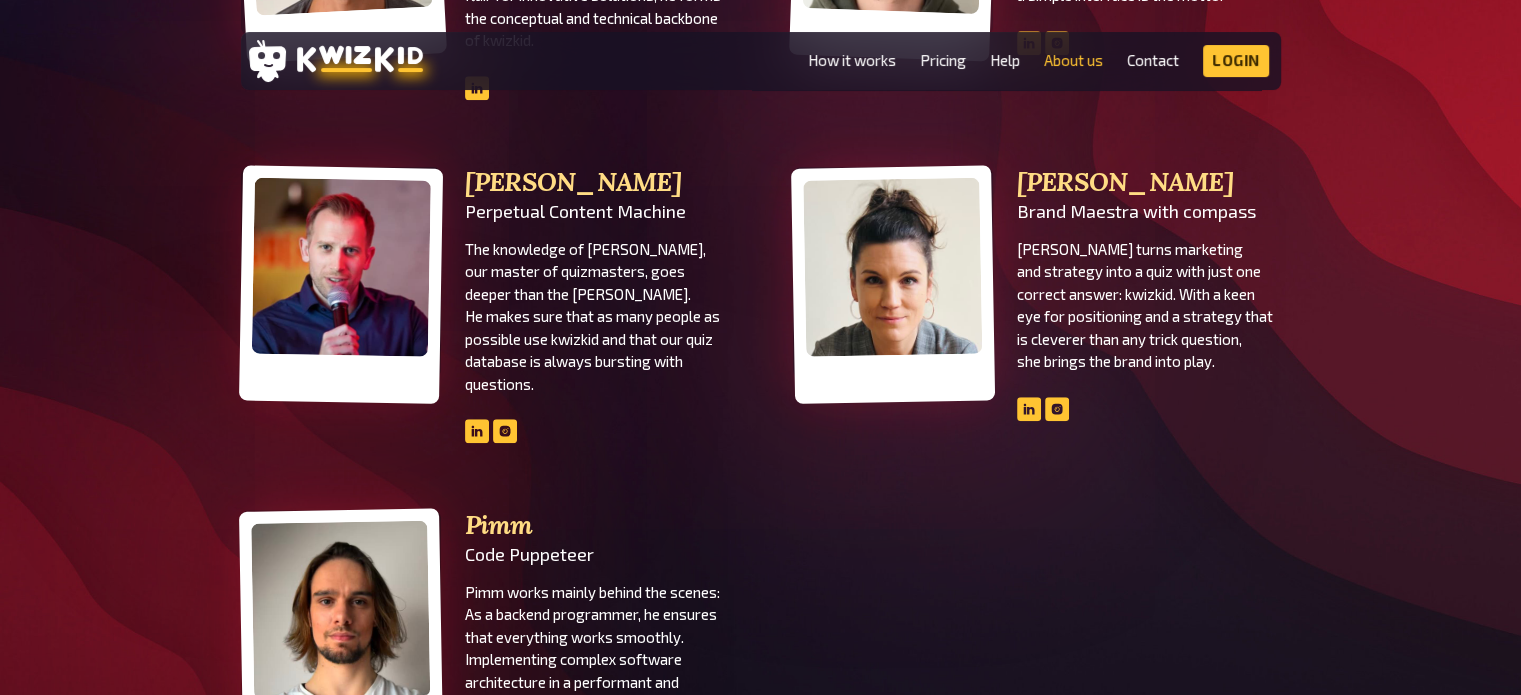 drag, startPoint x: 182, startPoint y: 607, endPoint x: 172, endPoint y: 551, distance: 56.88585 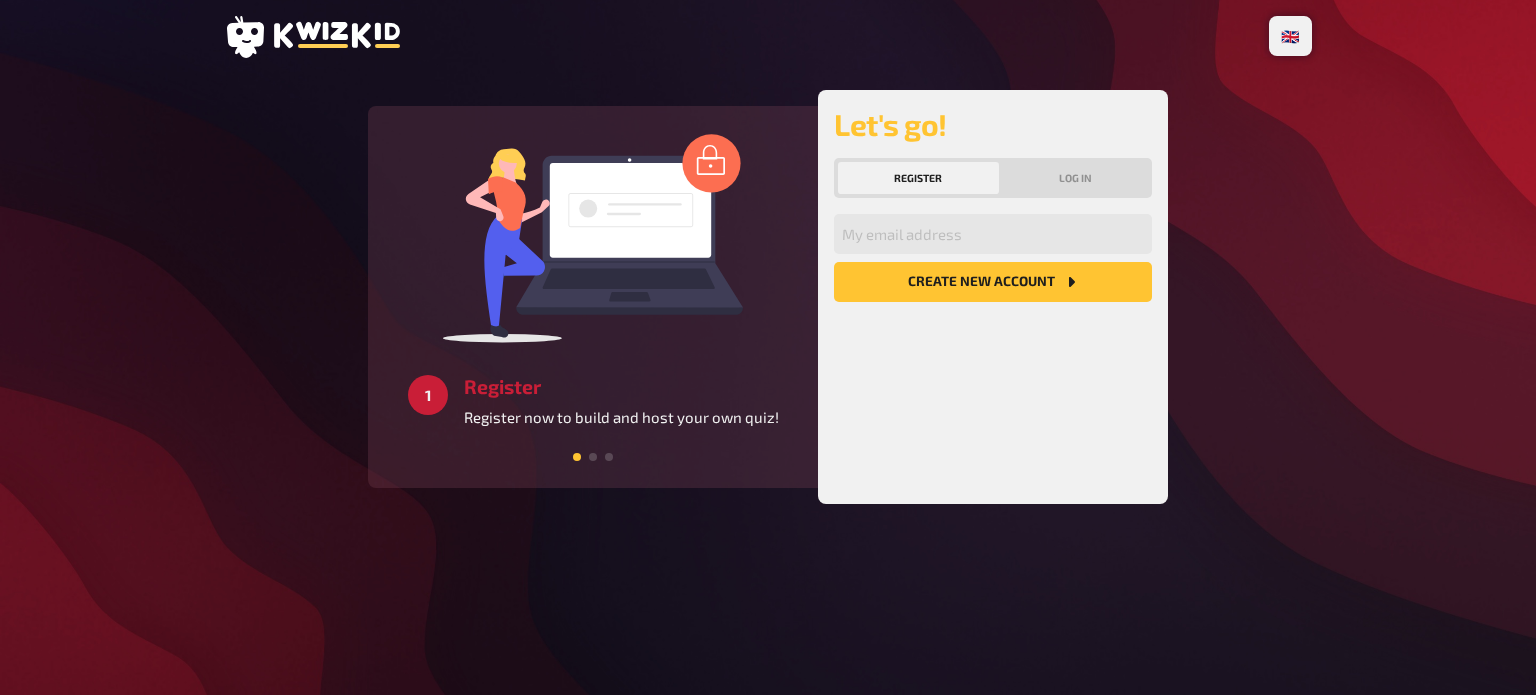 scroll, scrollTop: 0, scrollLeft: 0, axis: both 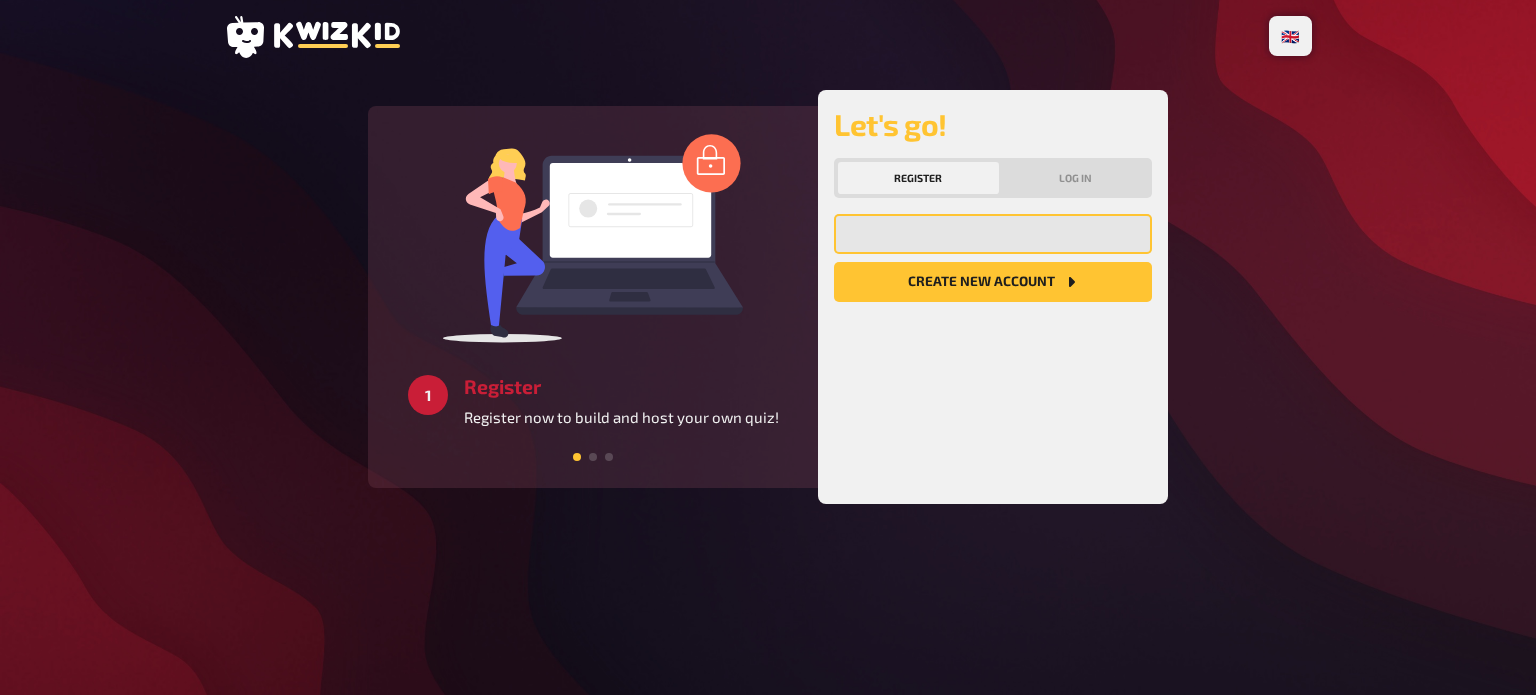 click at bounding box center [993, 234] 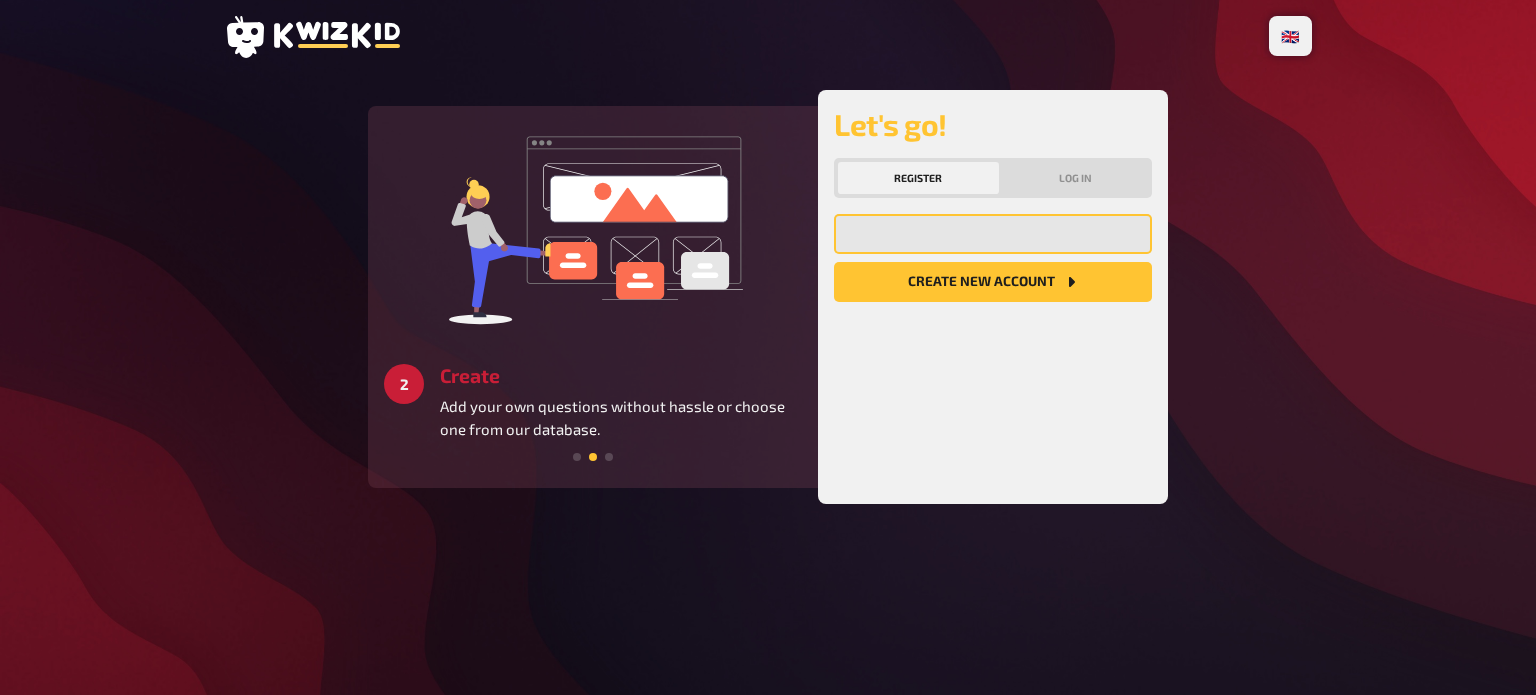 click at bounding box center (993, 234) 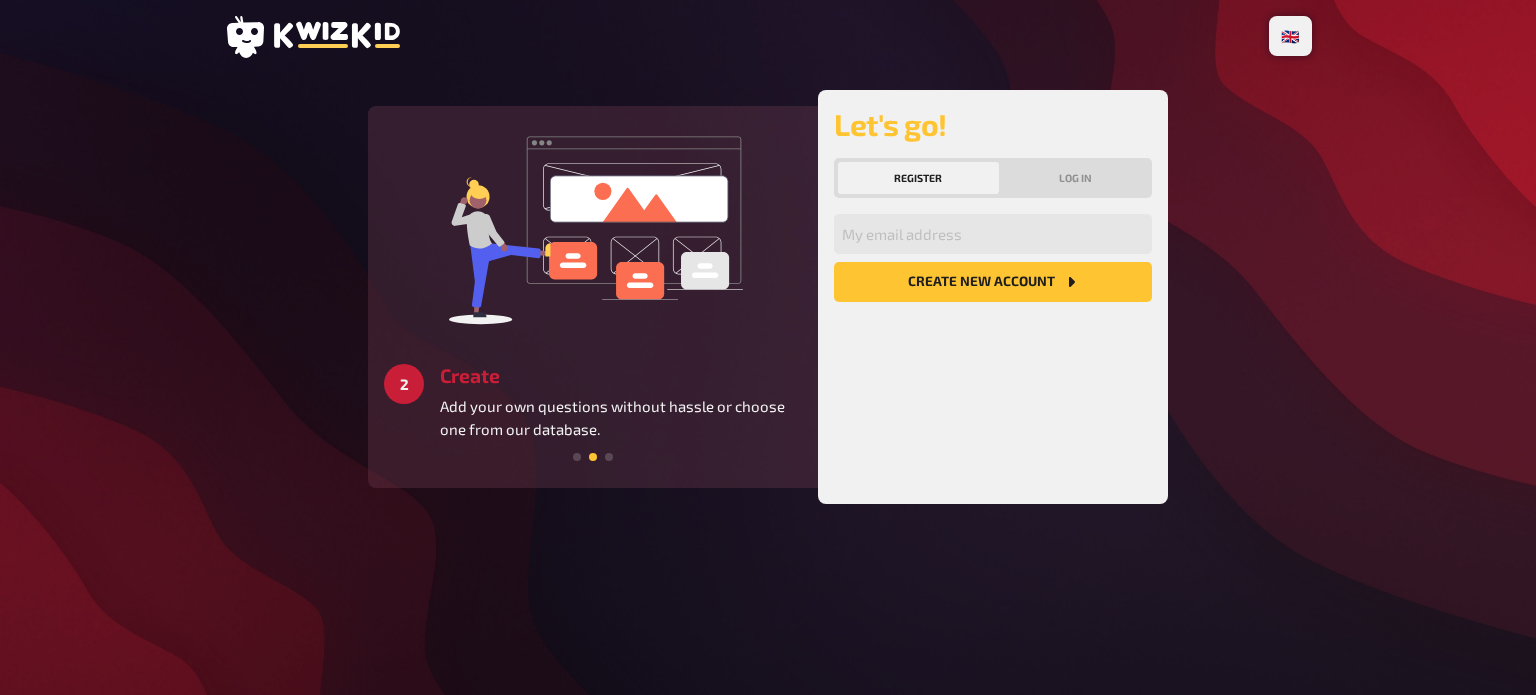 click on "🇩🇪 Deutsch 🇬🇧 English 🇳🇱 Nederlands 3 Get started Create a unique quiz experience for all participants and keep them engaged throughout the event. 1 Register Register now to build and host your own quiz! 2 Create Add your own questions without hassle or choose one from our database. Let's go! Register Log in My email address Create new account" at bounding box center (768, 347) 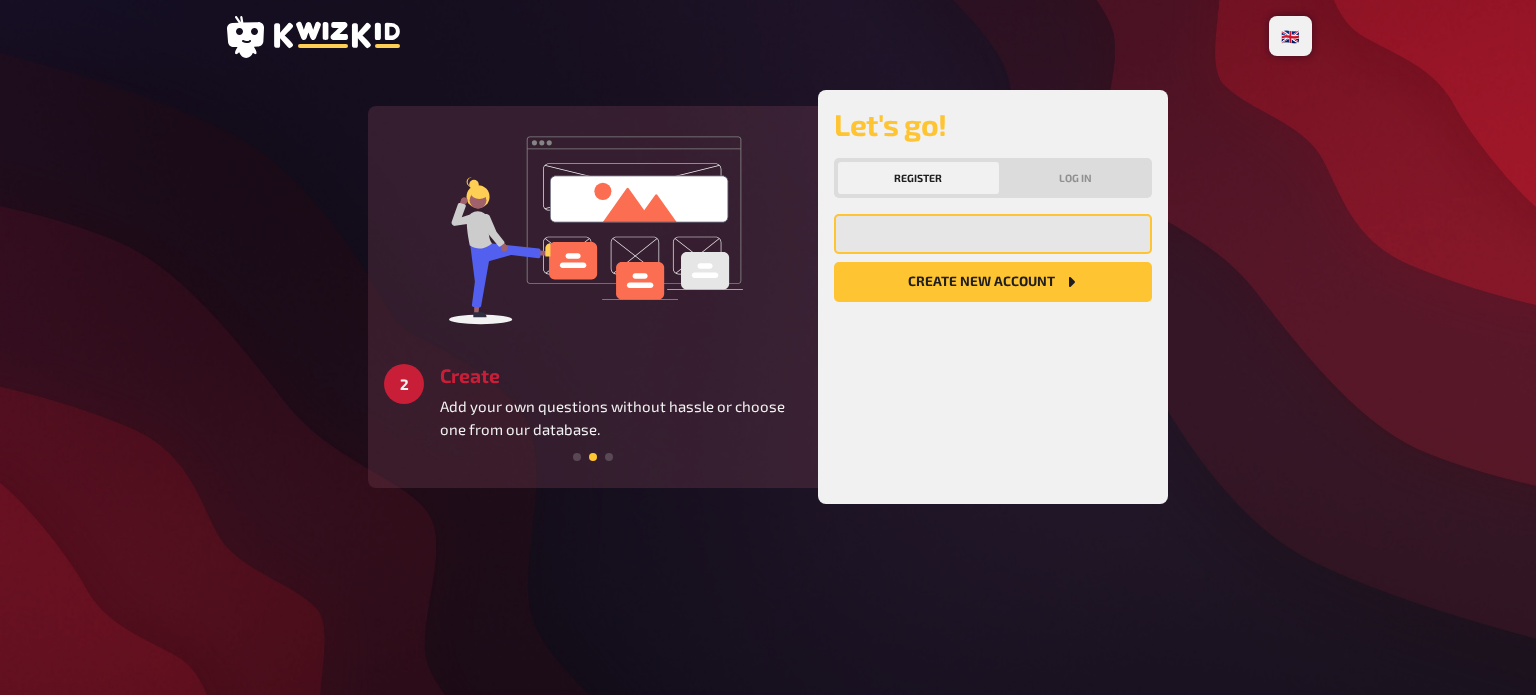 click at bounding box center (993, 234) 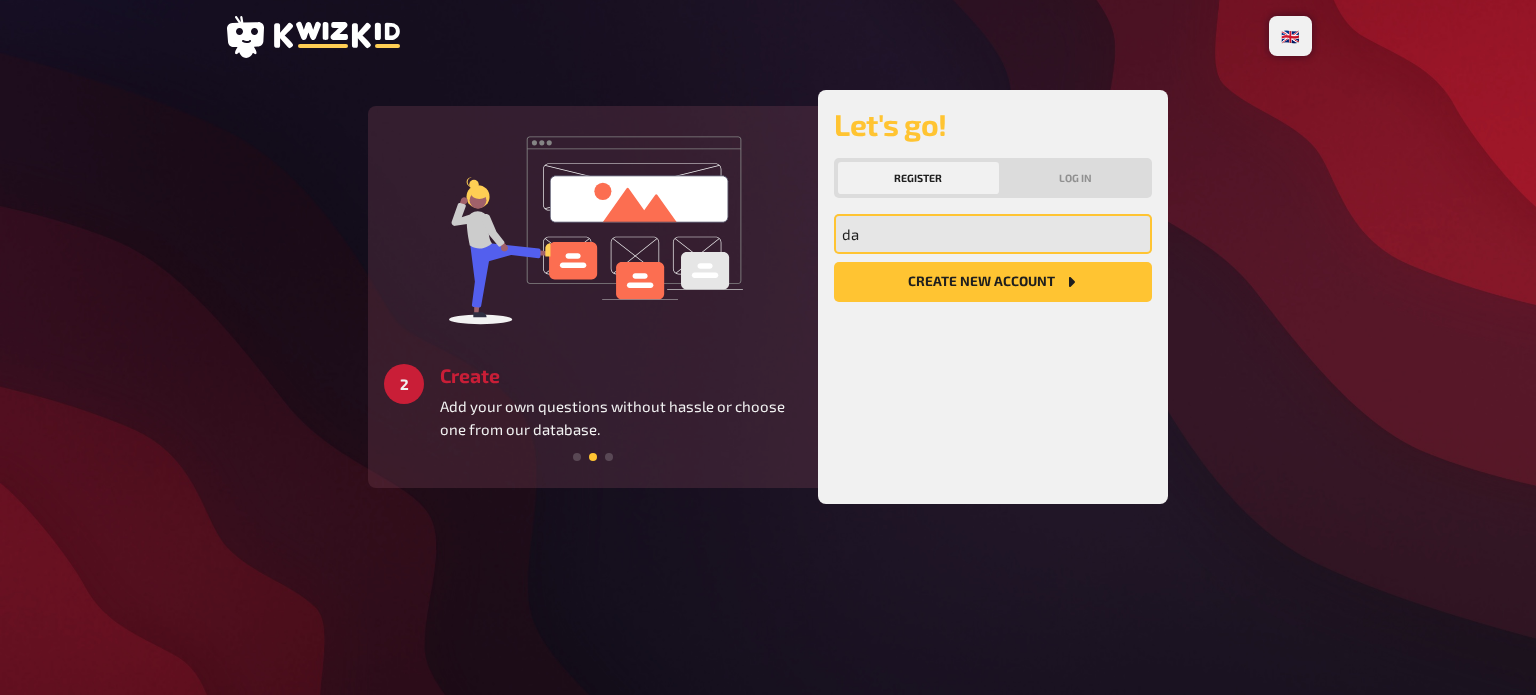 type on "d" 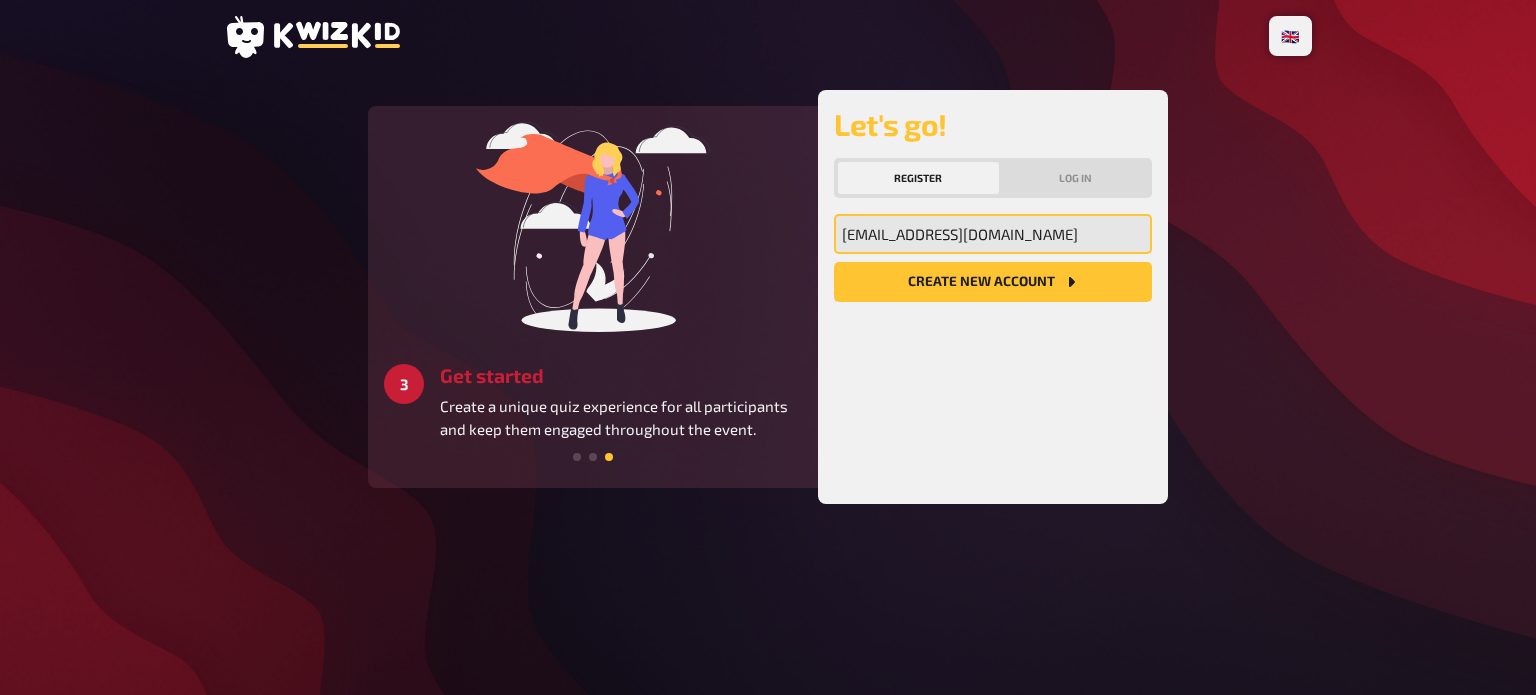 type on "[EMAIL_ADDRESS][DOMAIN_NAME]" 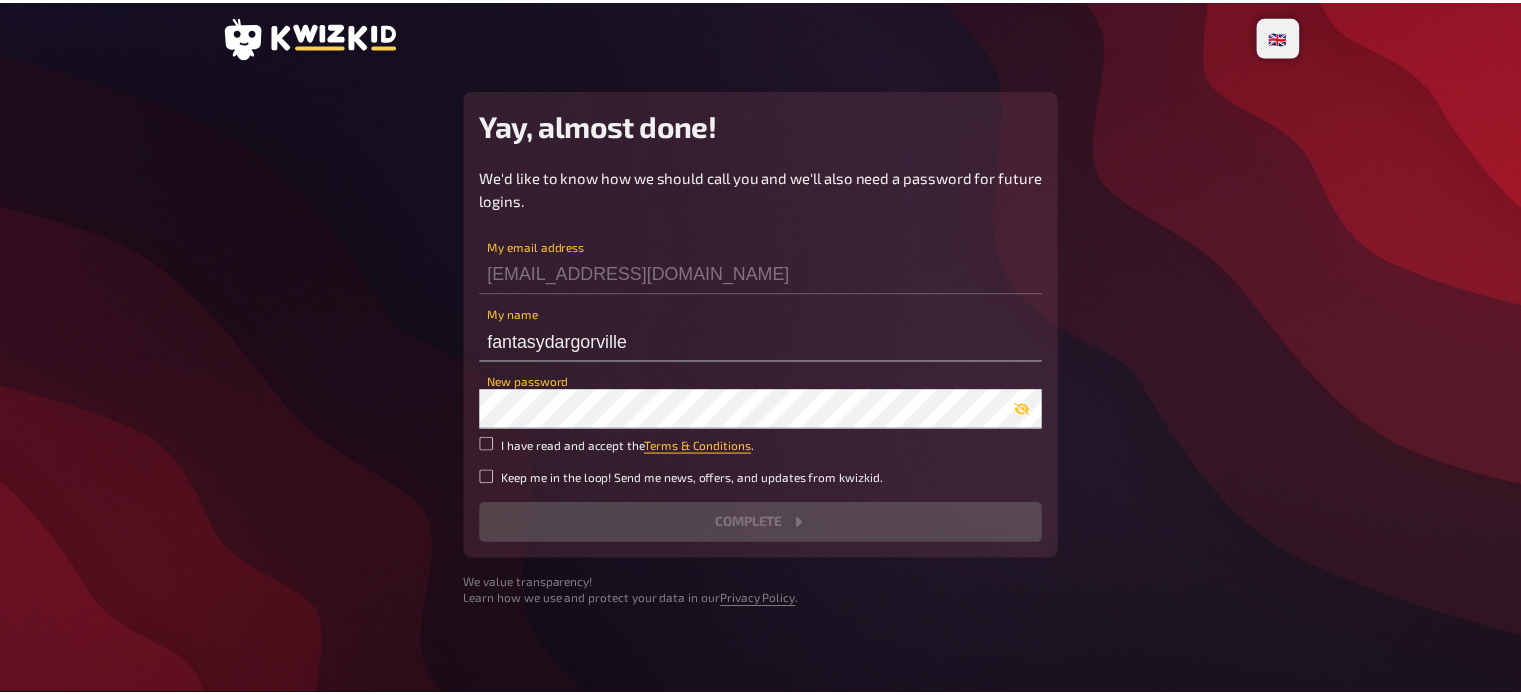 scroll, scrollTop: 0, scrollLeft: 0, axis: both 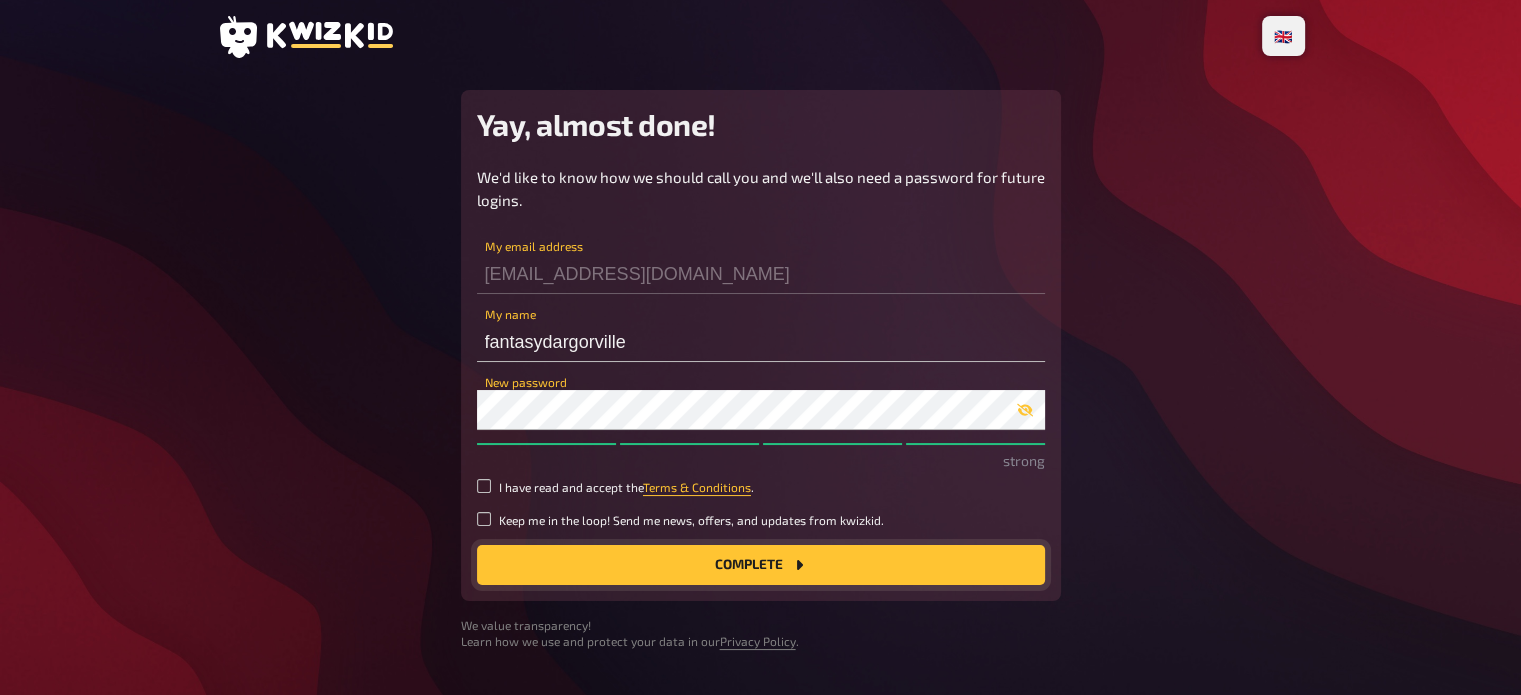 click on "Complete" at bounding box center (761, 565) 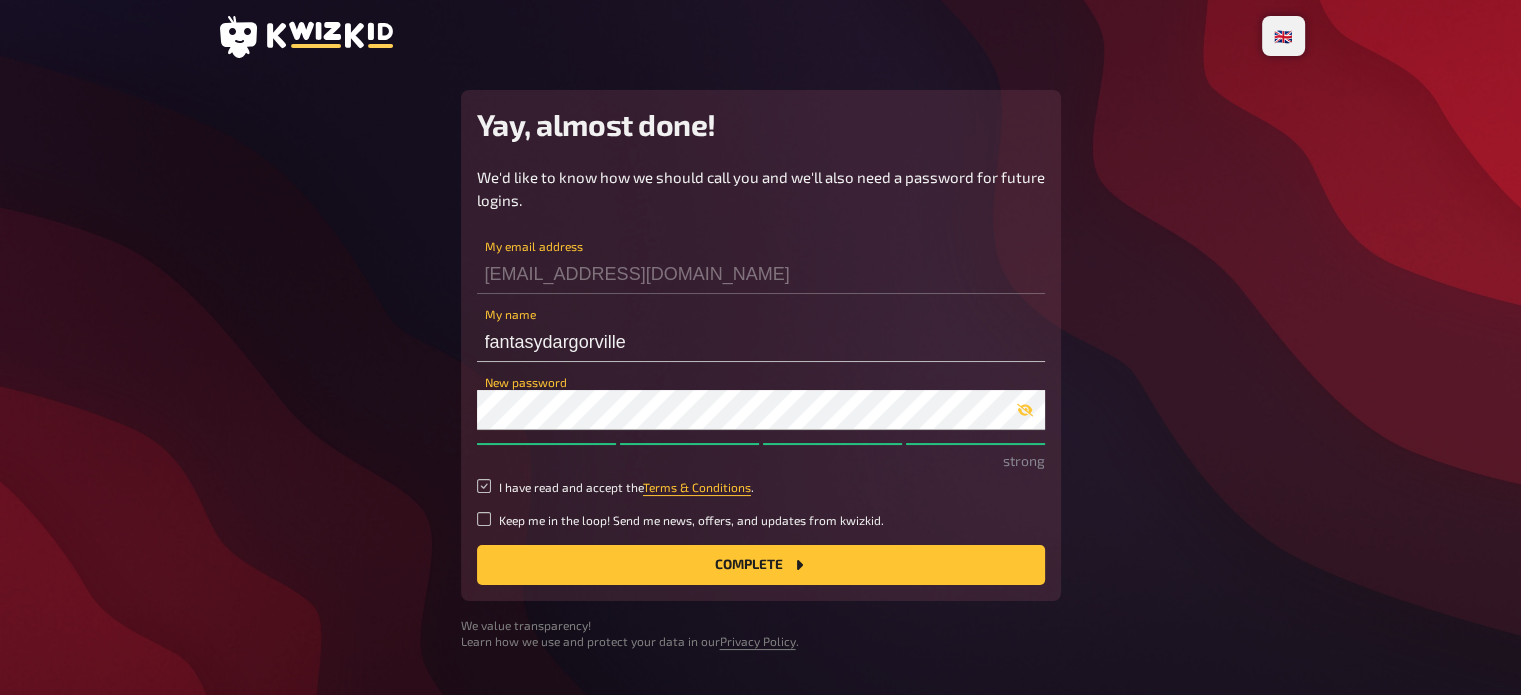 click on "I have read and accept the  Terms & Conditions ." at bounding box center [484, 486] 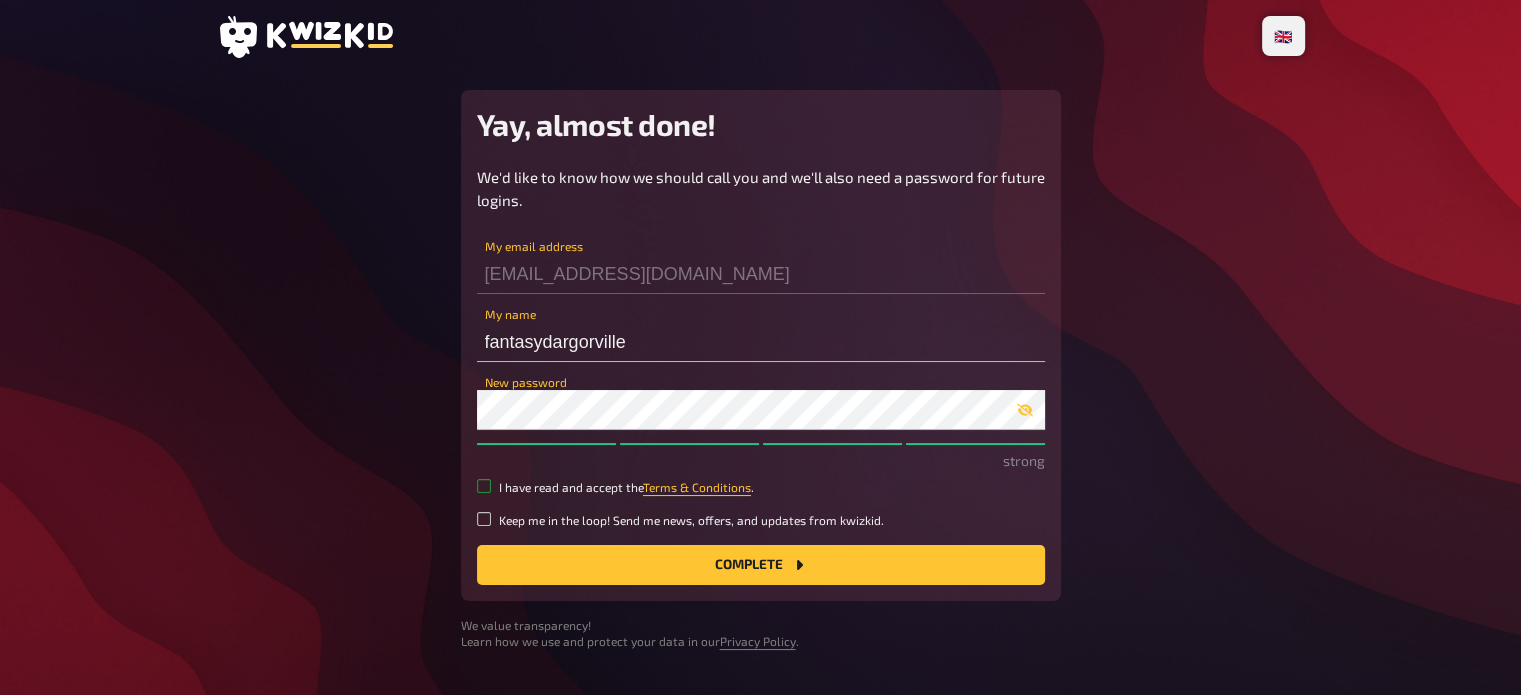 checkbox on "true" 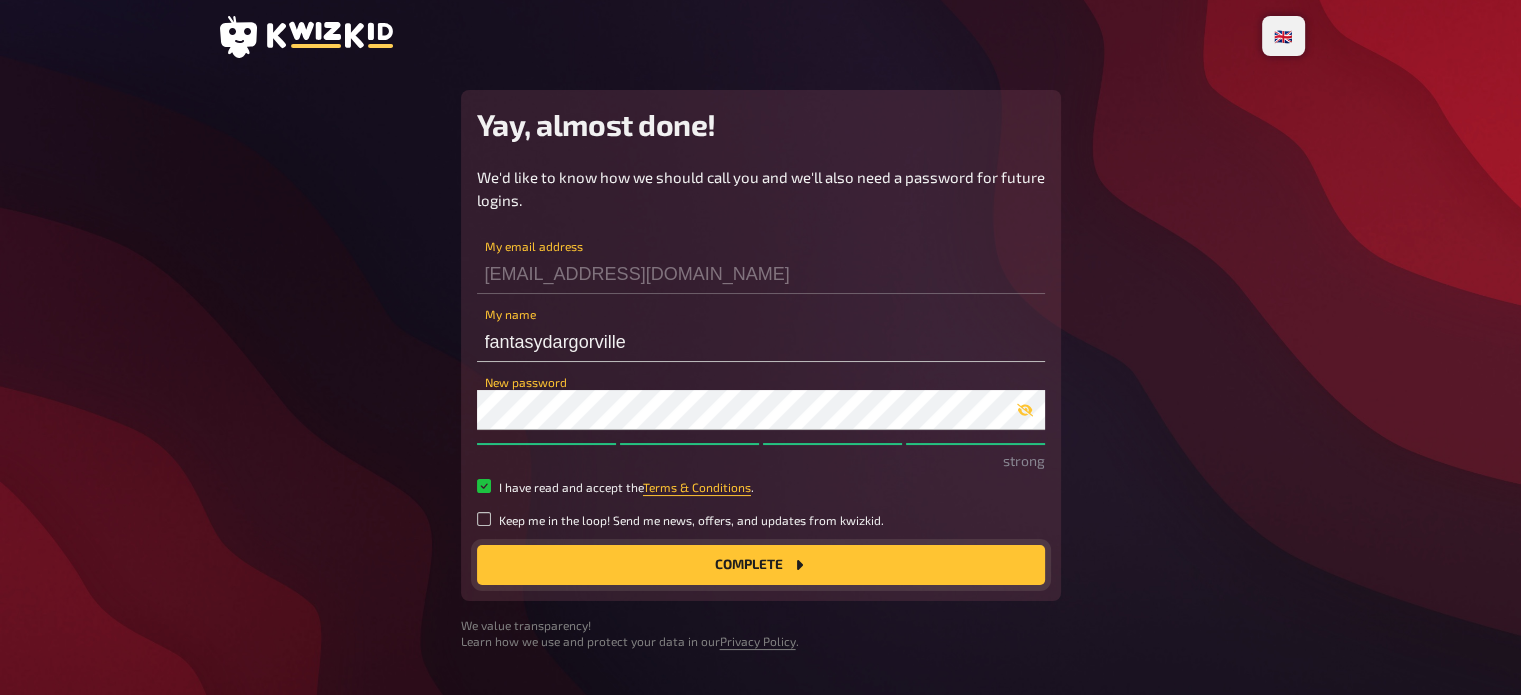 click on "Complete" at bounding box center [761, 565] 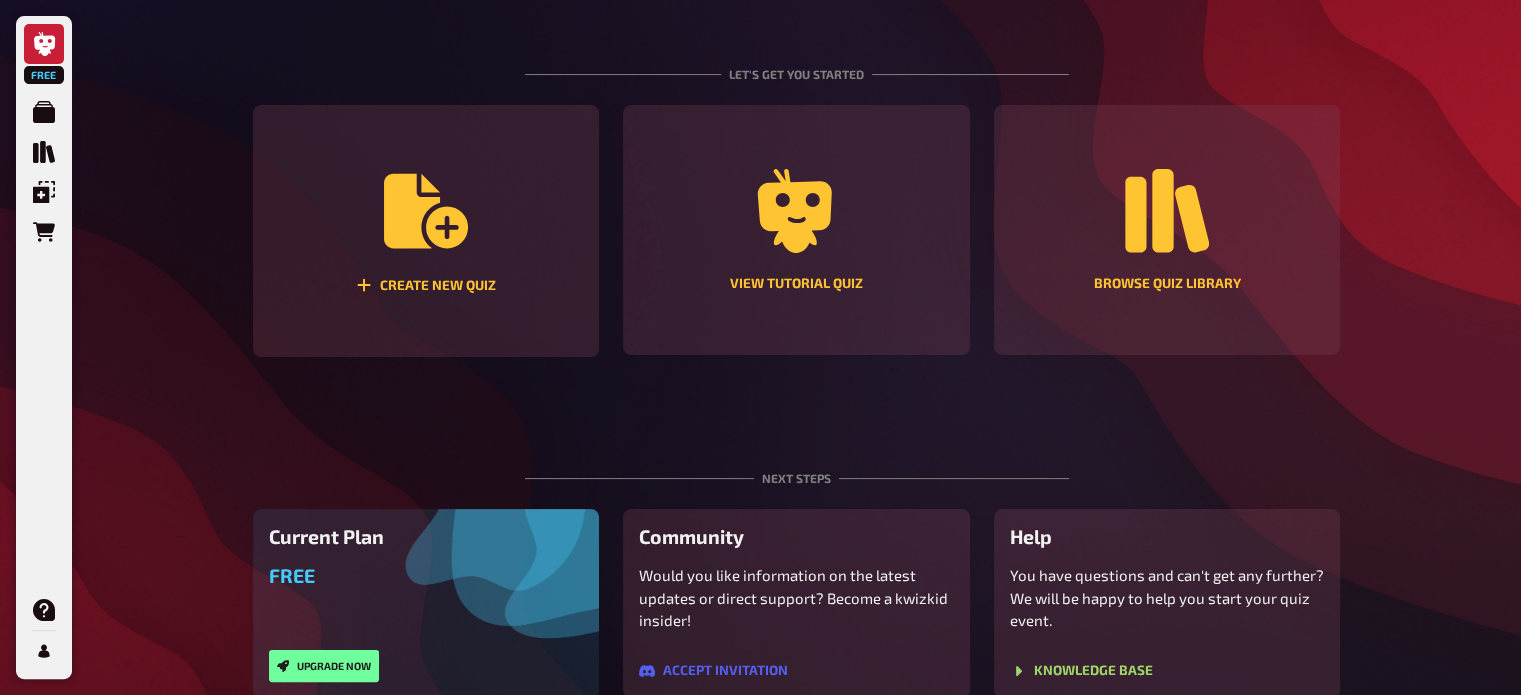 scroll, scrollTop: 188, scrollLeft: 0, axis: vertical 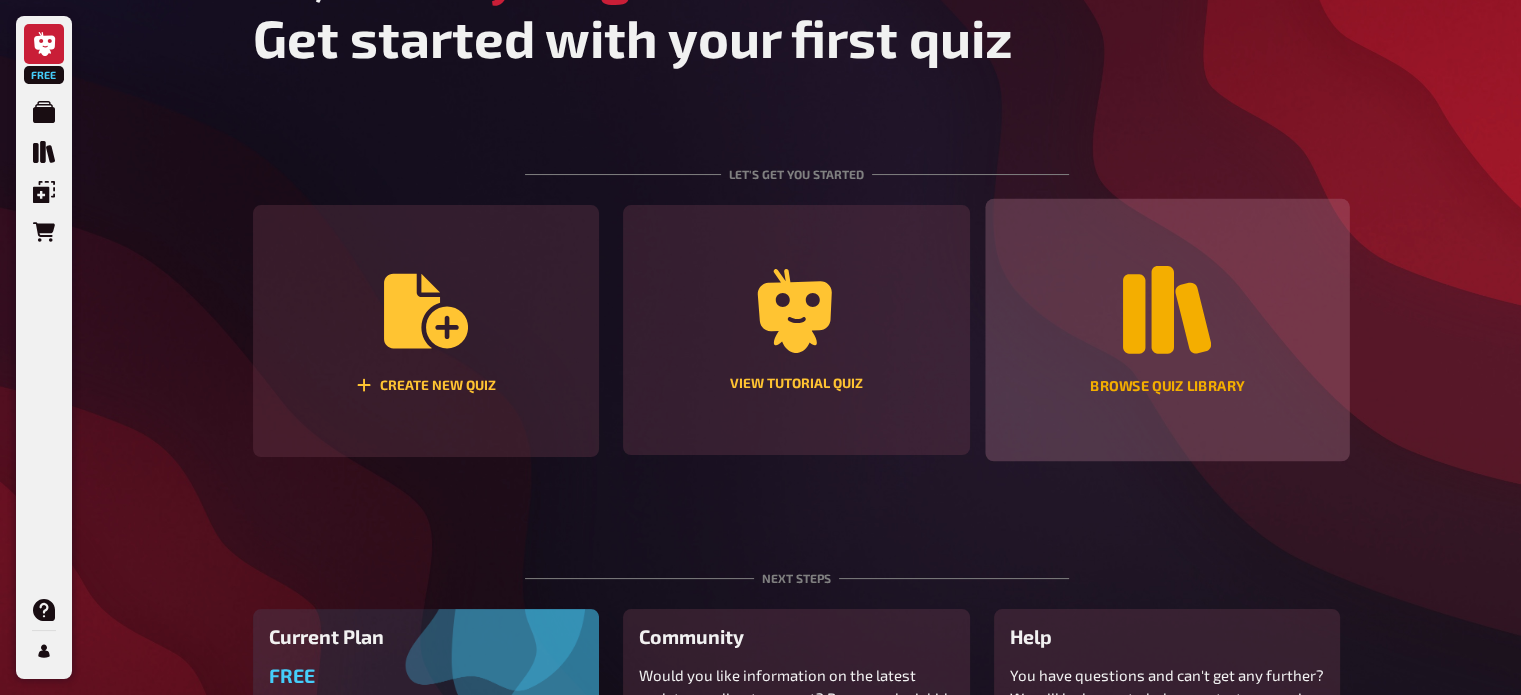 click on "Browse Quiz Library" at bounding box center (1167, 387) 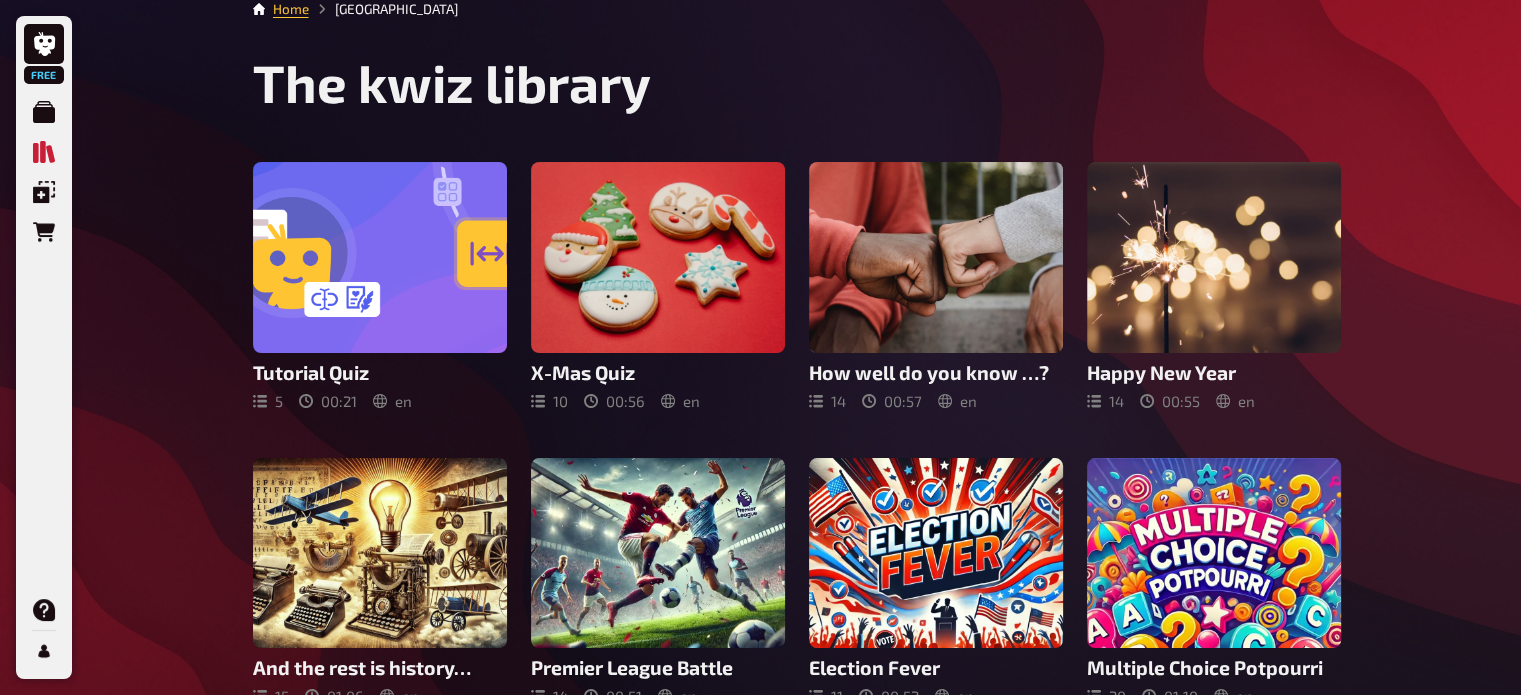 scroll, scrollTop: 0, scrollLeft: 0, axis: both 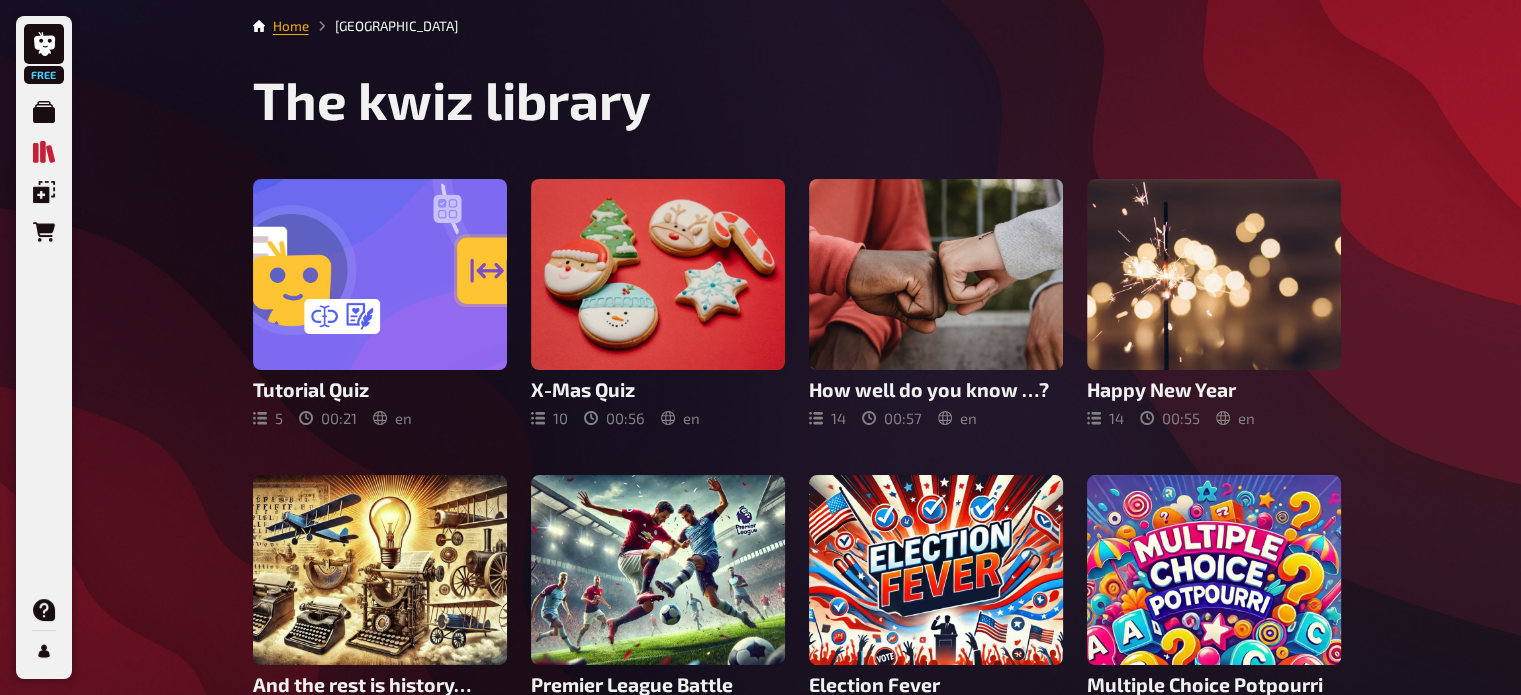 click on "Home" at bounding box center (291, 26) 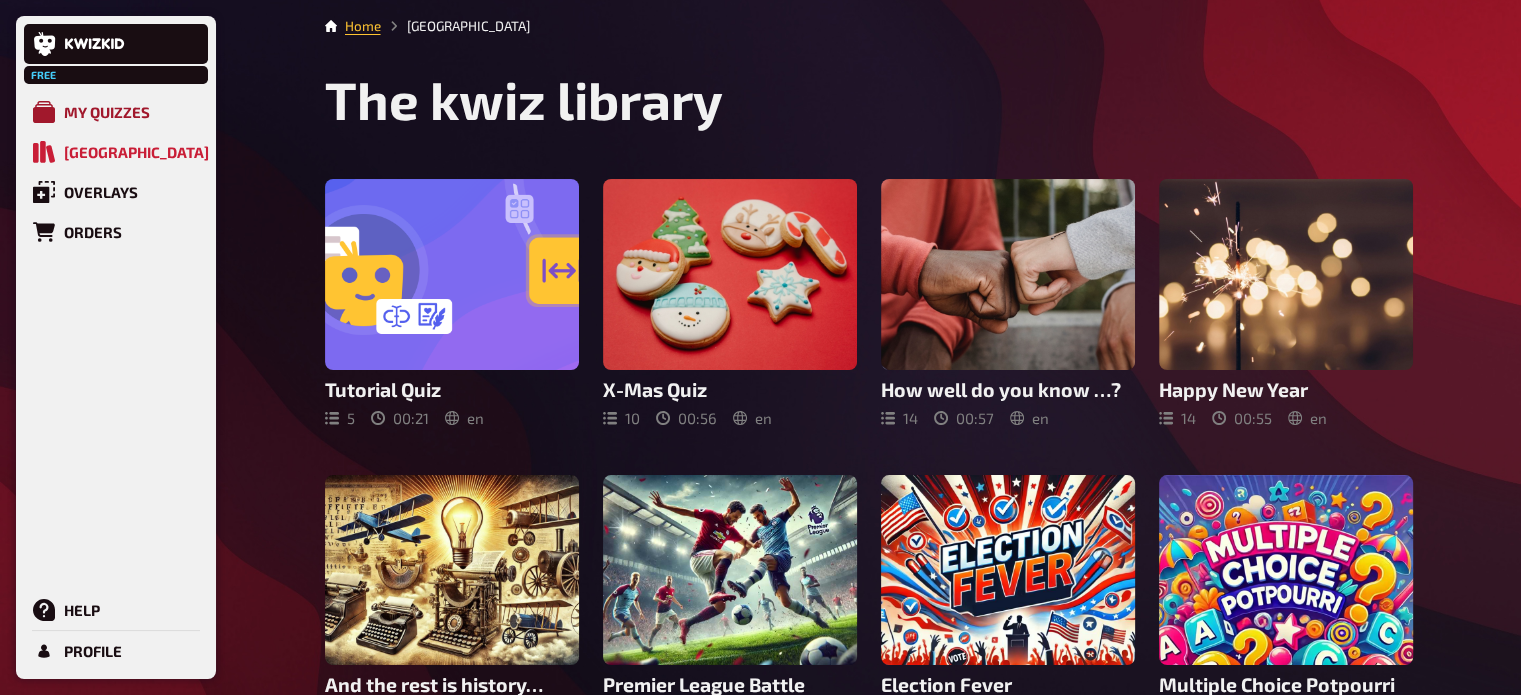 click on "My Quizzes" at bounding box center (107, 112) 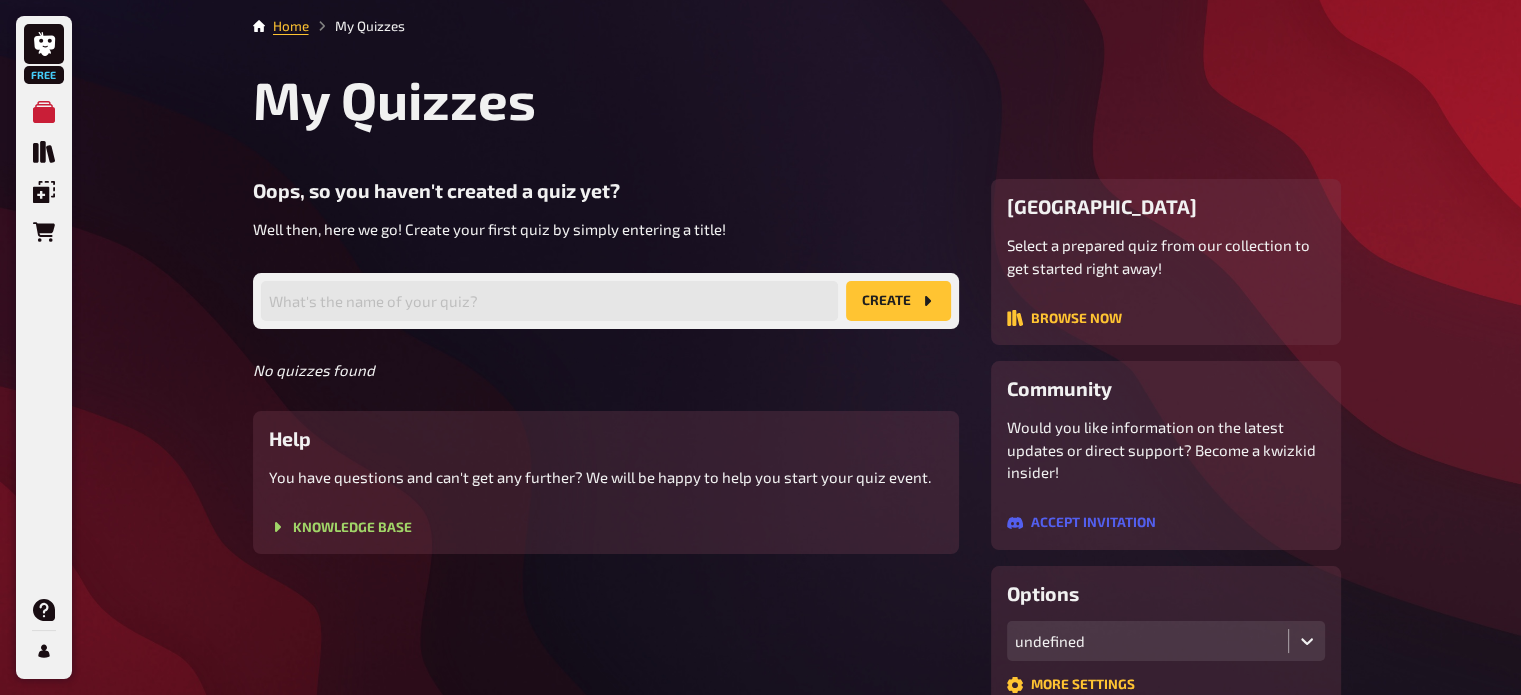 click on "What's the name of your quiz? create" at bounding box center [606, 301] 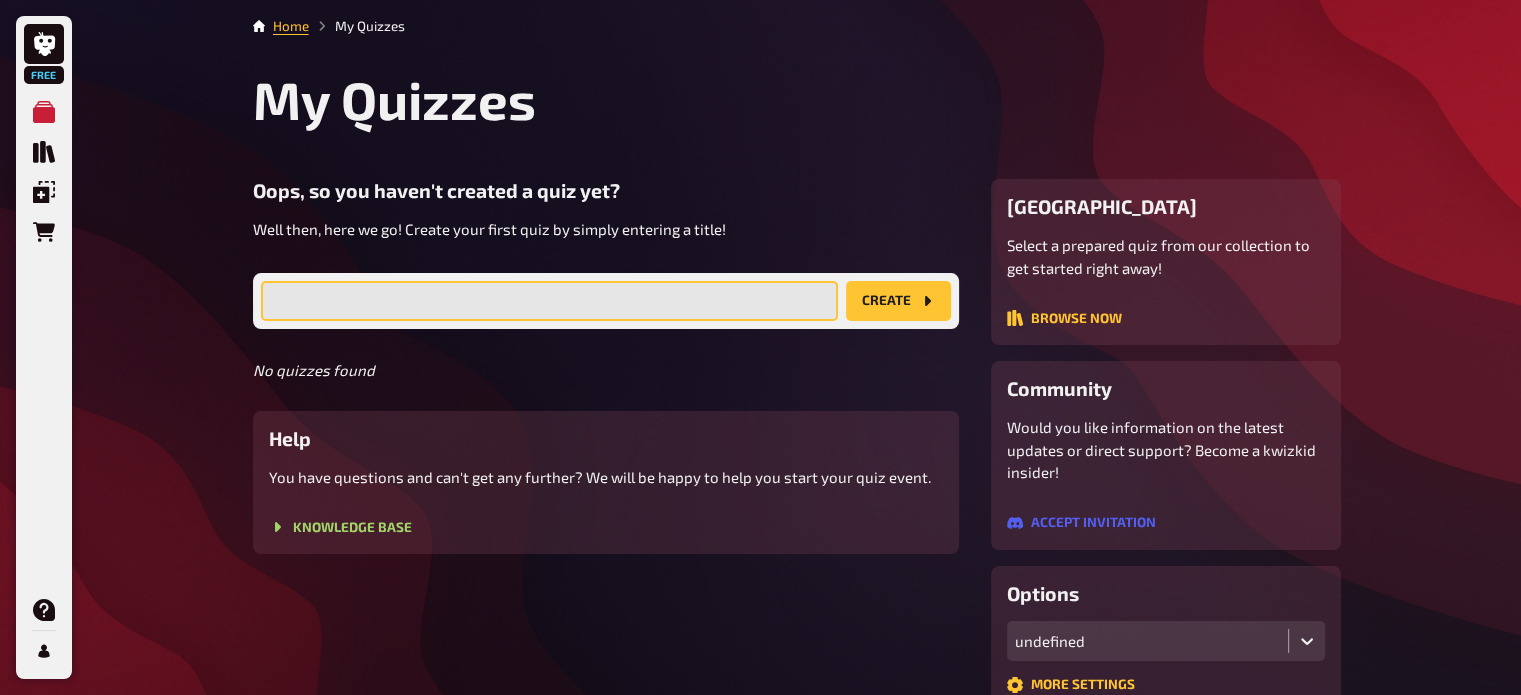 click at bounding box center (549, 301) 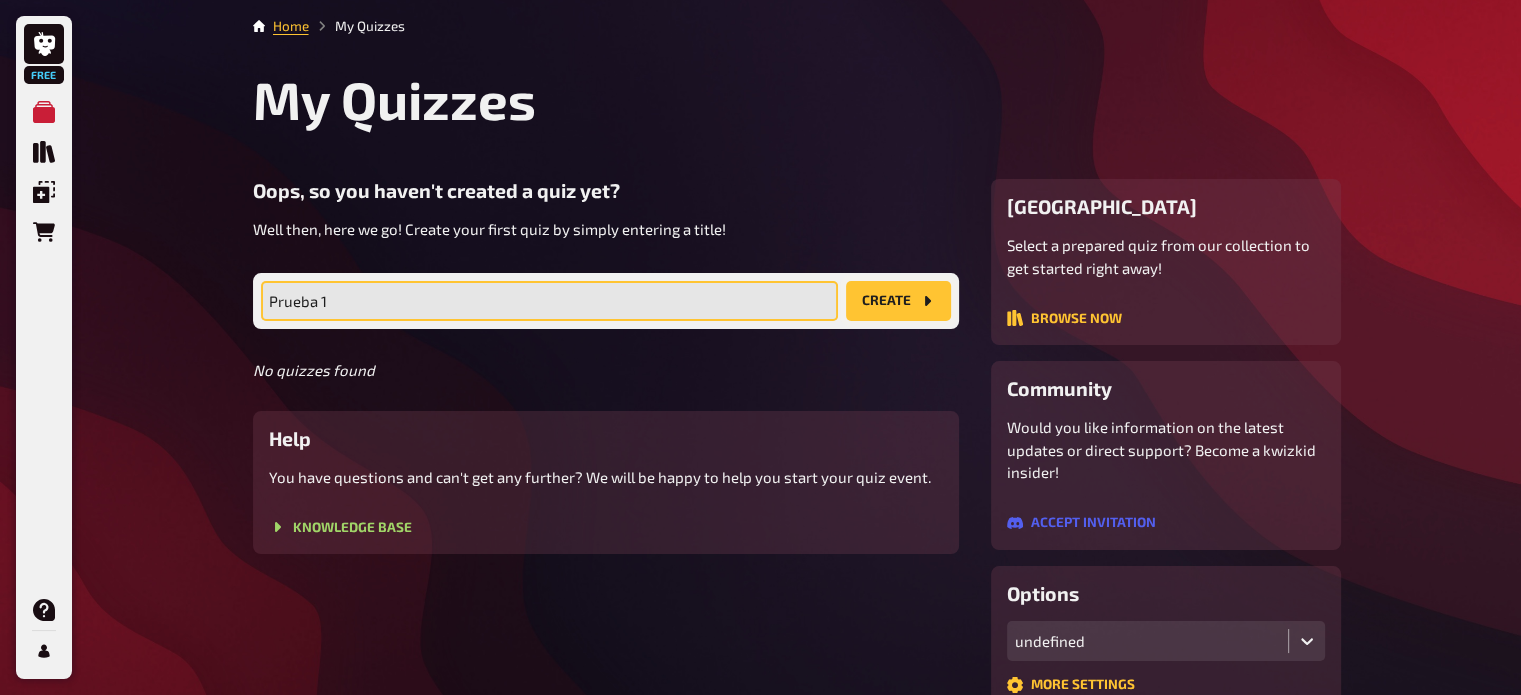 type on "Prueba 1" 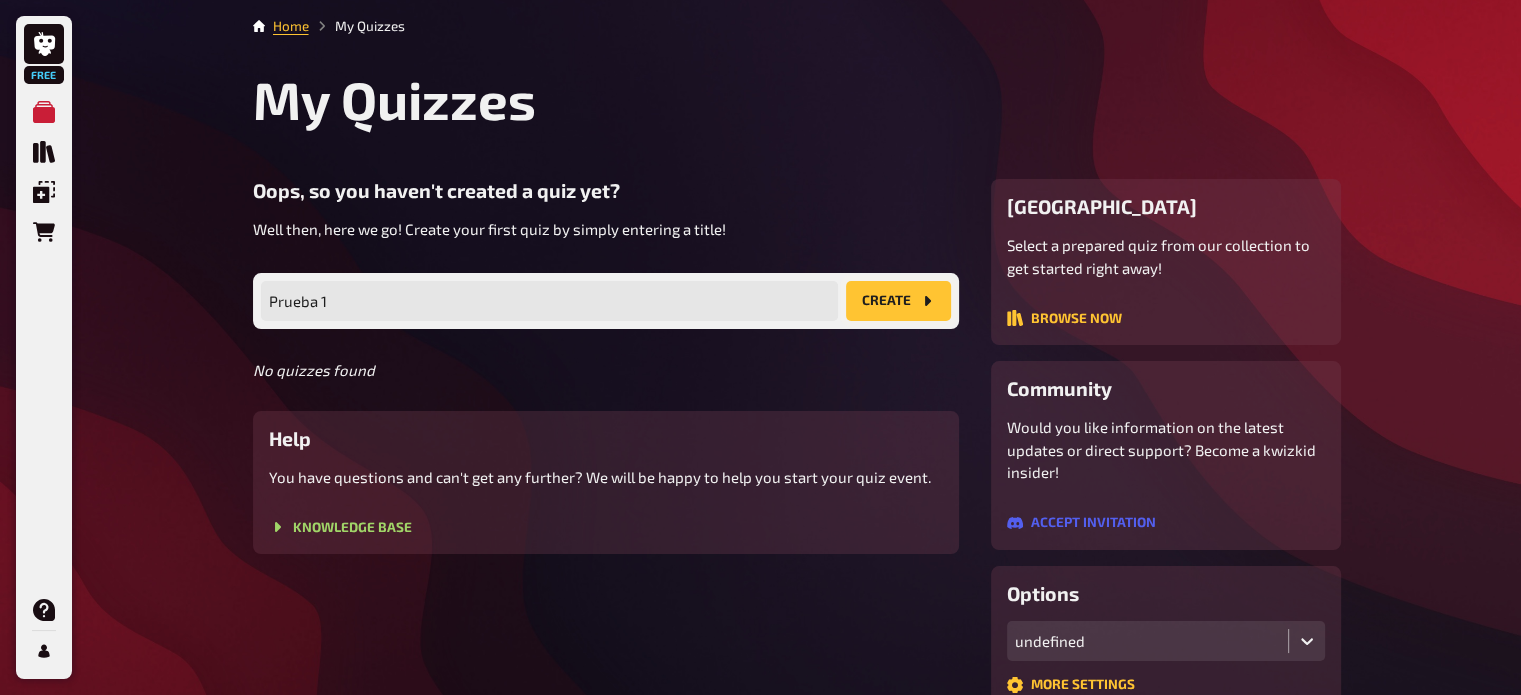 click 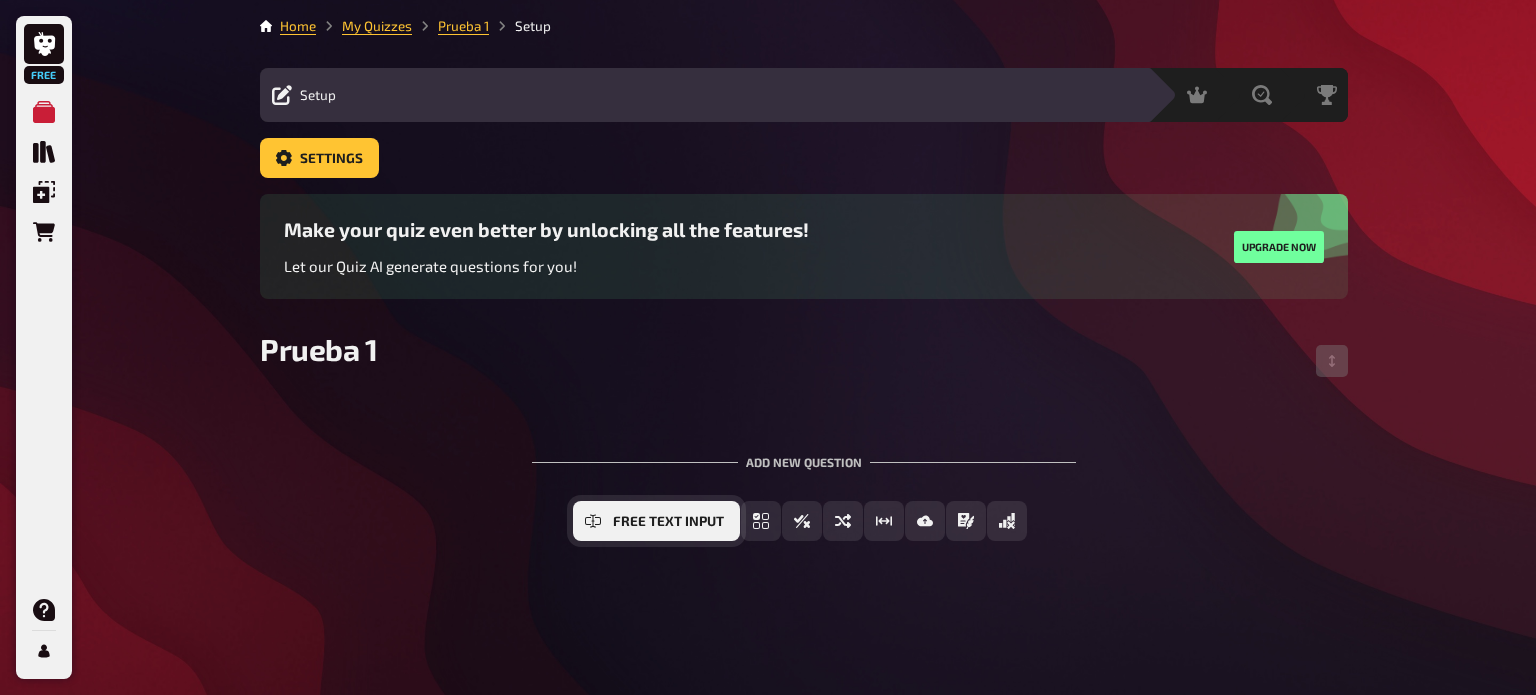 click on "Free Text Input" at bounding box center (656, 521) 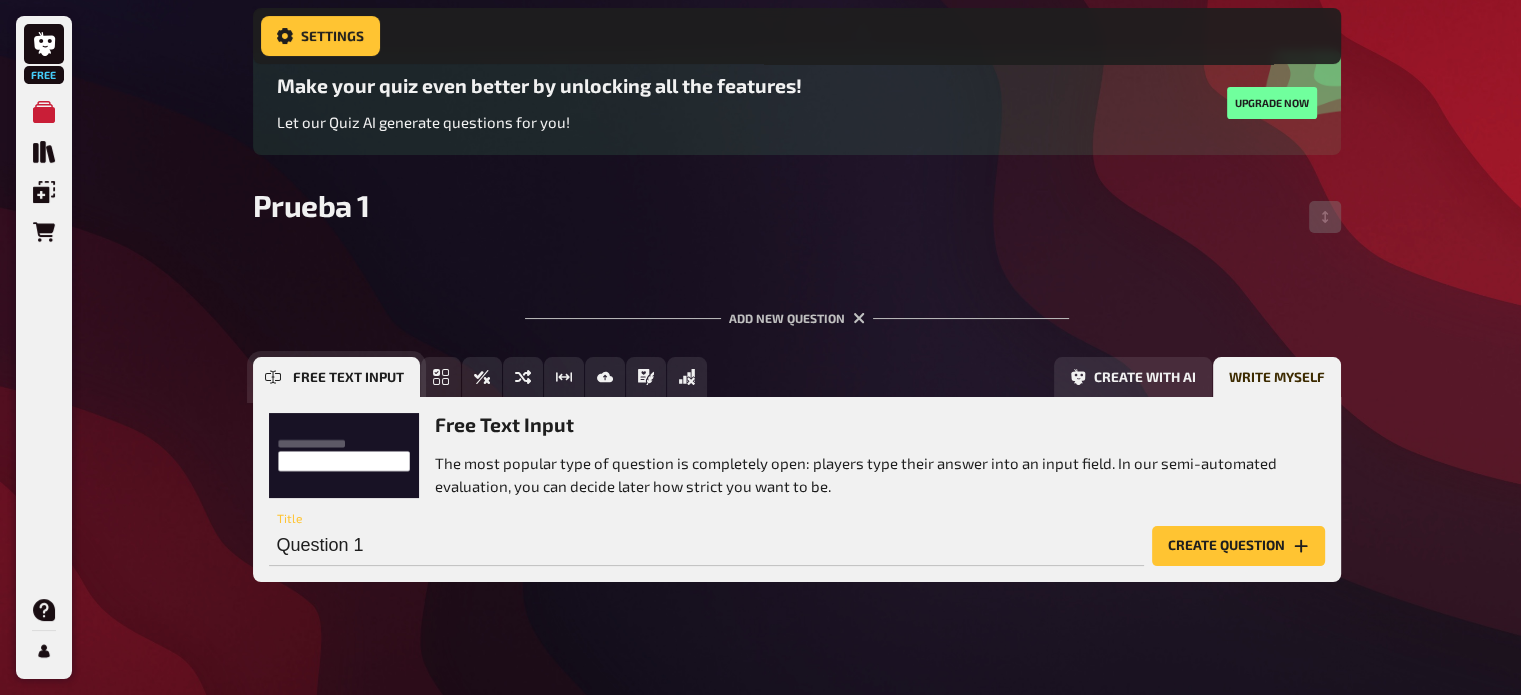 scroll, scrollTop: 175, scrollLeft: 0, axis: vertical 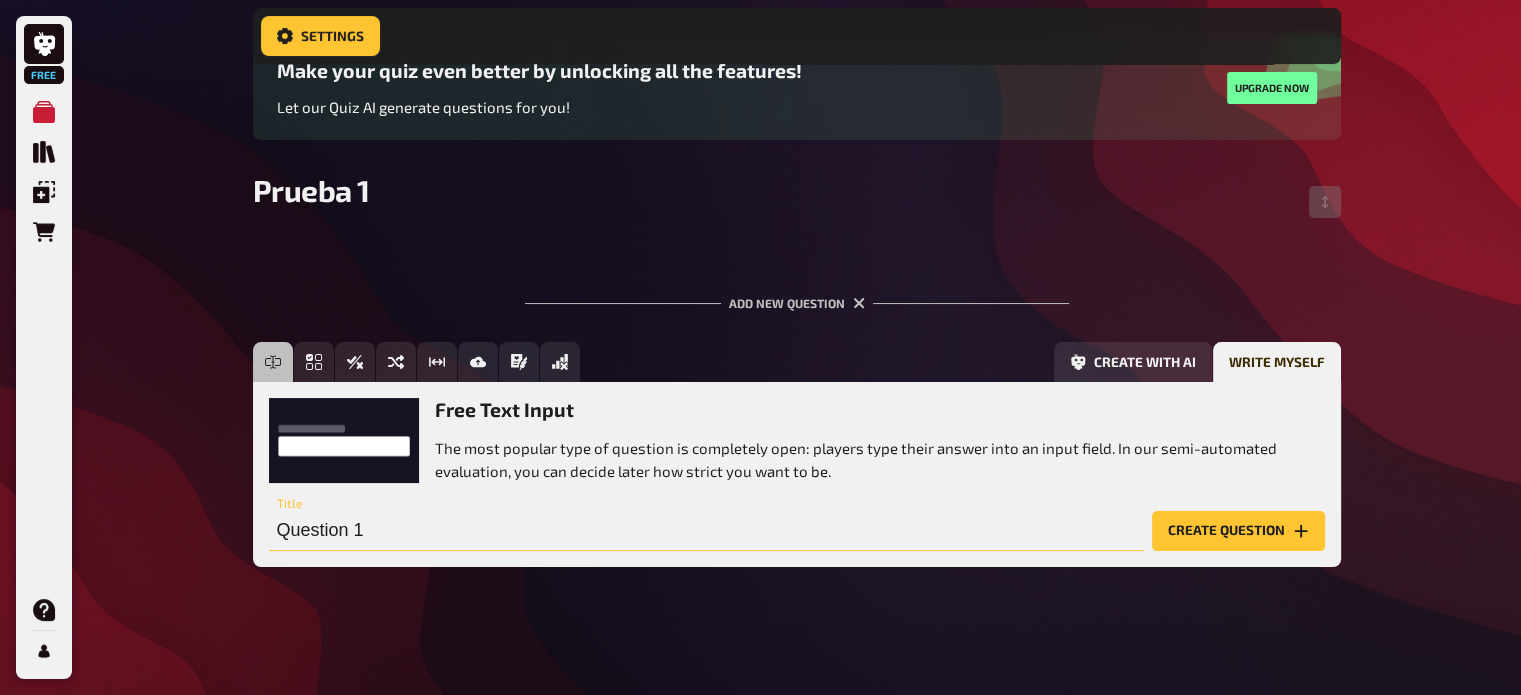 click on "Question 1" at bounding box center [706, 531] 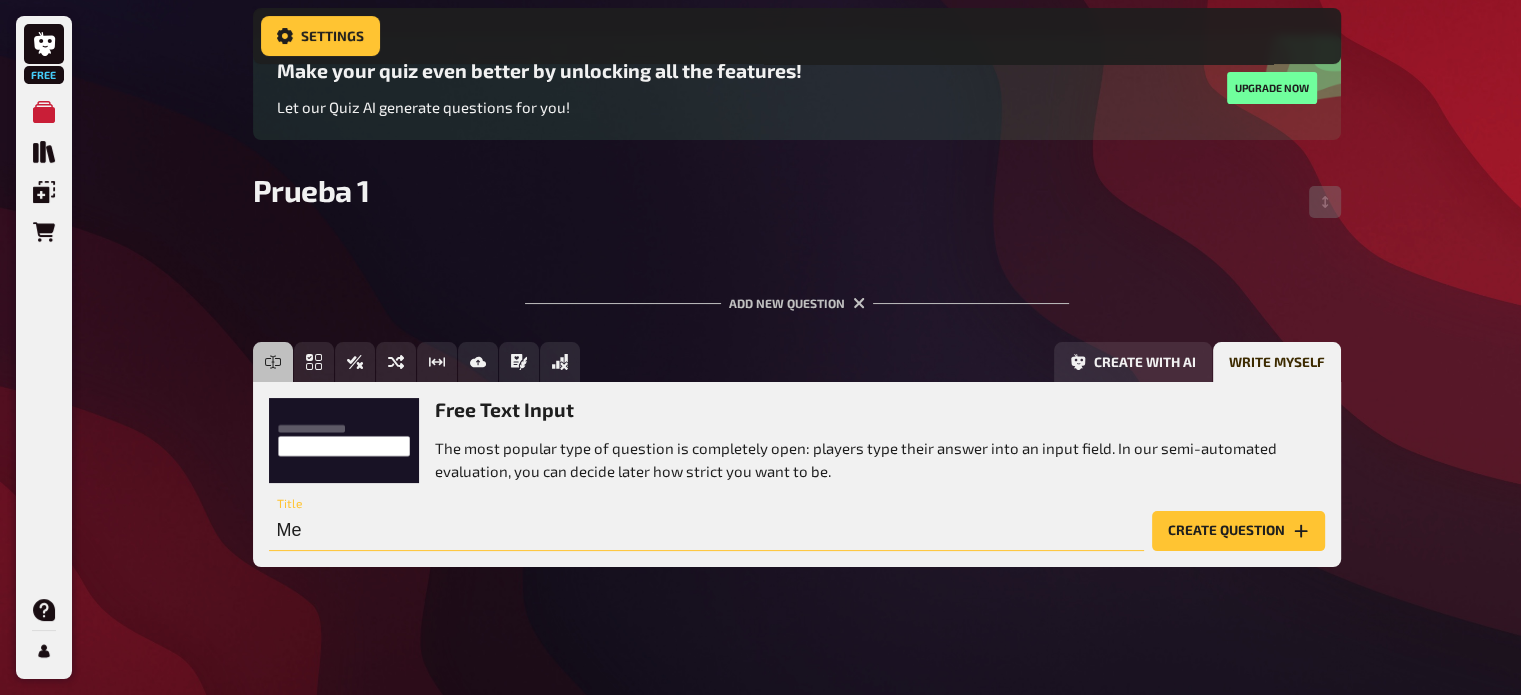 type on "M" 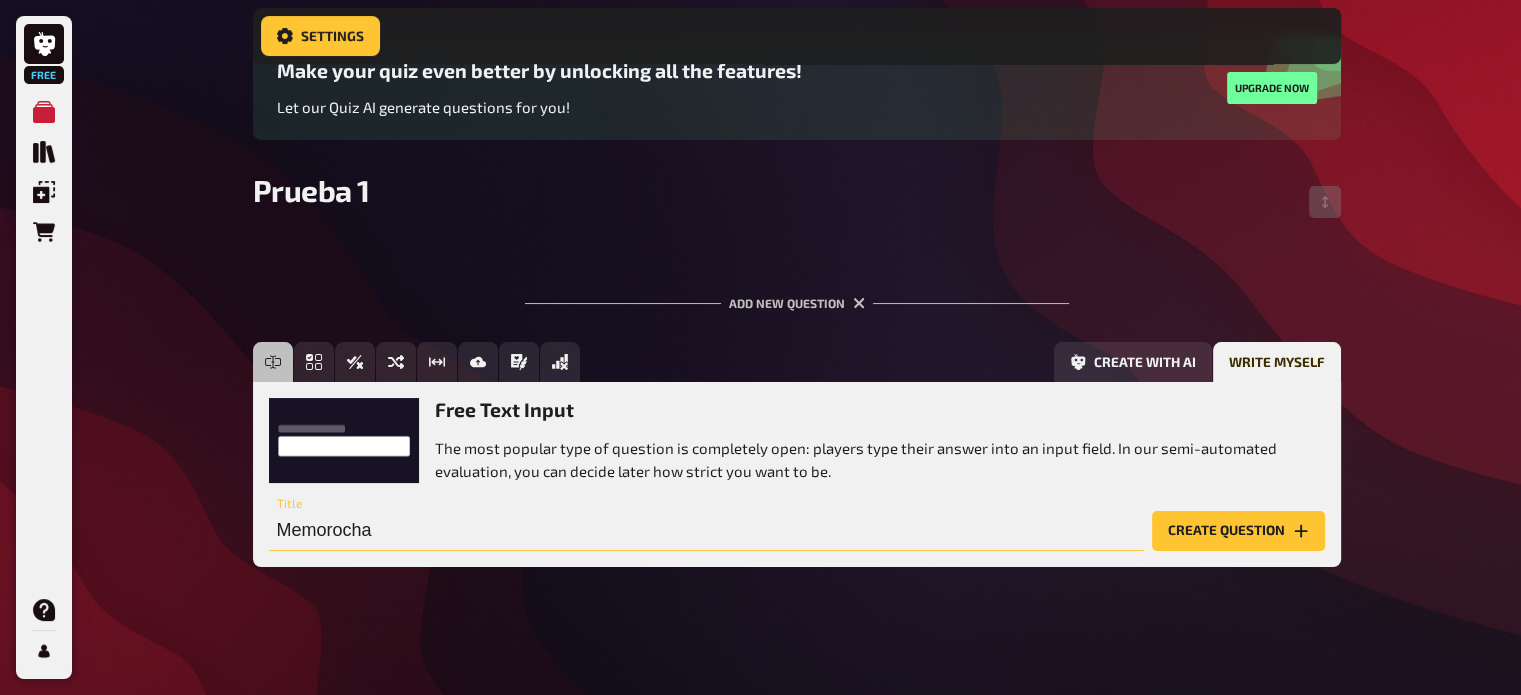 type on "Memorocha" 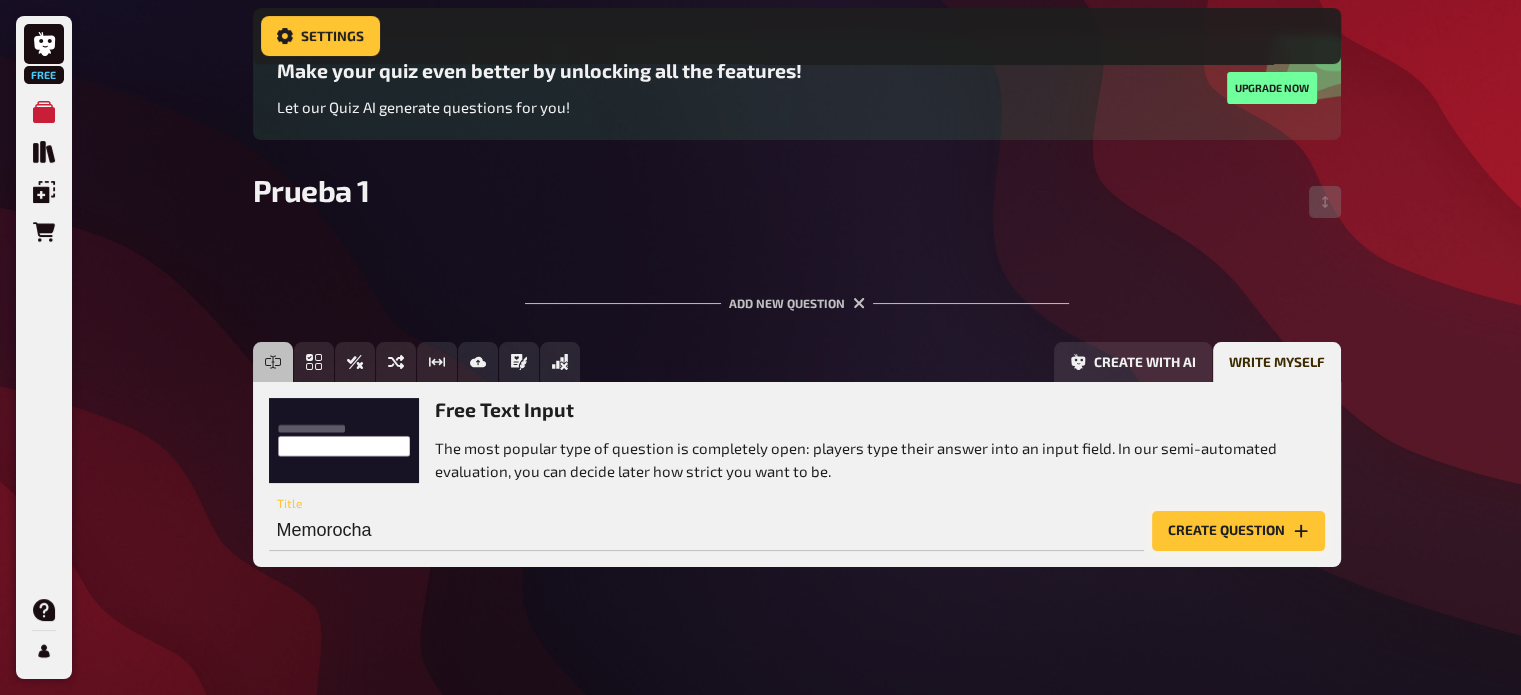 click on "Create question" at bounding box center (1238, 531) 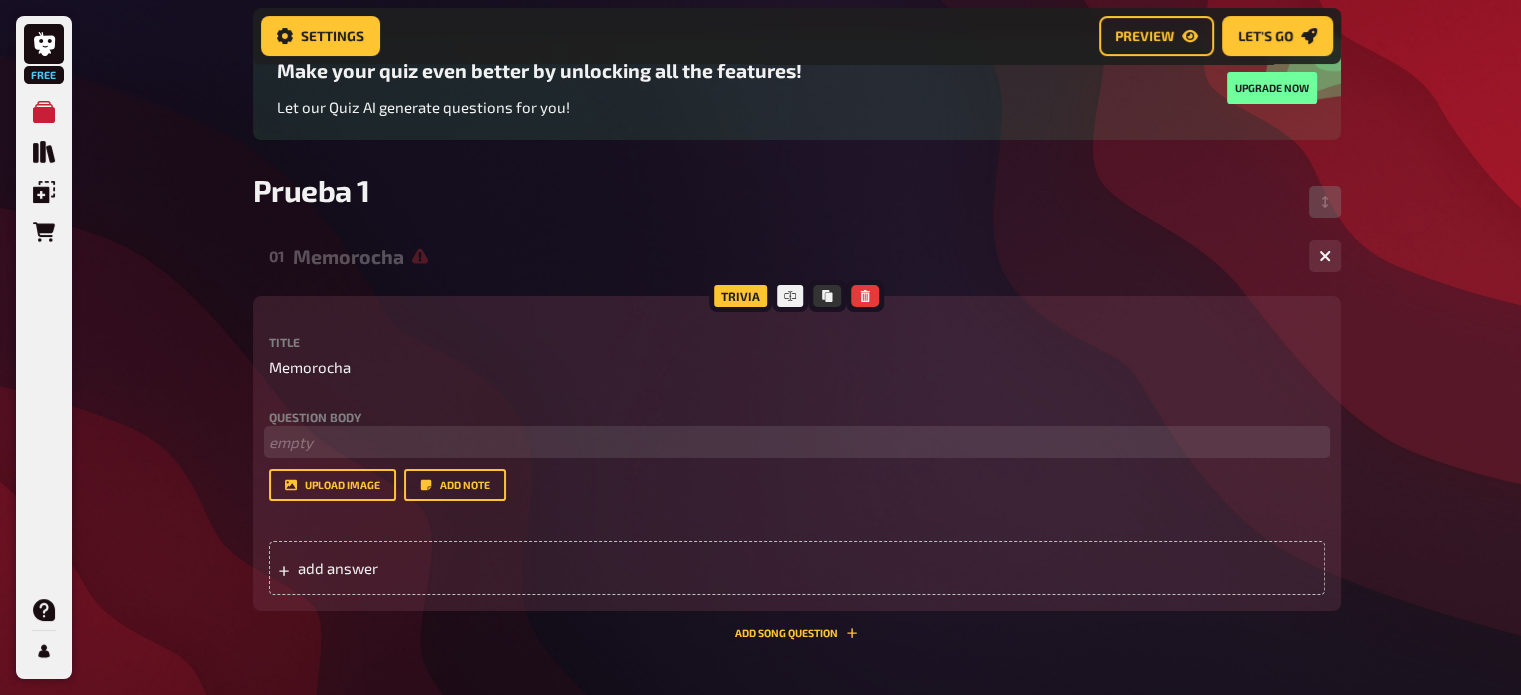 click on "﻿ empty" at bounding box center [797, 442] 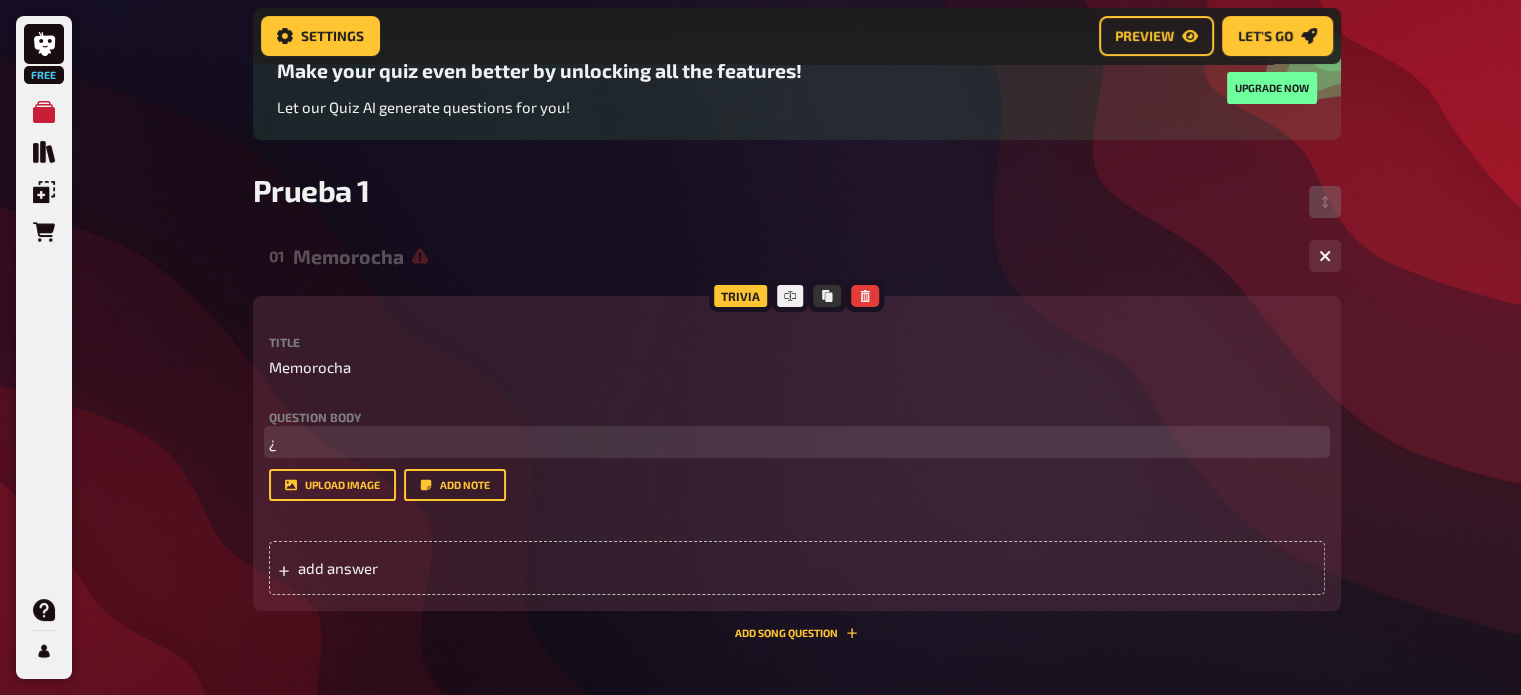 type 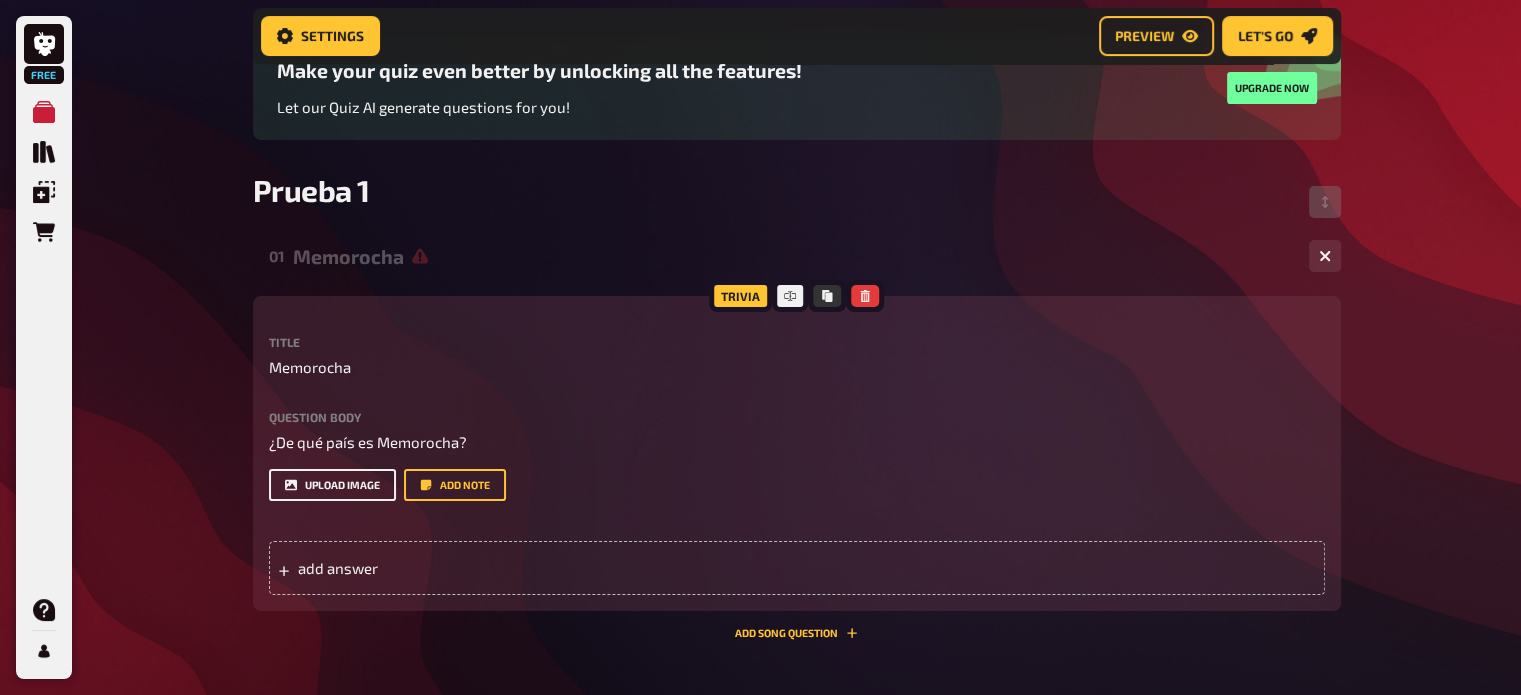 click on "upload image" at bounding box center [332, 485] 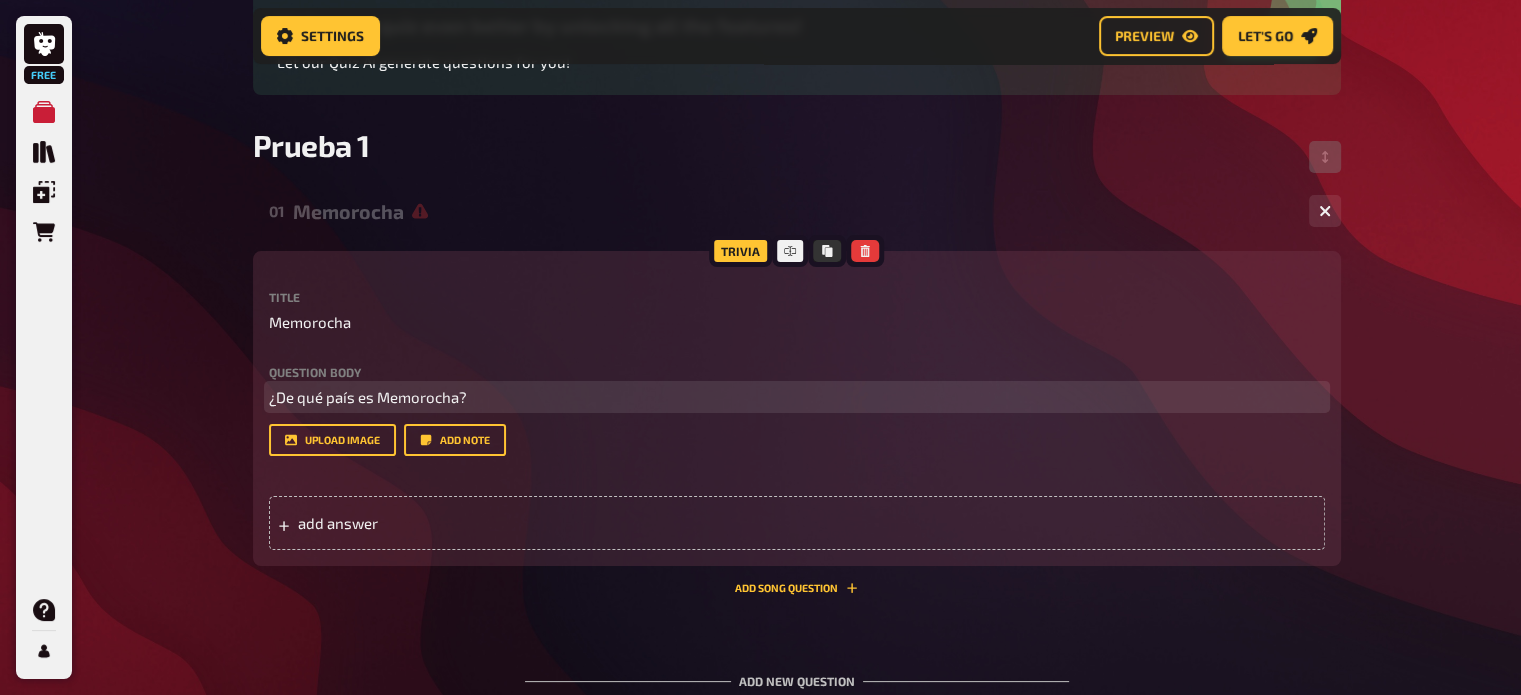 scroll, scrollTop: 175, scrollLeft: 0, axis: vertical 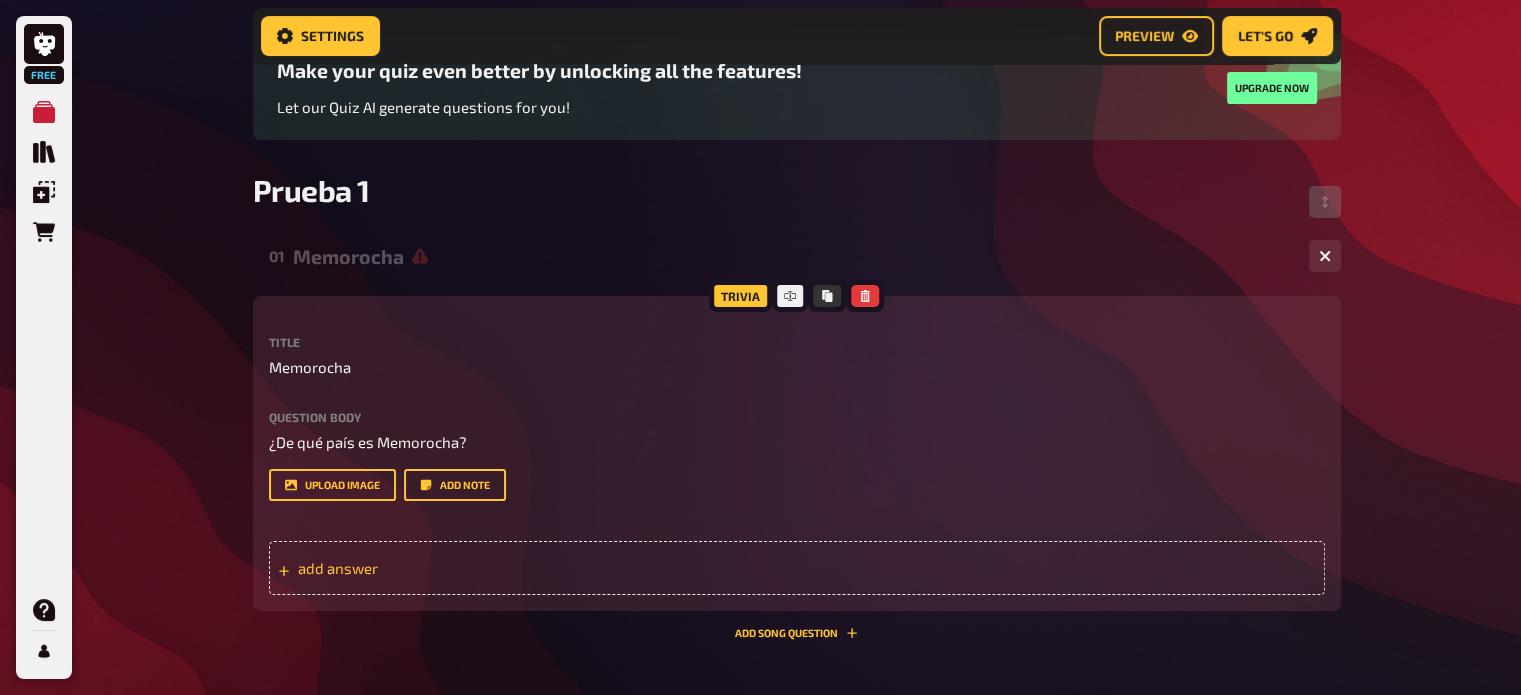 click on "add answer" at bounding box center [797, 568] 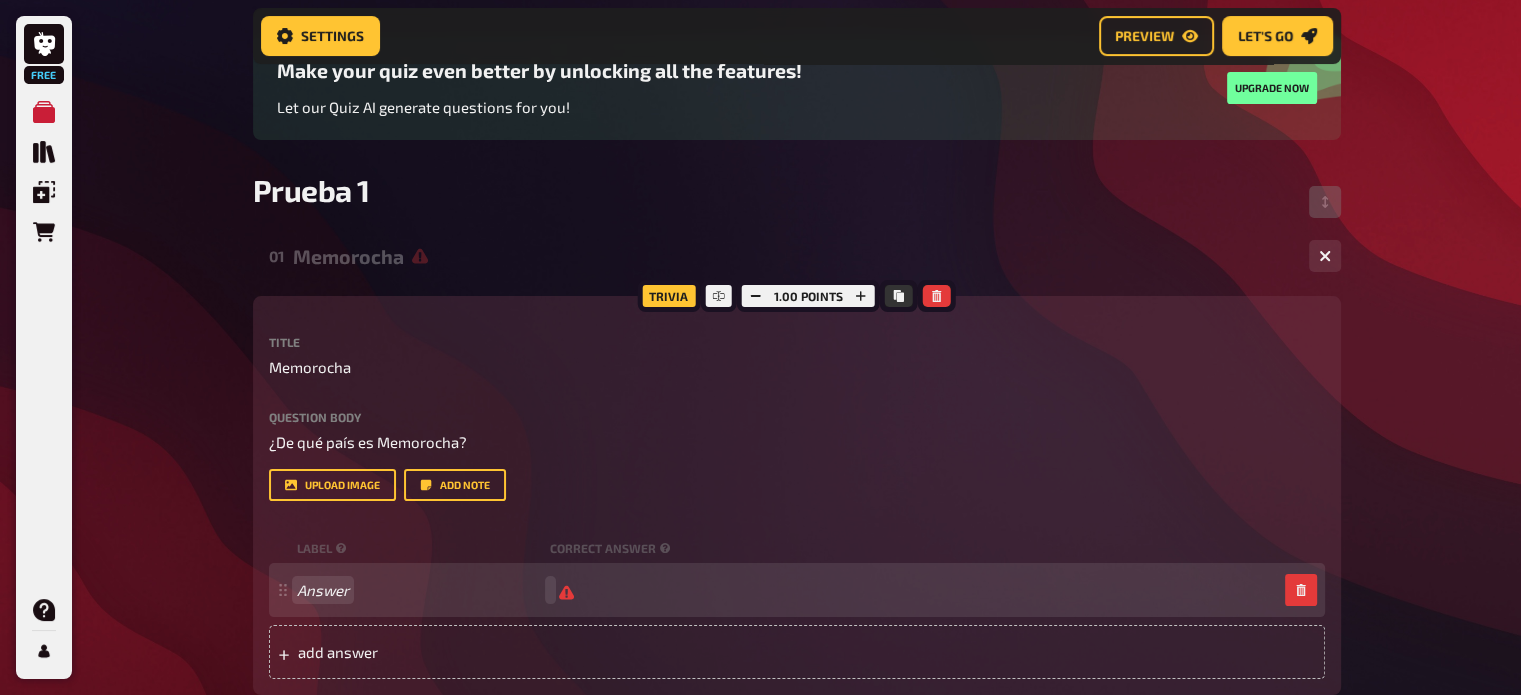 click on "Answer" at bounding box center (419, 590) 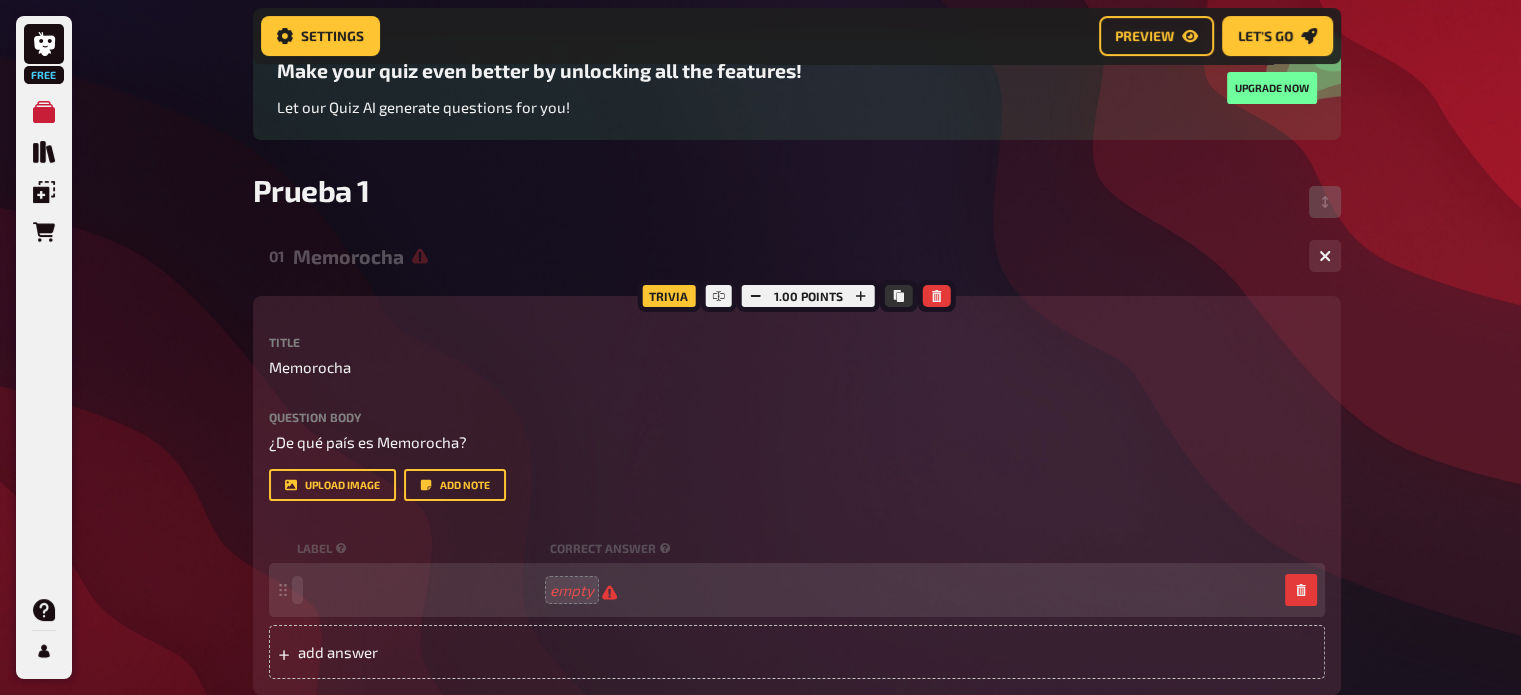 type 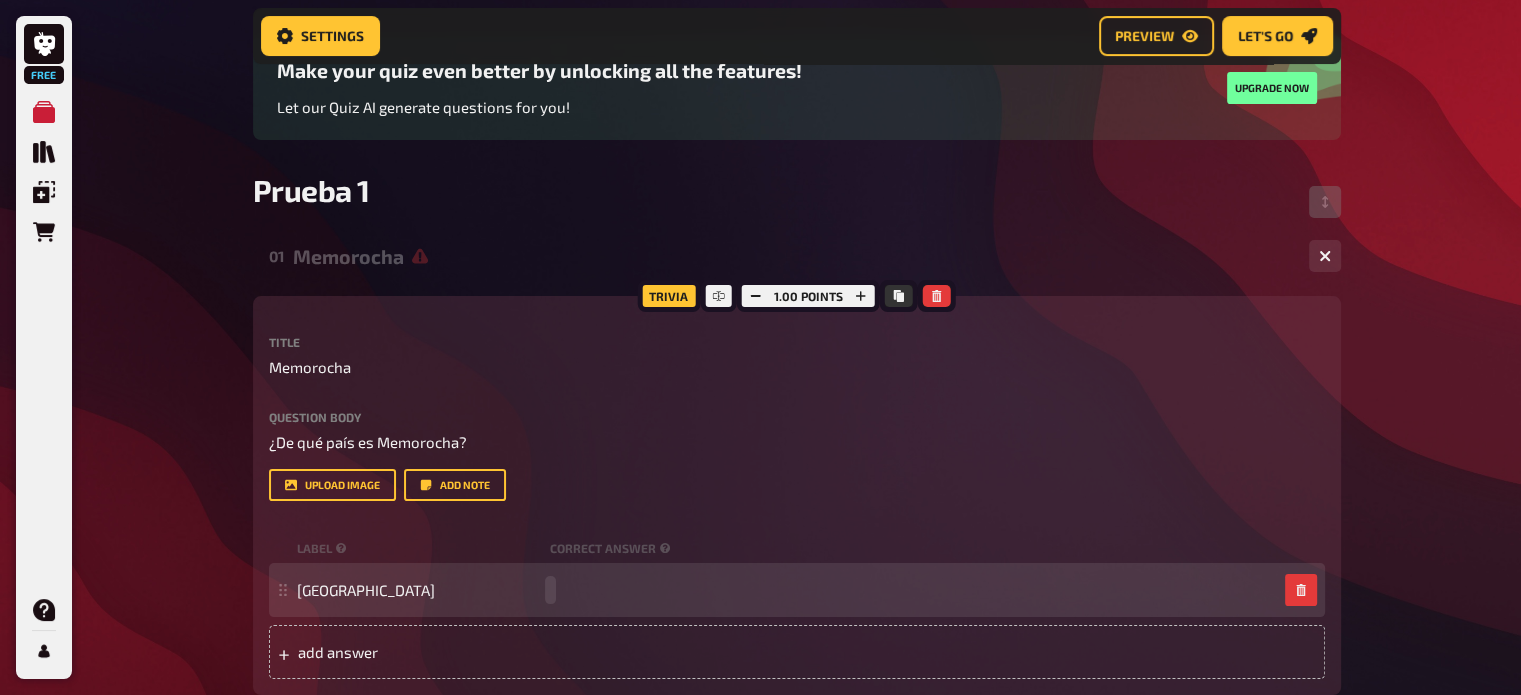 click on "[GEOGRAPHIC_DATA]" at bounding box center (787, 590) 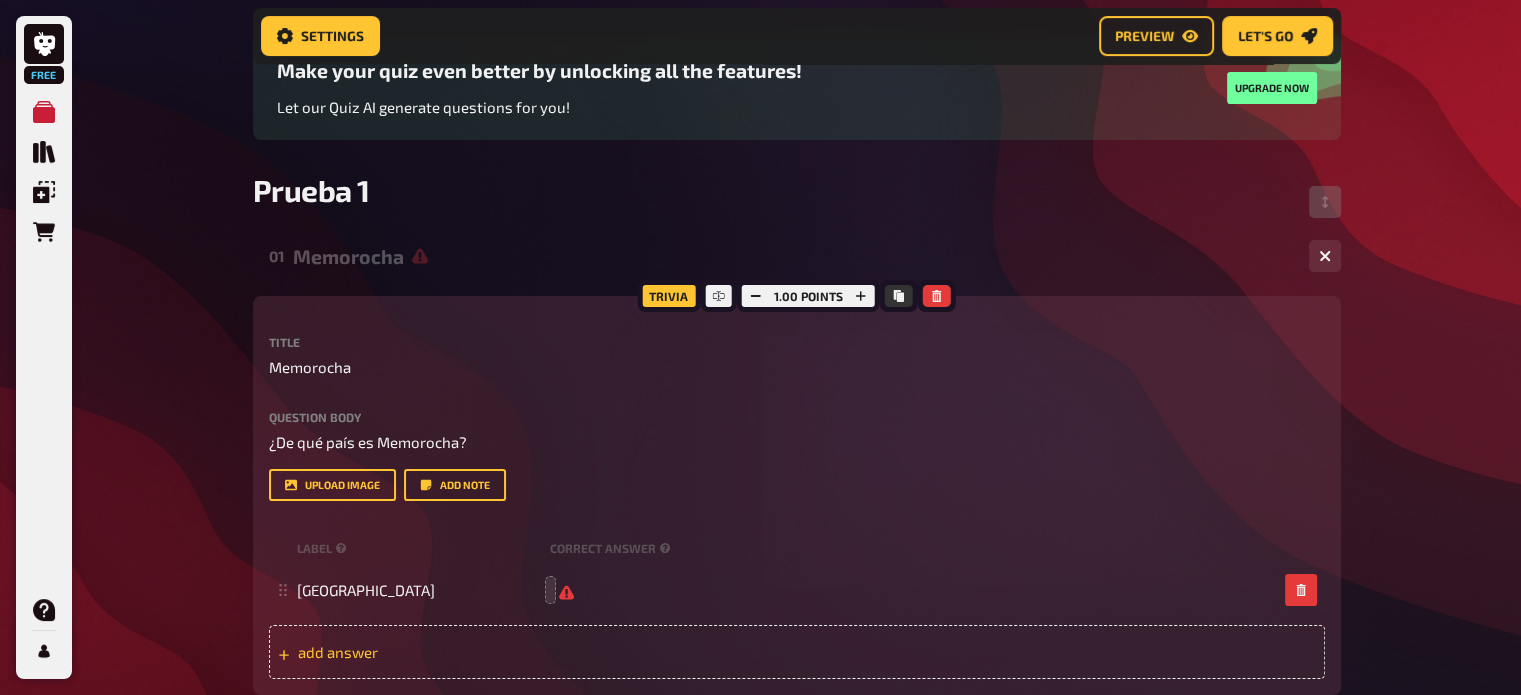 click on "add answer" at bounding box center (797, 652) 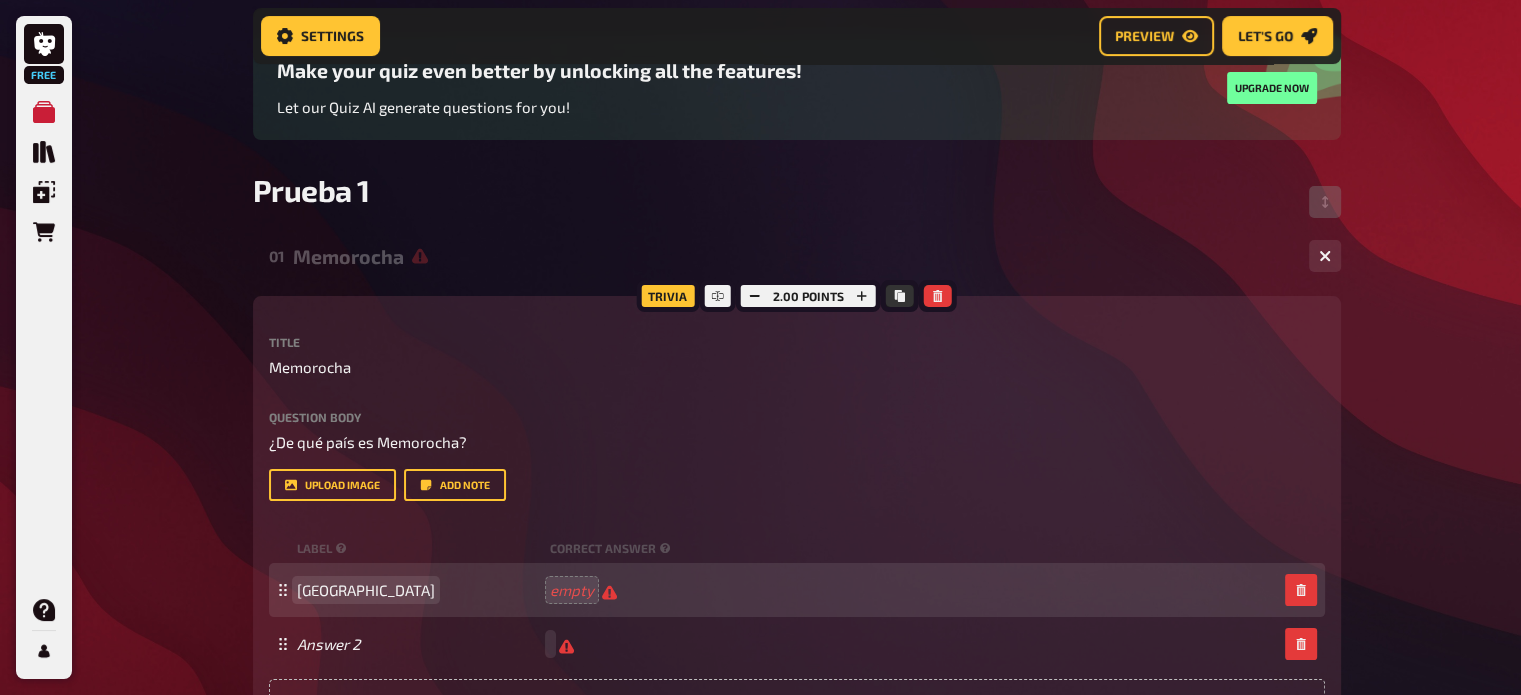 click on "[GEOGRAPHIC_DATA]" at bounding box center [419, 590] 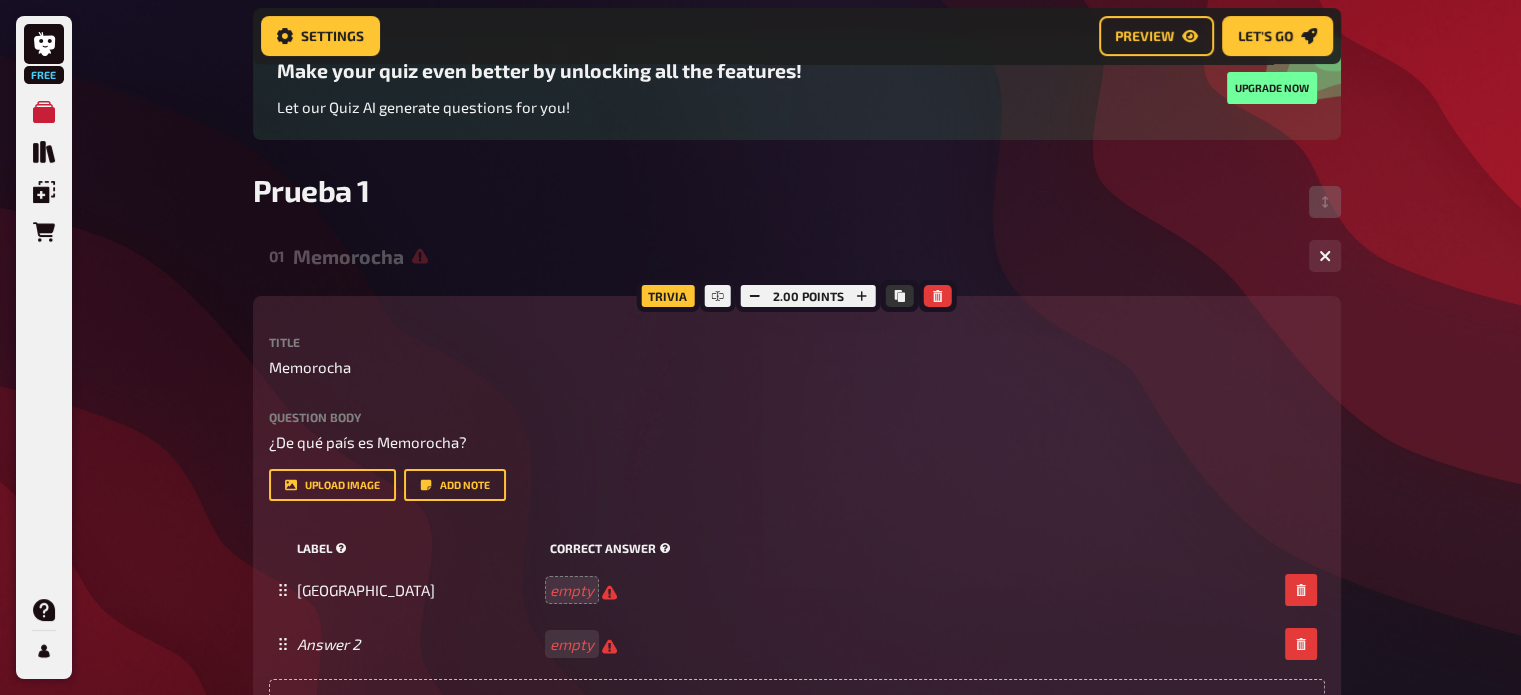 click on "correct answer" at bounding box center (612, 548) 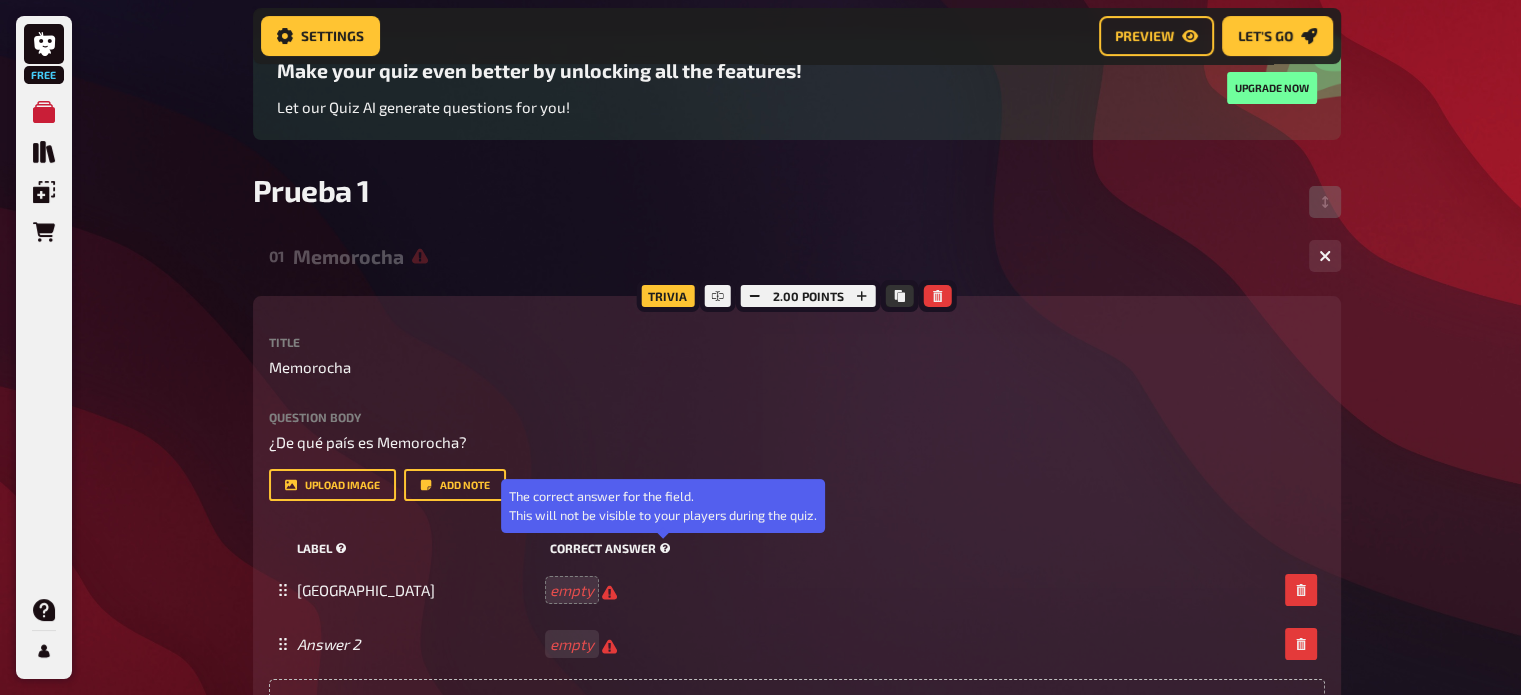 click 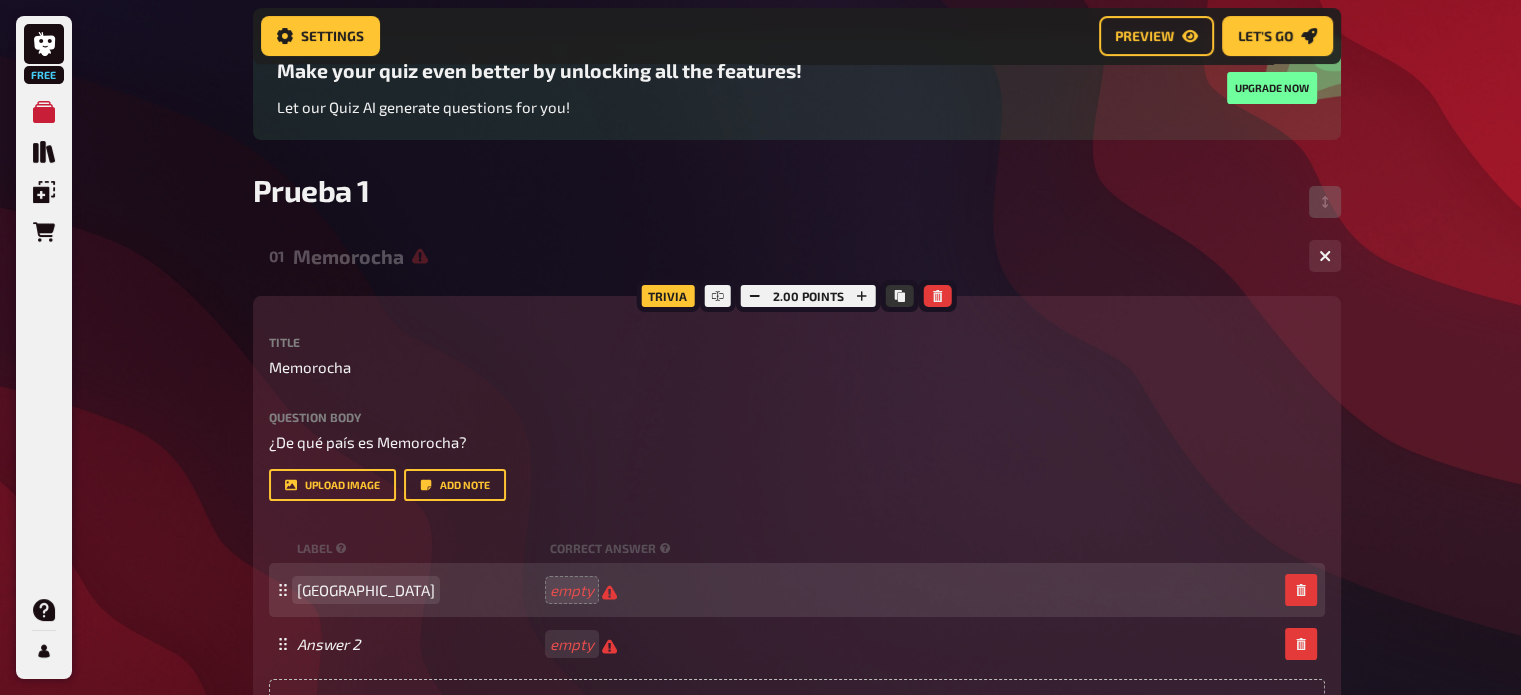 click on "[GEOGRAPHIC_DATA]" at bounding box center (419, 590) 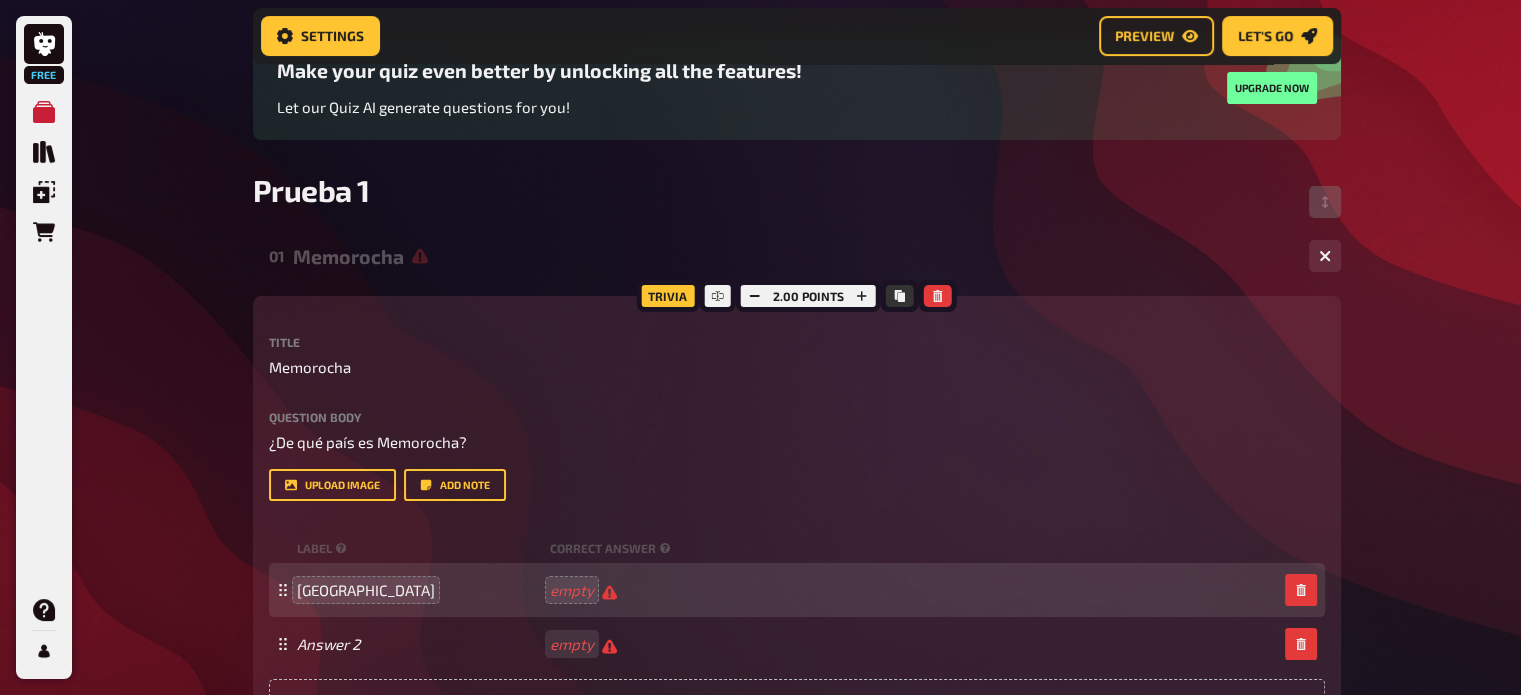 drag, startPoint x: 348, startPoint y: 591, endPoint x: 302, endPoint y: 591, distance: 46 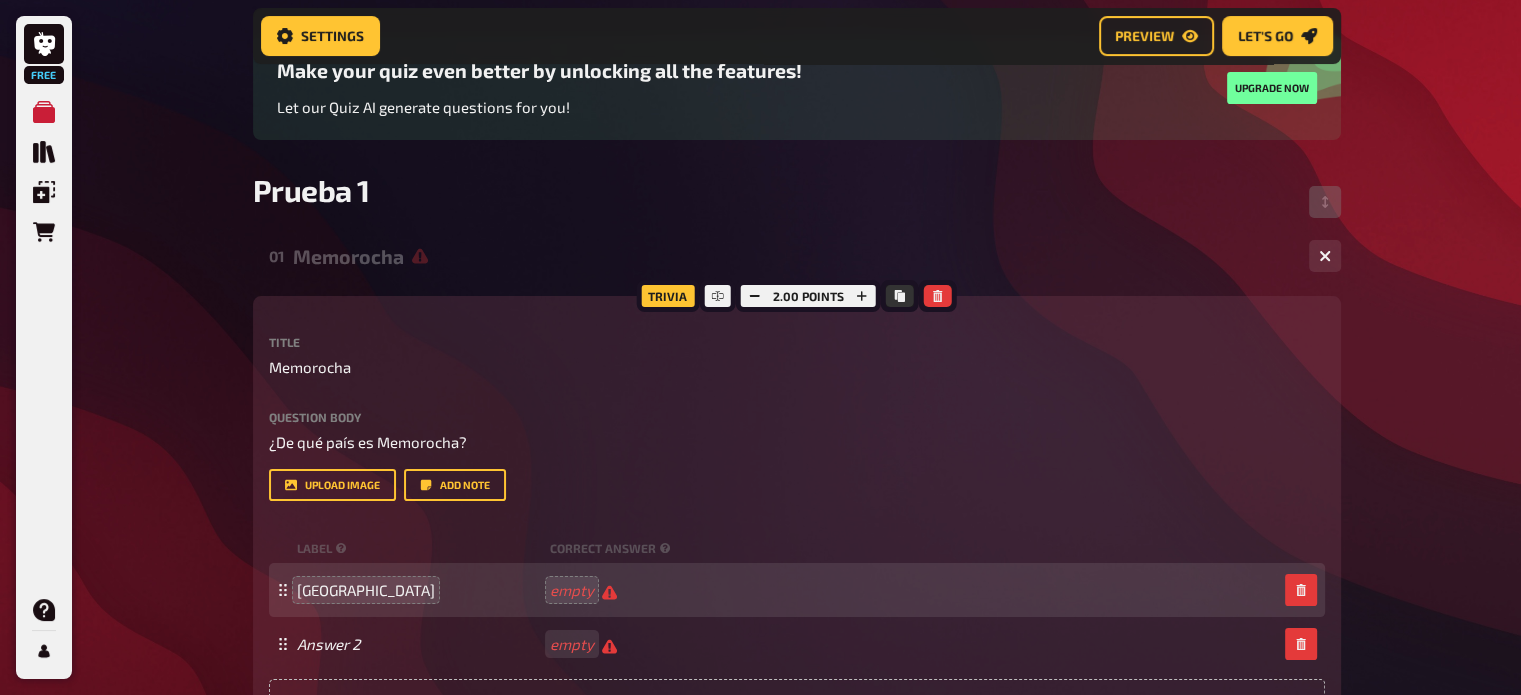 click on "[GEOGRAPHIC_DATA]" at bounding box center (419, 590) 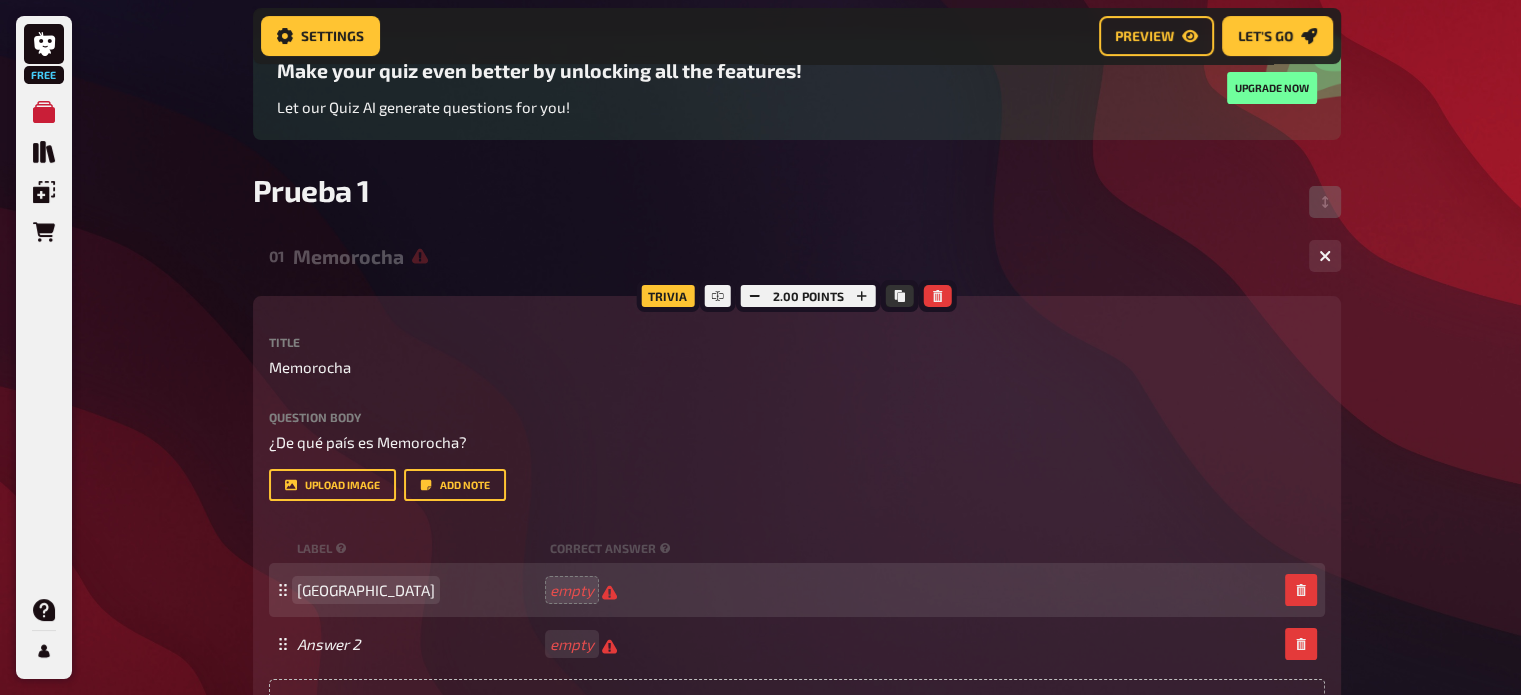 click on "[GEOGRAPHIC_DATA]" at bounding box center [366, 590] 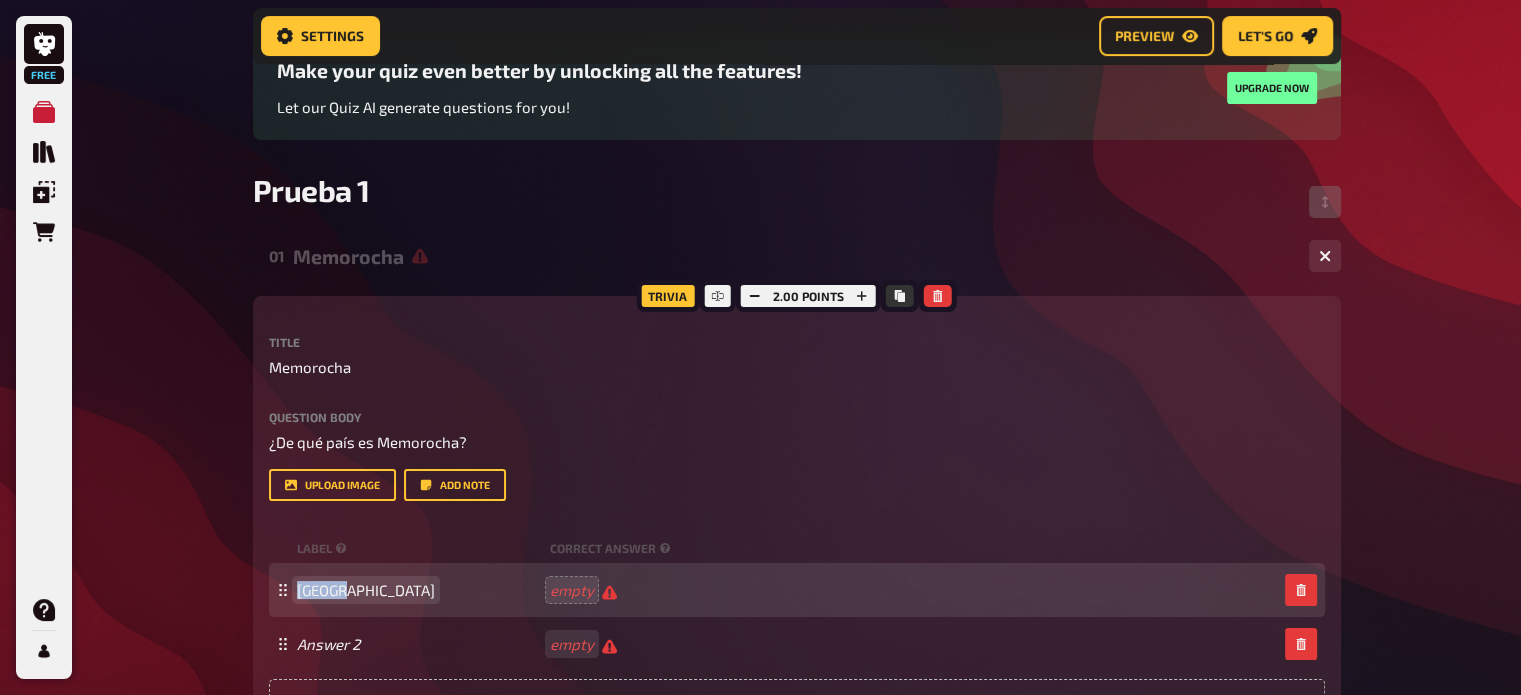 click on "[GEOGRAPHIC_DATA]" at bounding box center [366, 590] 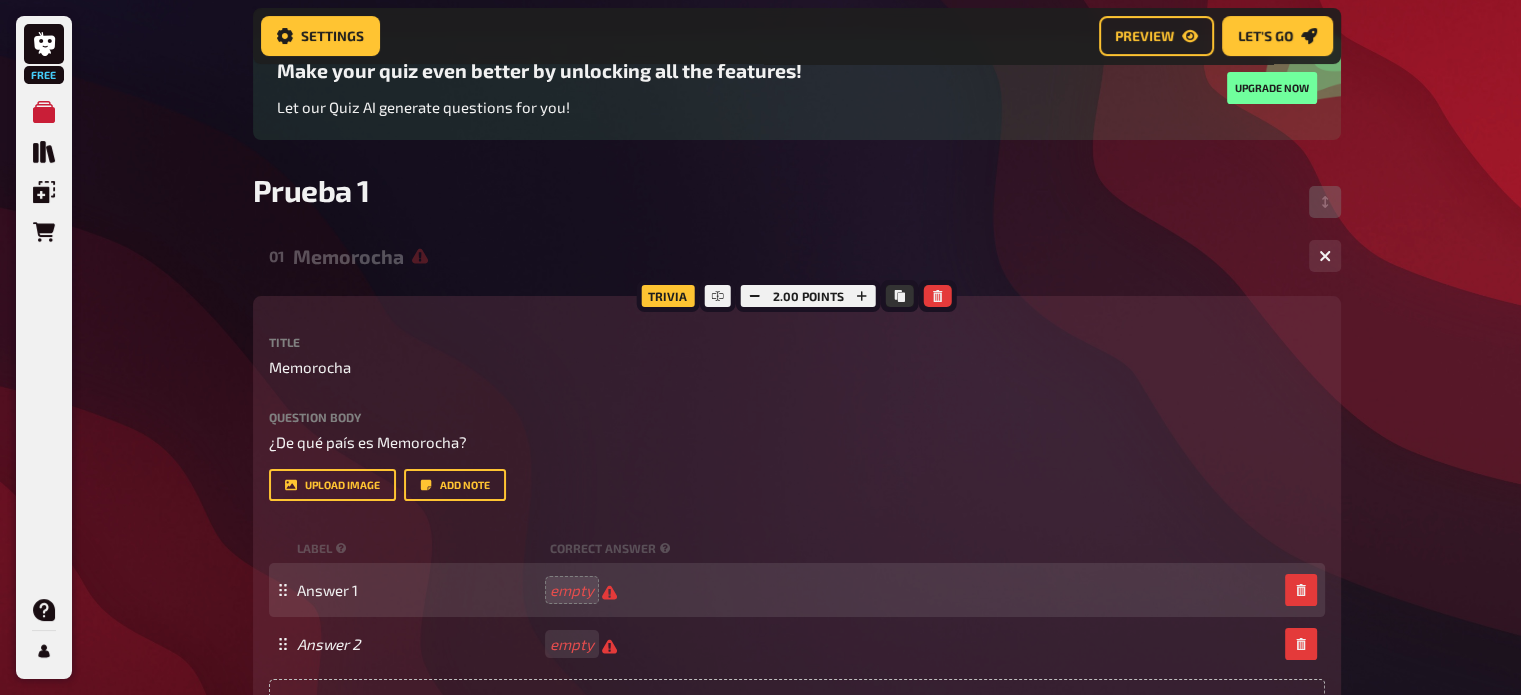 click on "Answer 1 empty" at bounding box center (787, 590) 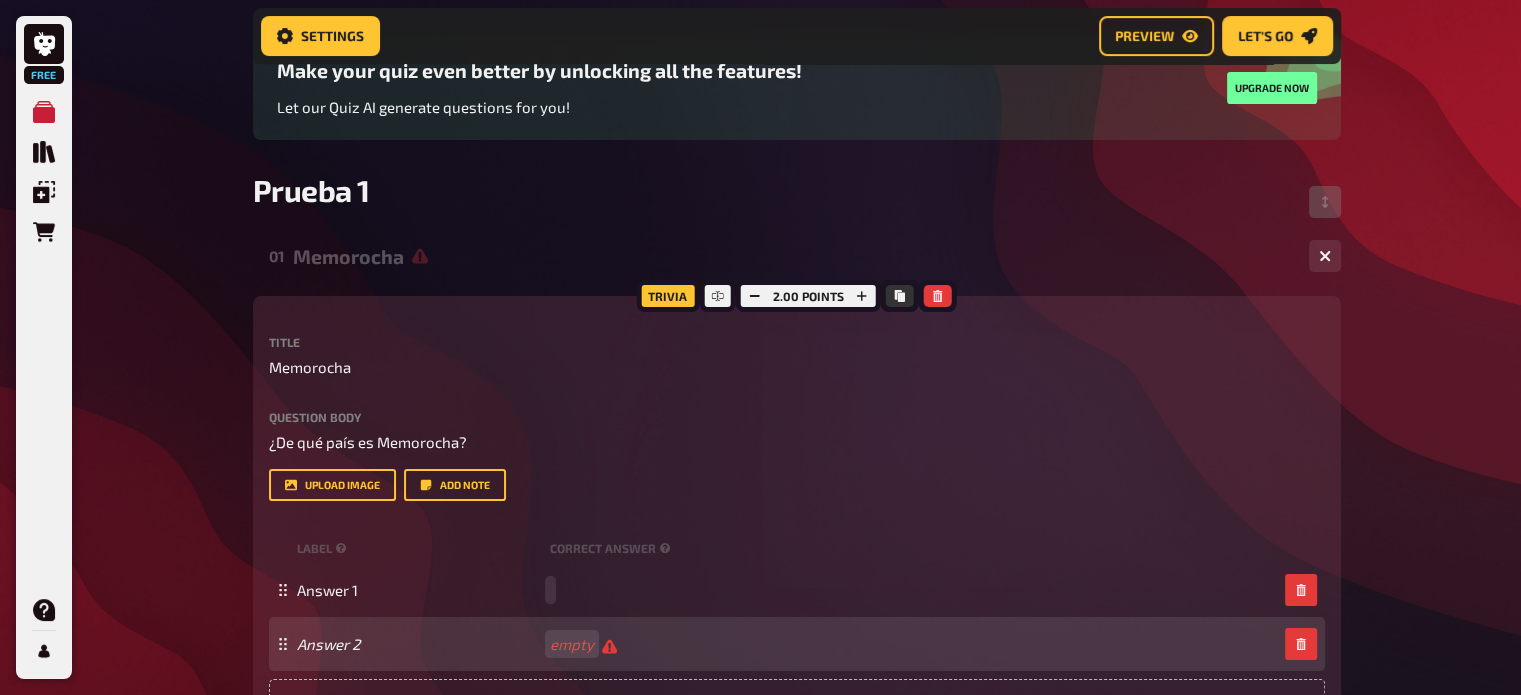 type 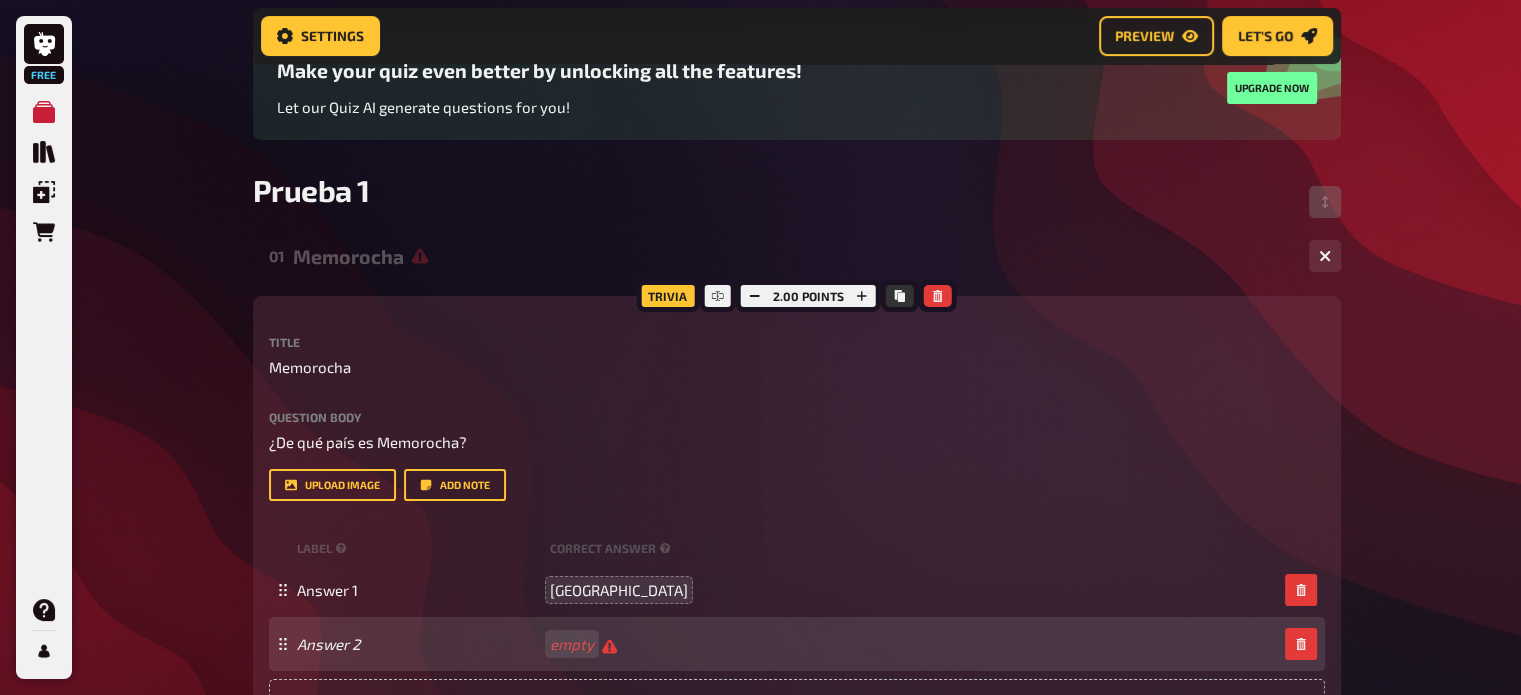 click on "Answer 2 empty" at bounding box center (797, 644) 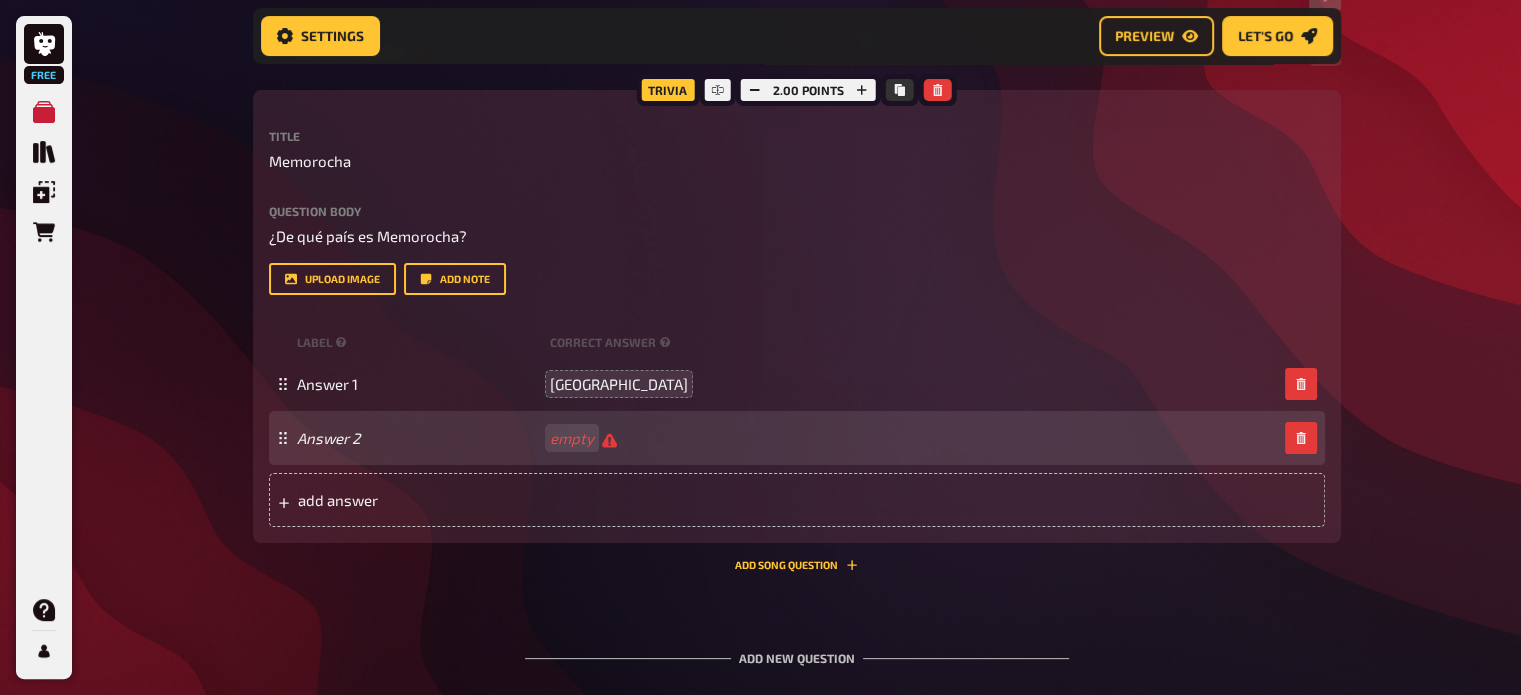 scroll, scrollTop: 391, scrollLeft: 0, axis: vertical 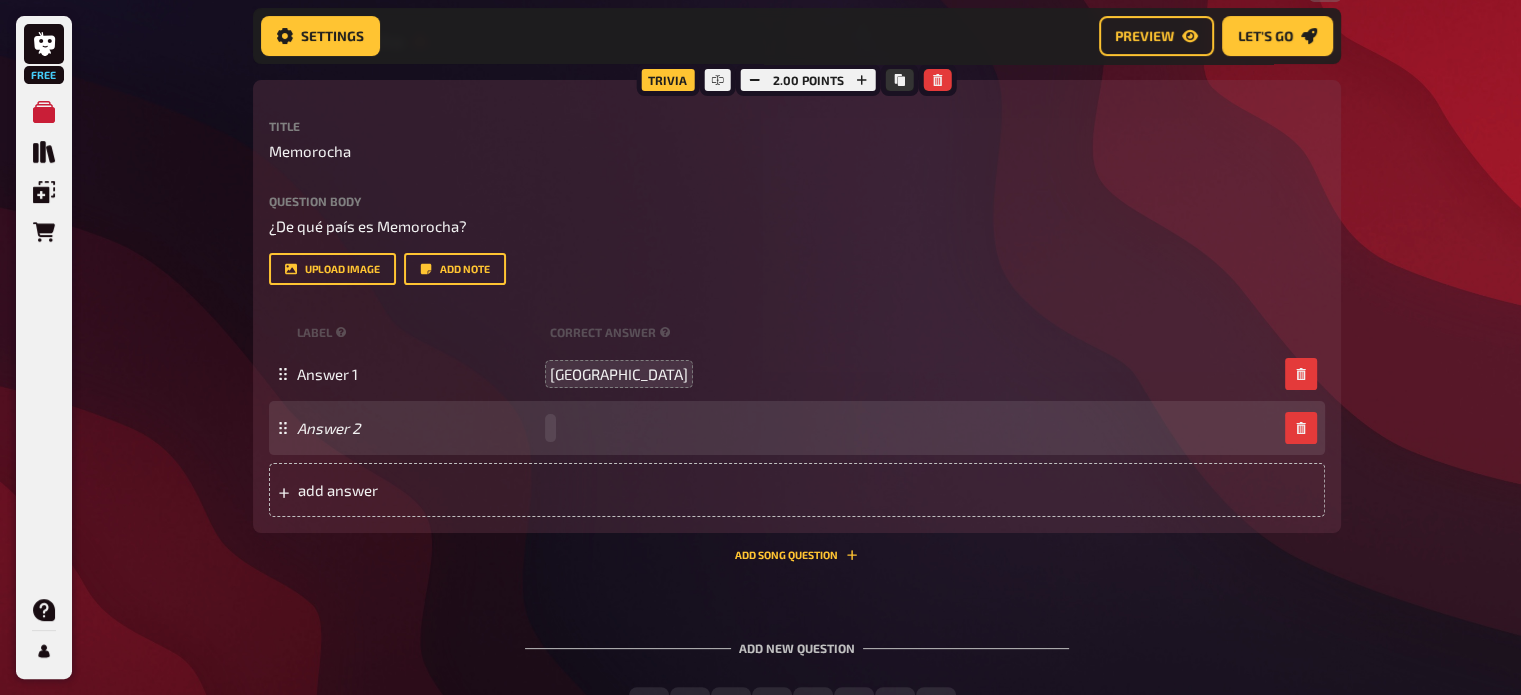 type 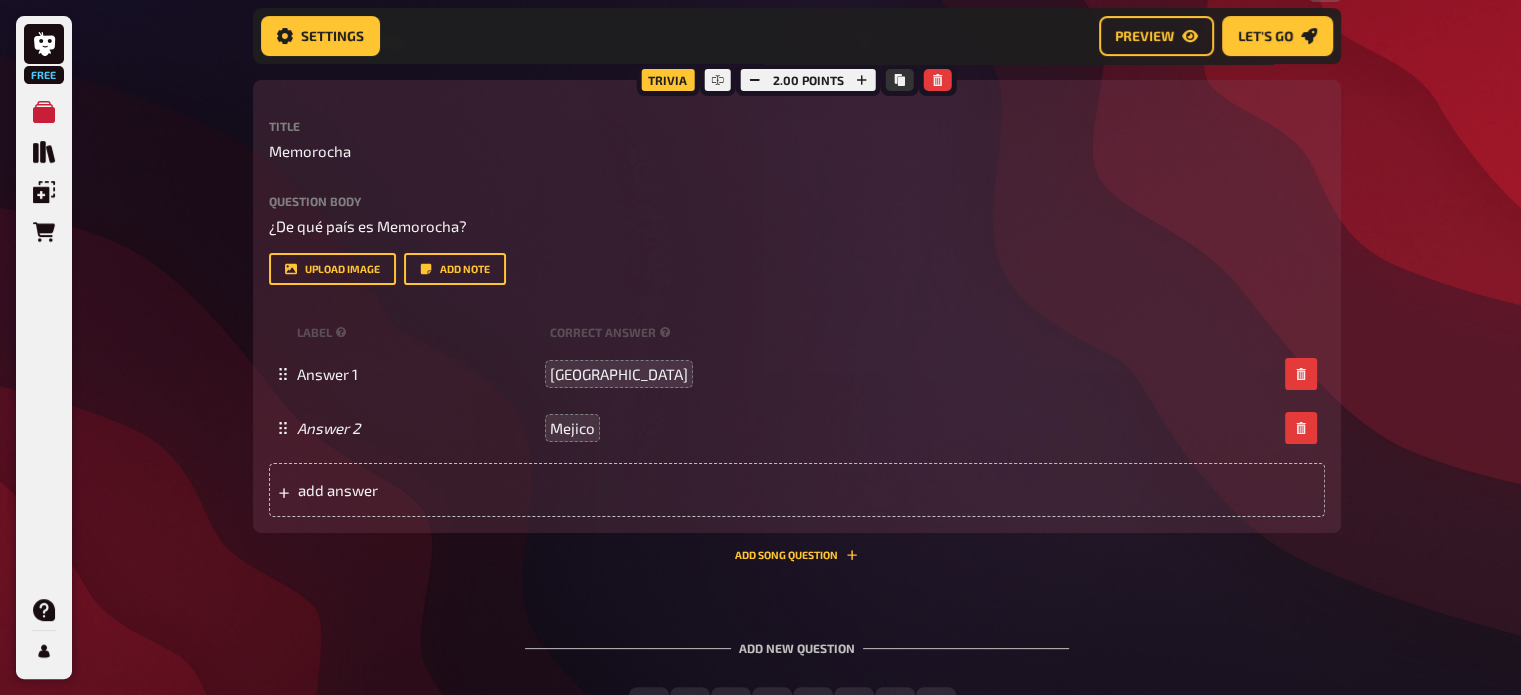 click on "Trivia 2.00 points Title Memorocha Question body ¿De qué país es Memorocha?  Drop here to upload upload image   Add note label correct answer Answer 1 México Answer 2 Mejico
To pick up a draggable item, press the space bar.
While dragging, use the arrow keys to move the item.
Press space again to drop the item in its new position, or press escape to cancel.
add answer Add Song question" at bounding box center [797, 320] 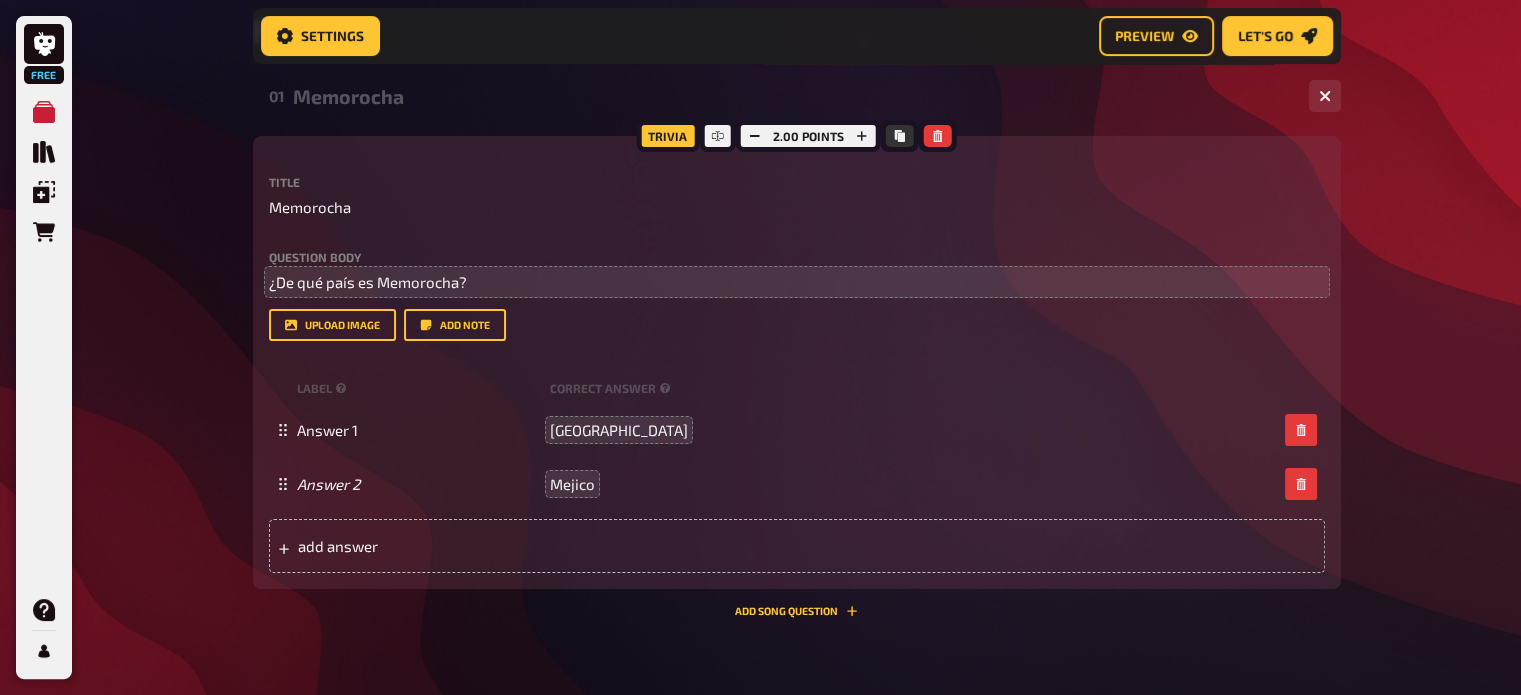 scroll, scrollTop: 91, scrollLeft: 0, axis: vertical 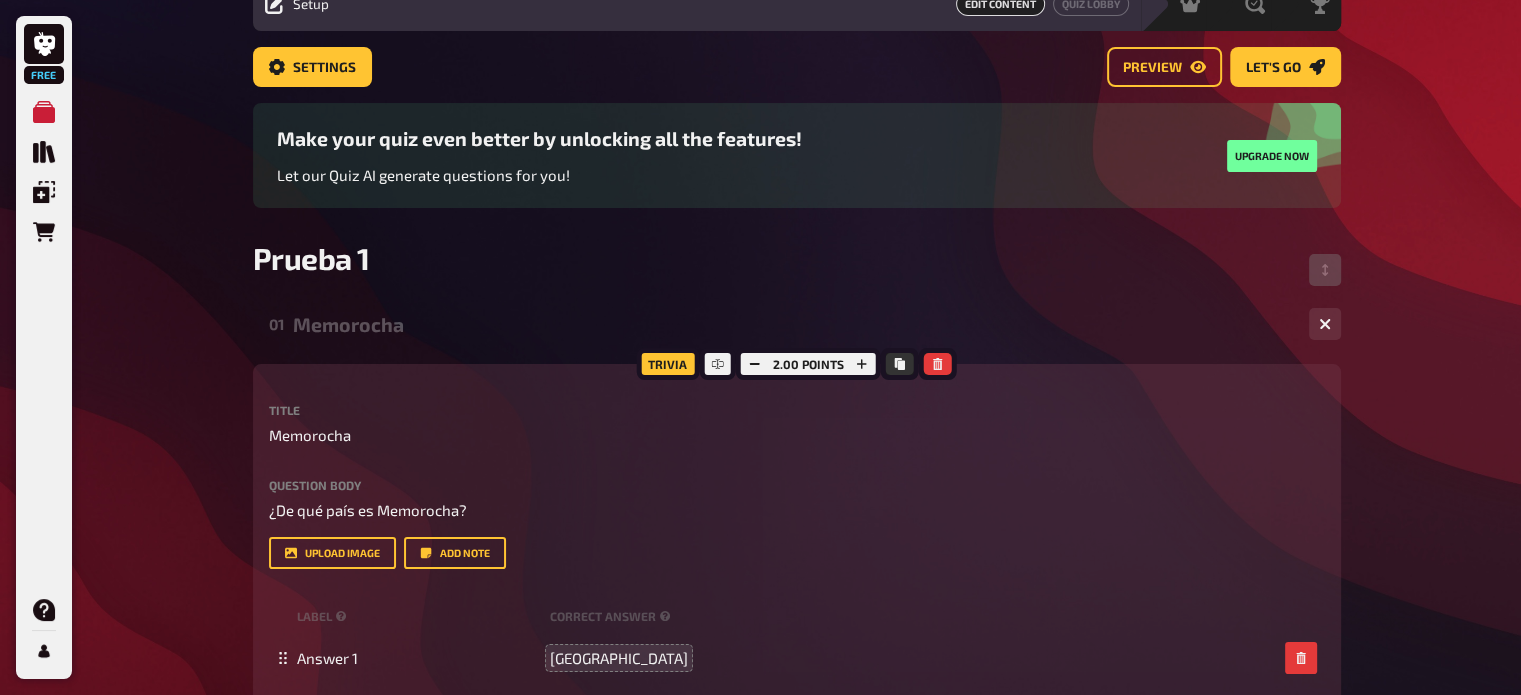 click on "2.00 points" at bounding box center (808, 364) 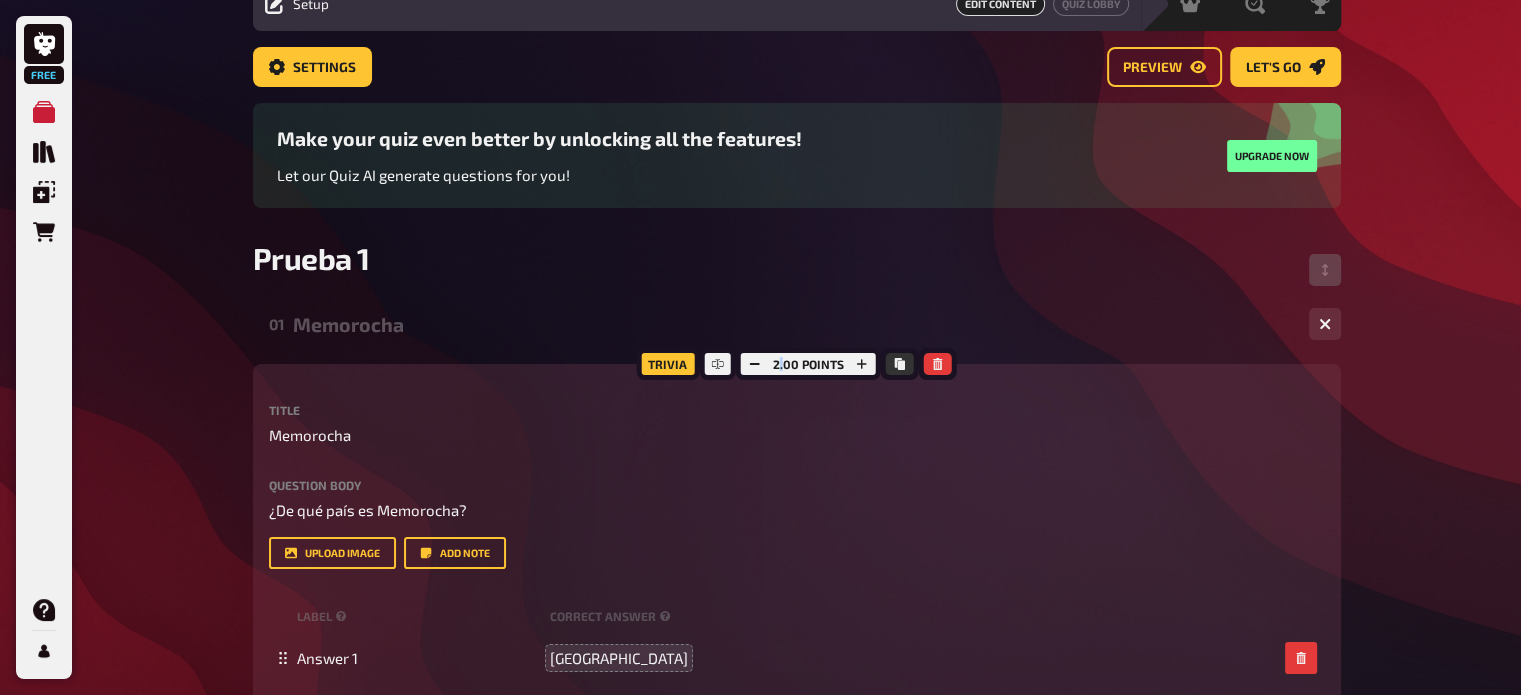 click on "2.00 points" at bounding box center [808, 364] 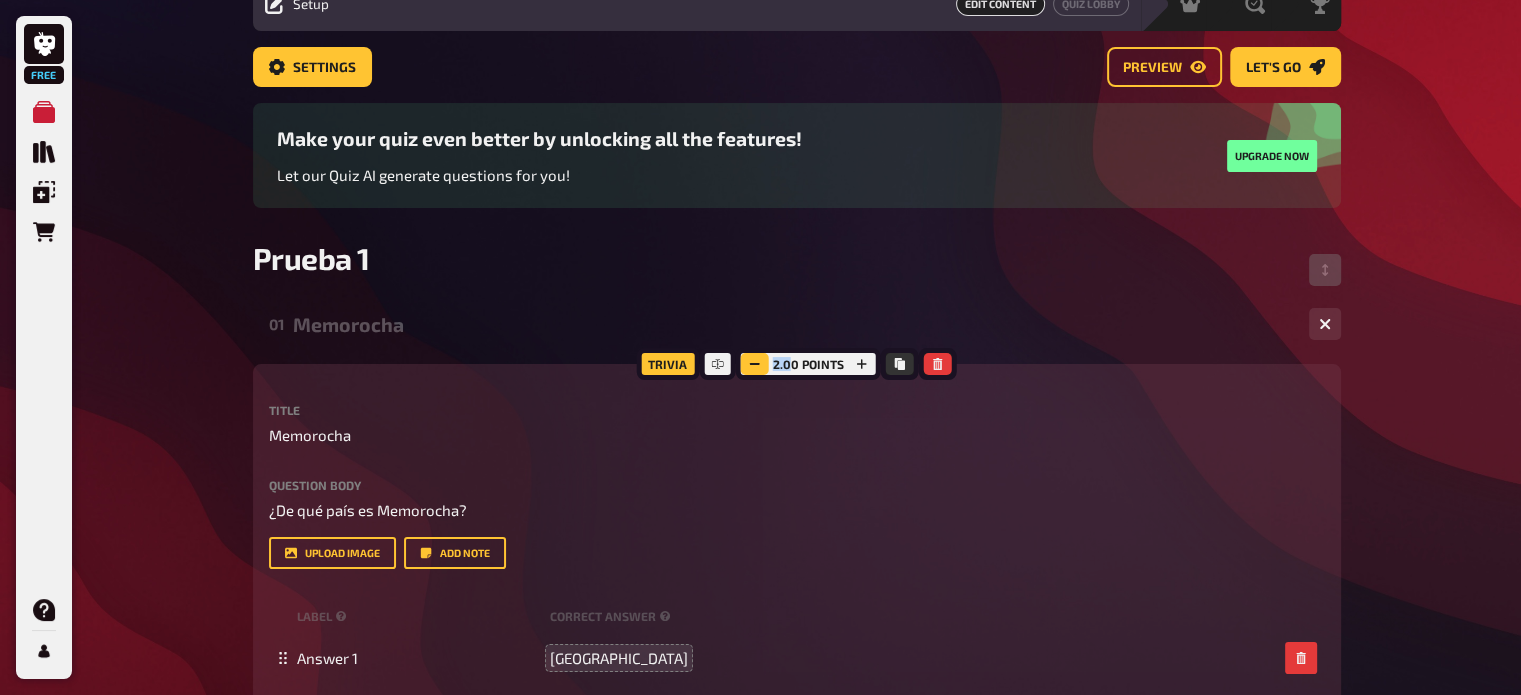 drag, startPoint x: 792, startPoint y: 367, endPoint x: 741, endPoint y: 367, distance: 51 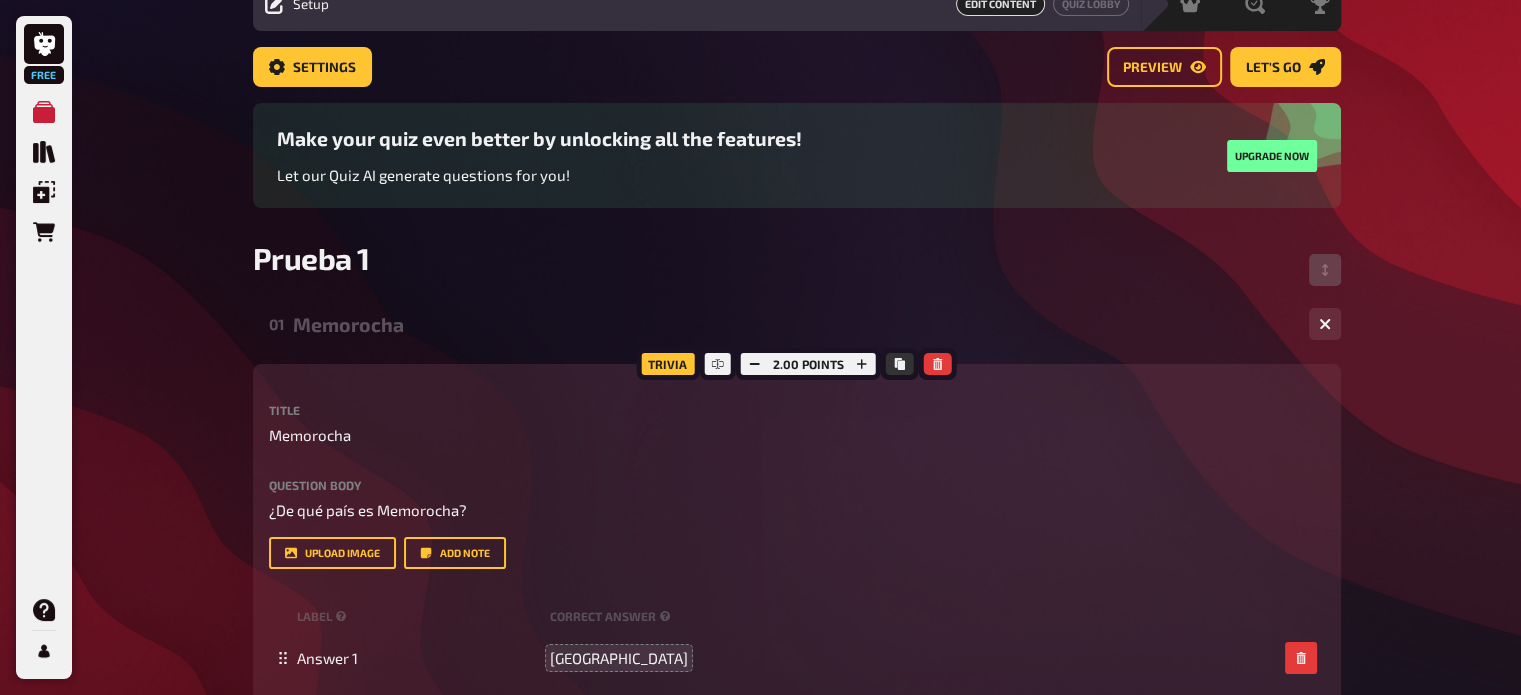 click on "2.00 points" at bounding box center (808, 364) 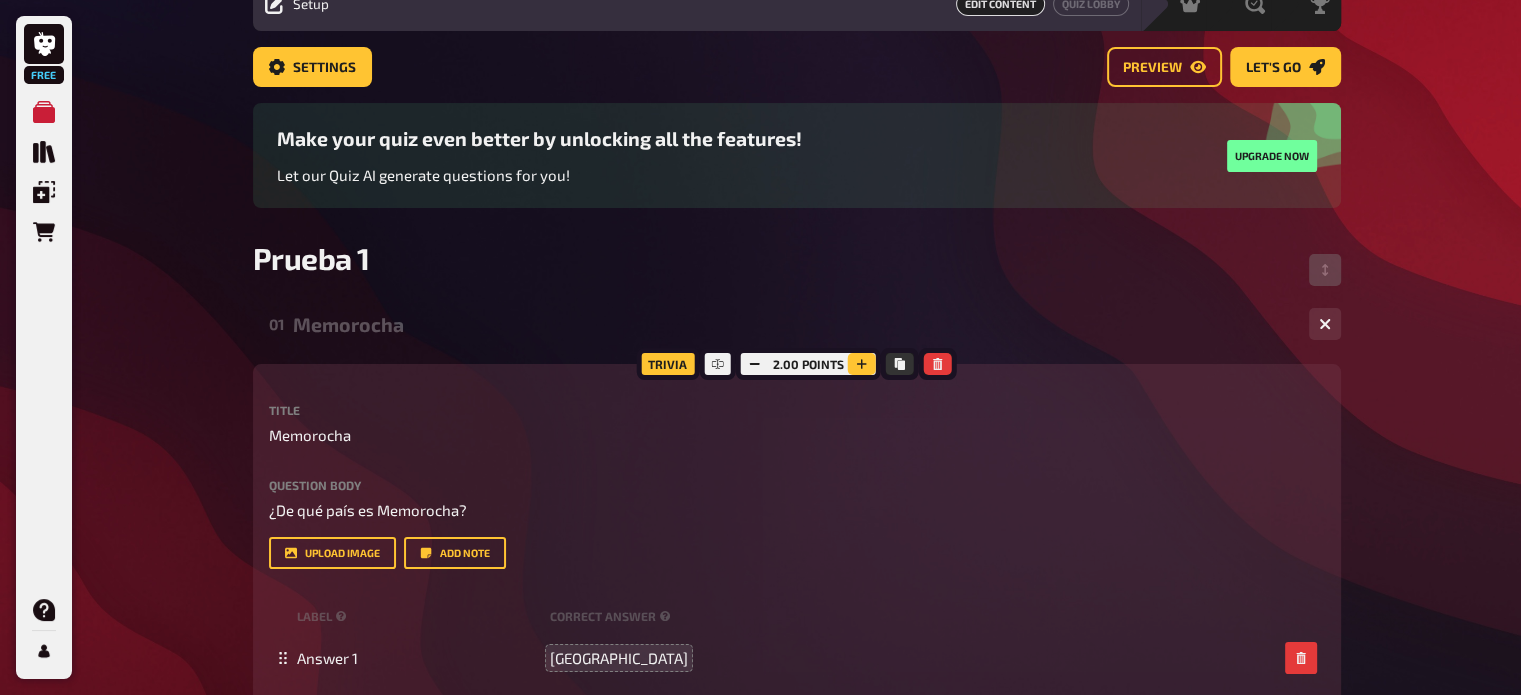 click 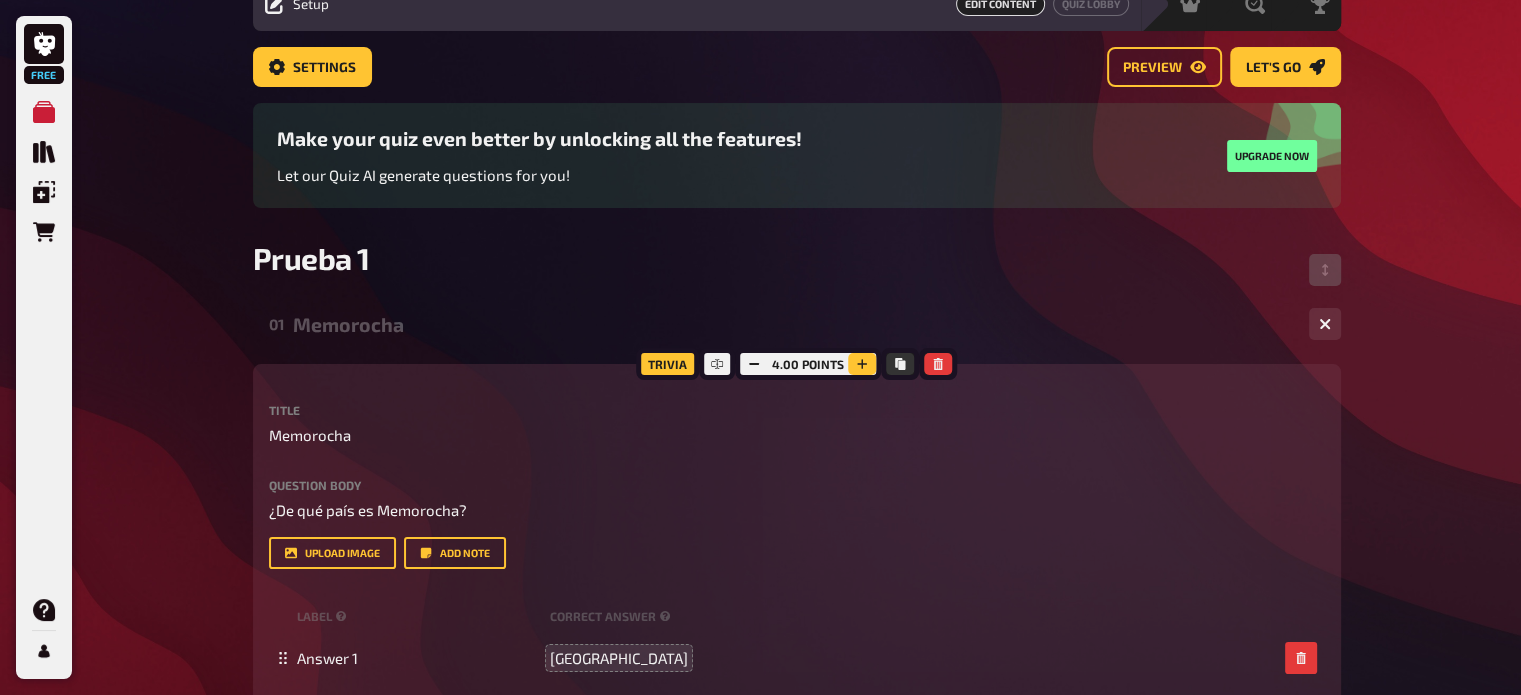 click 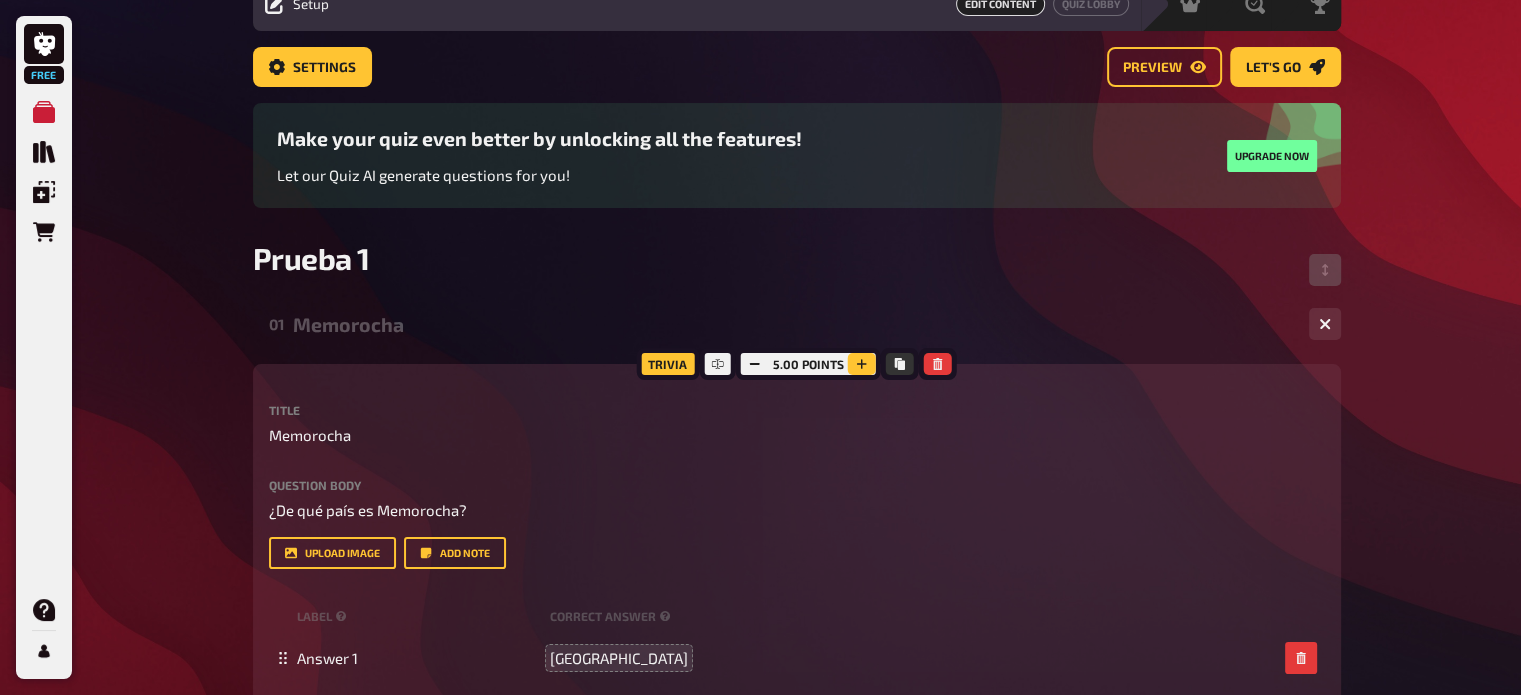 click 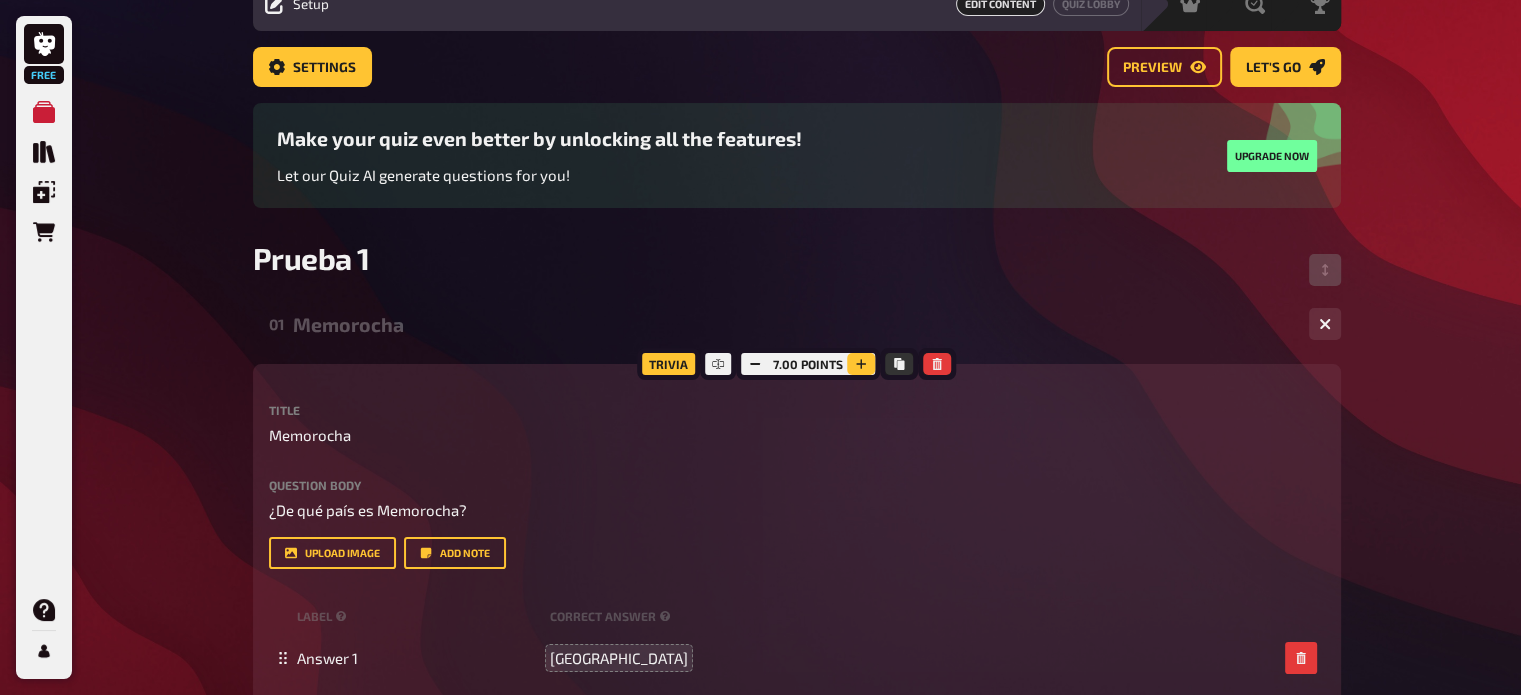 click 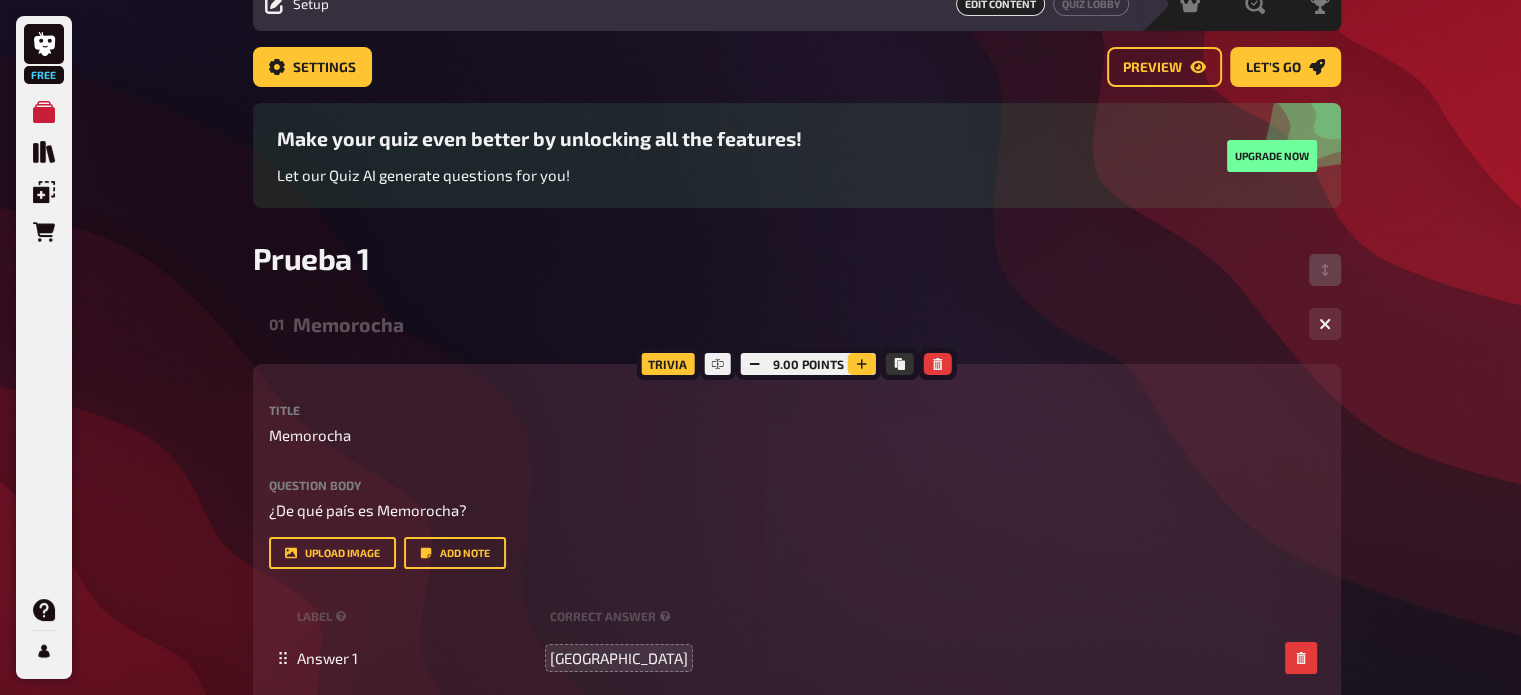 click 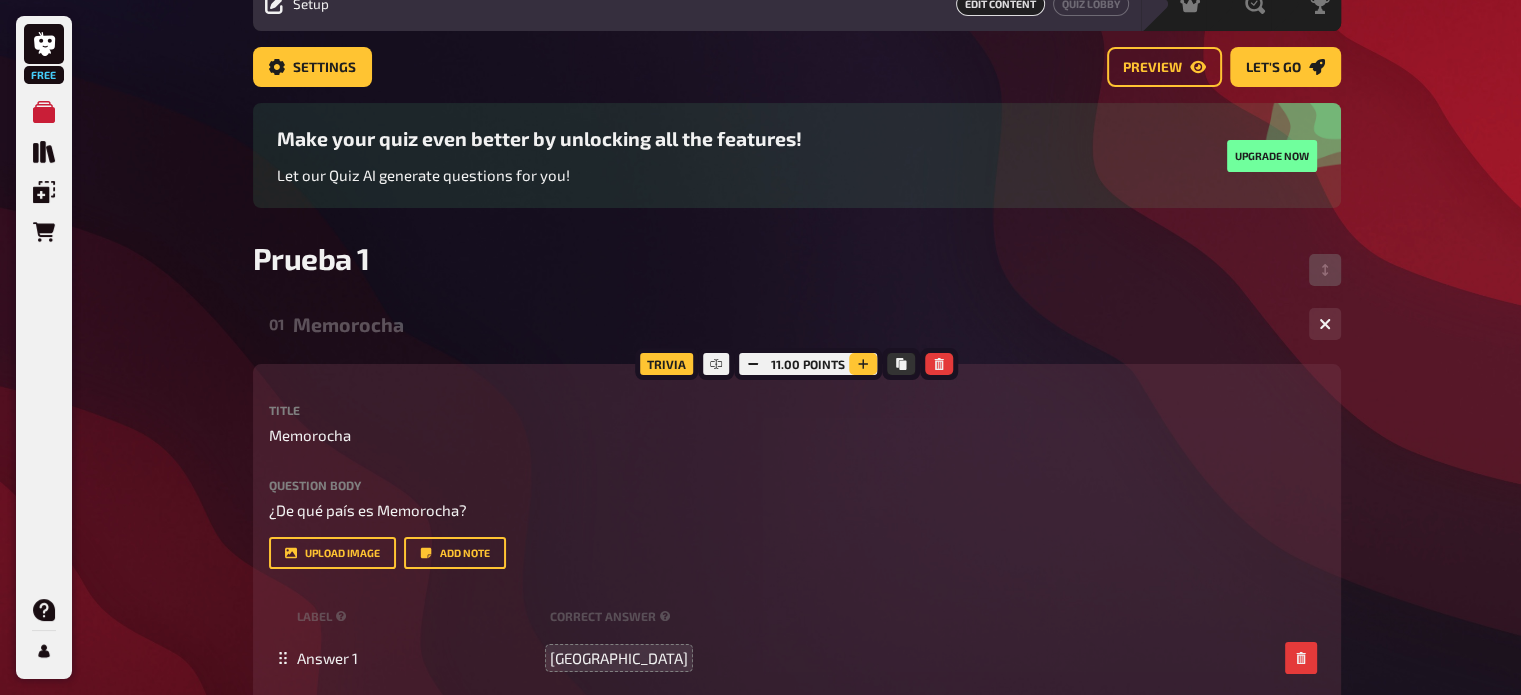 click 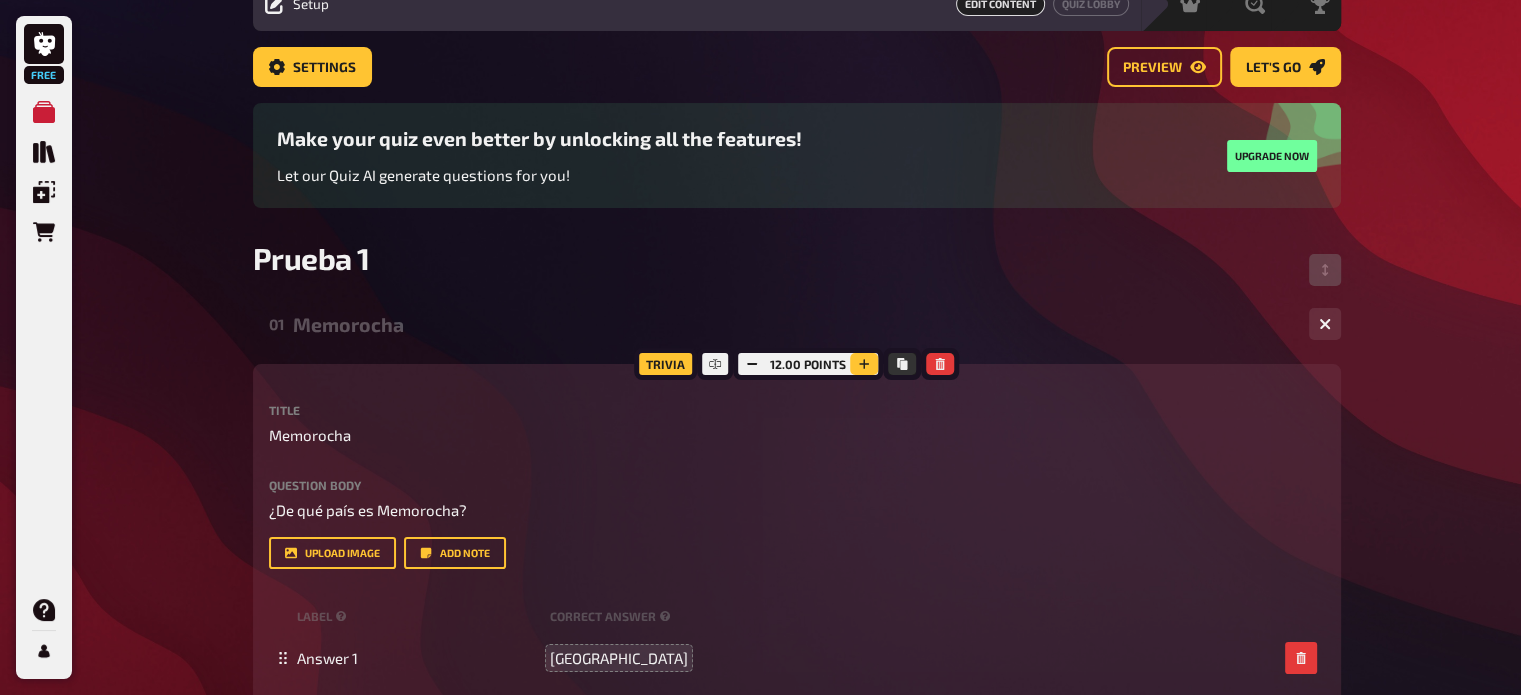 click 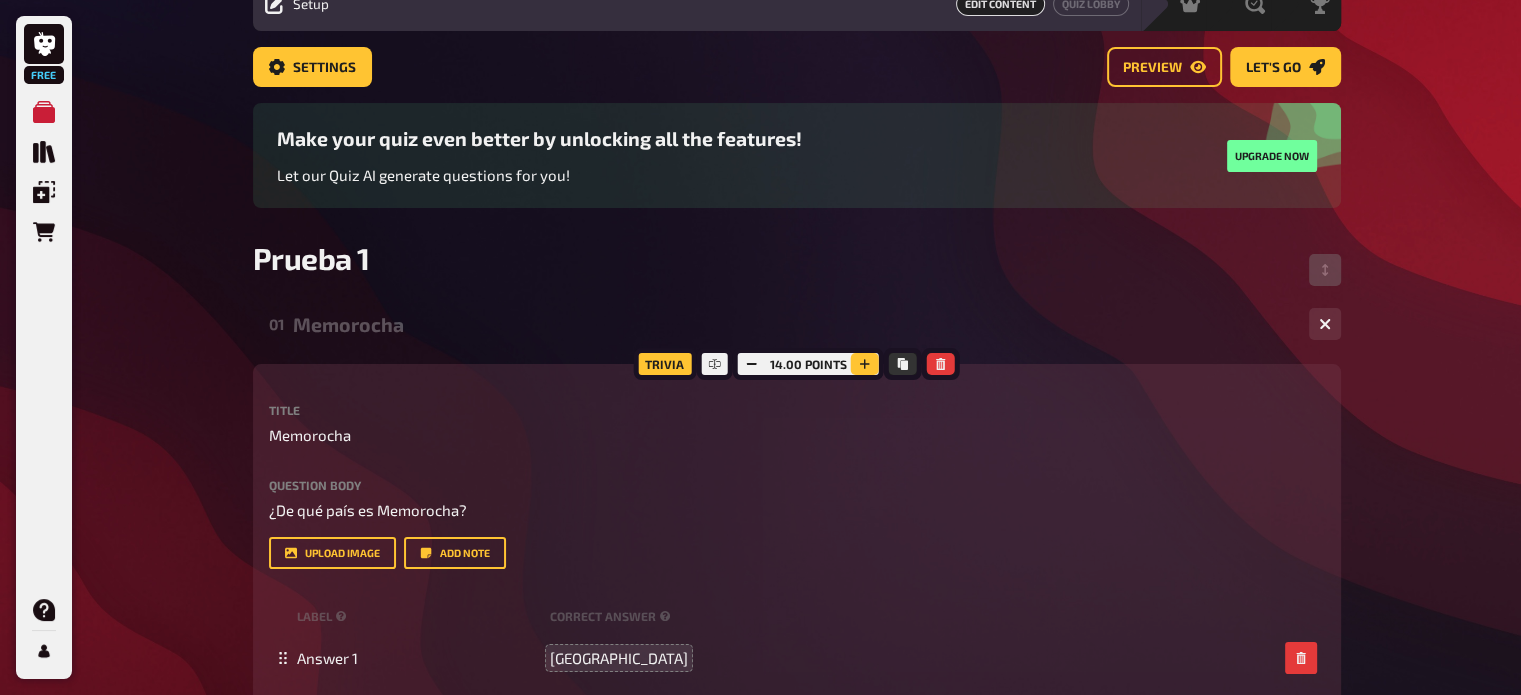 click 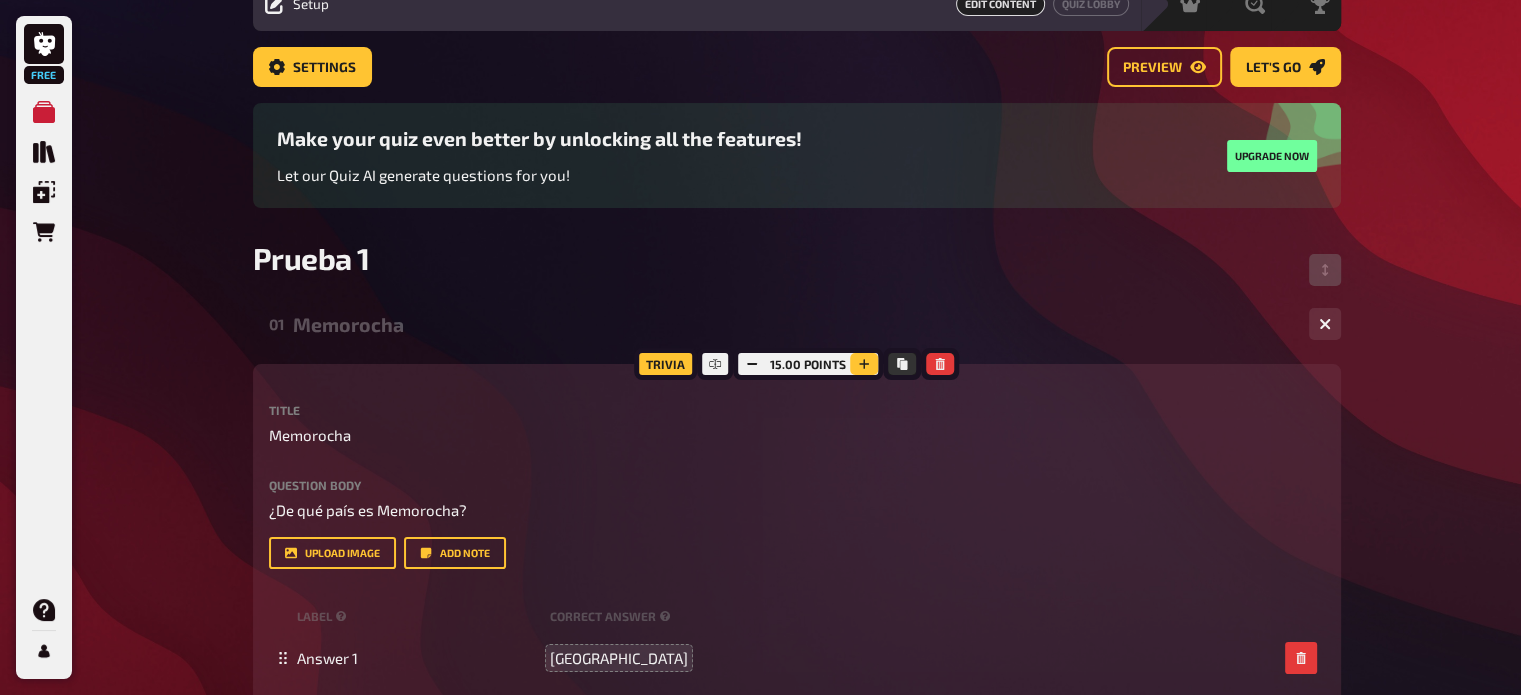 click 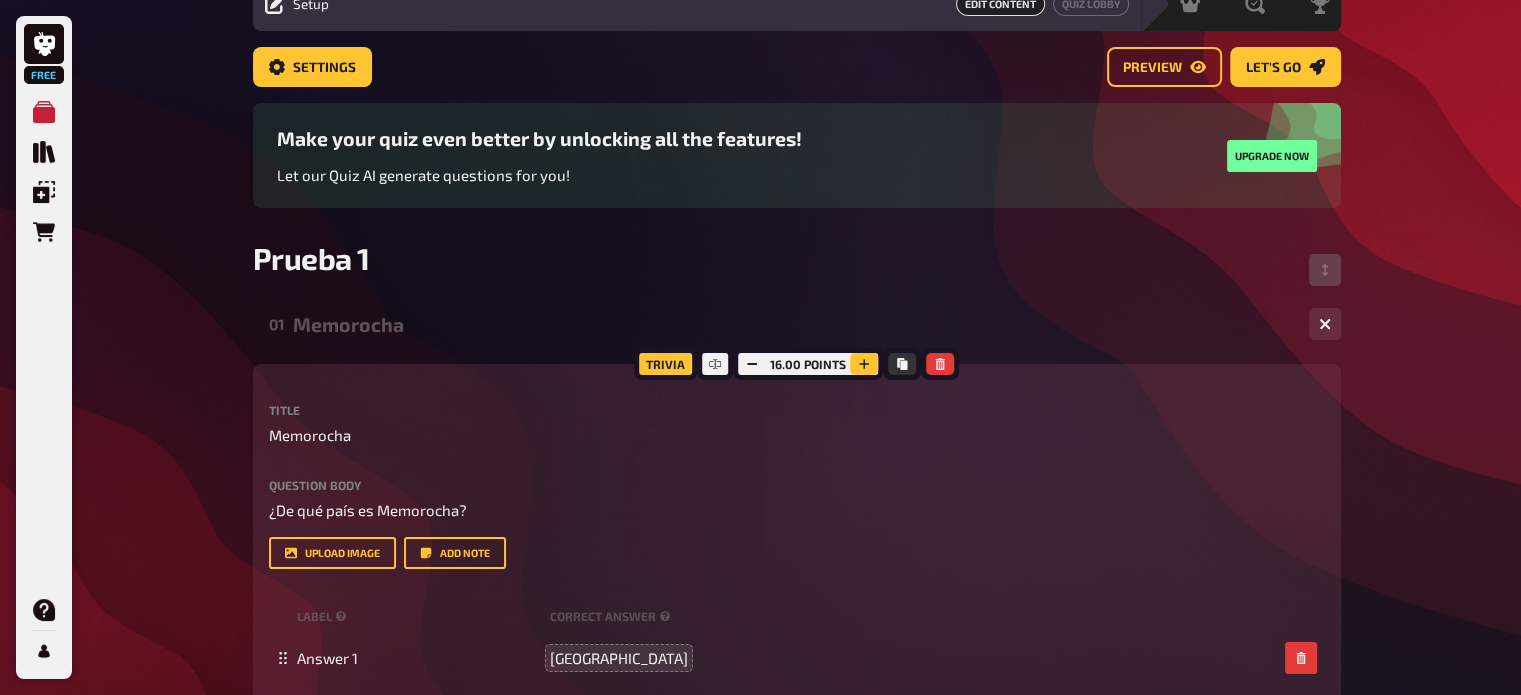 click 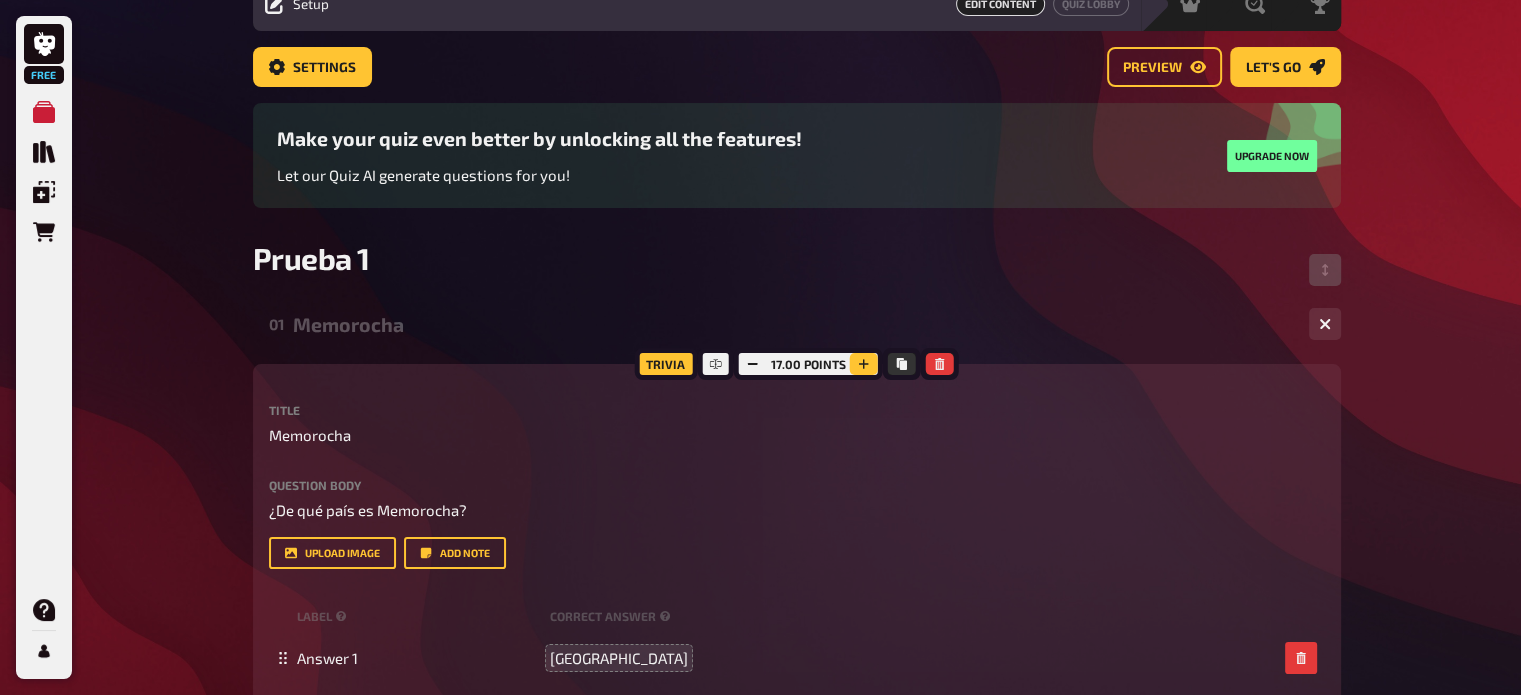 click 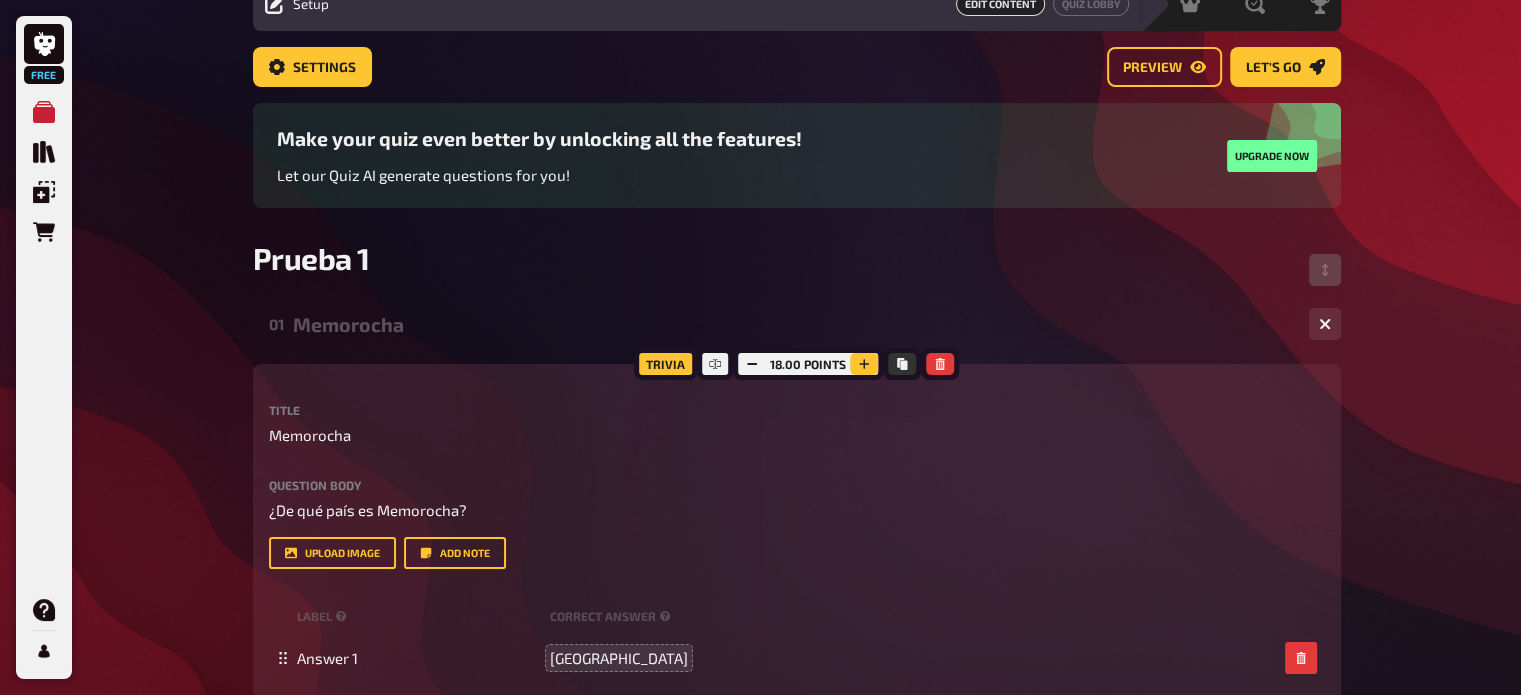 click 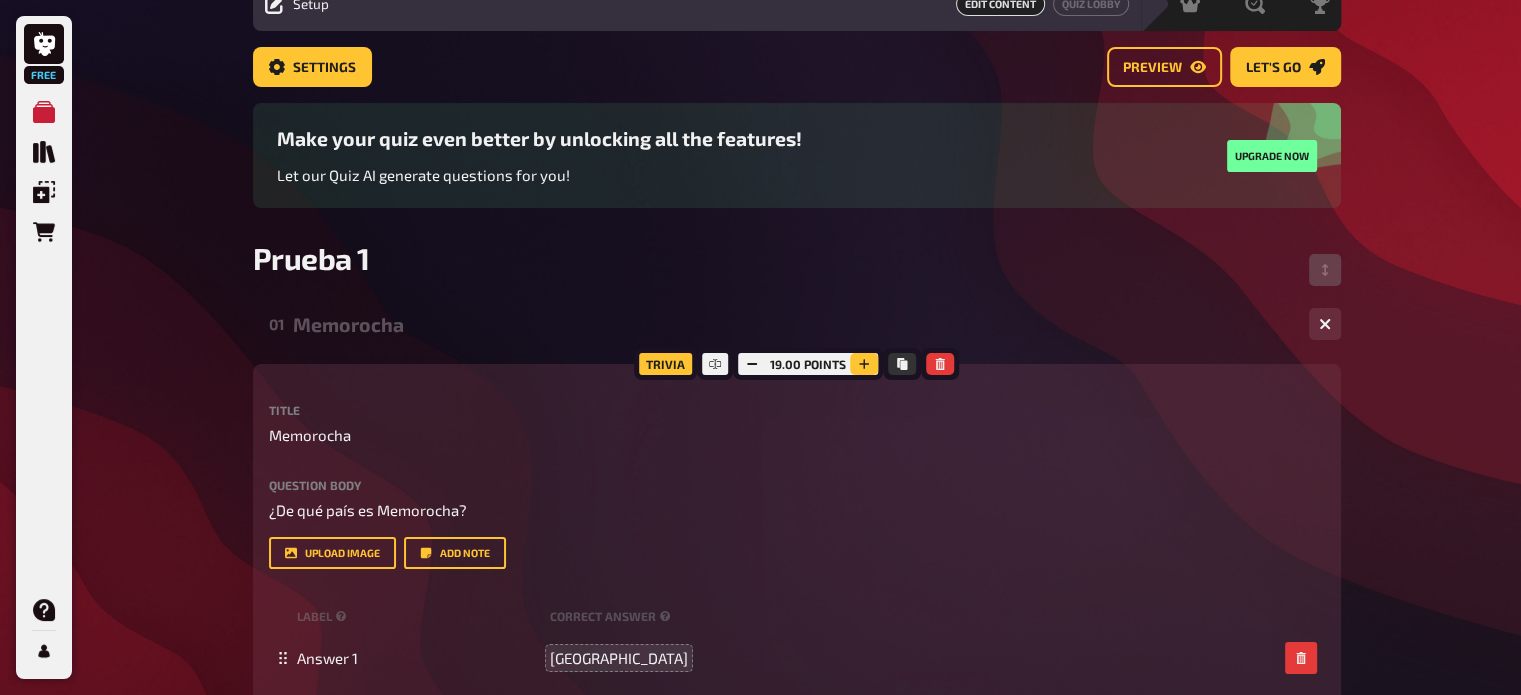 click 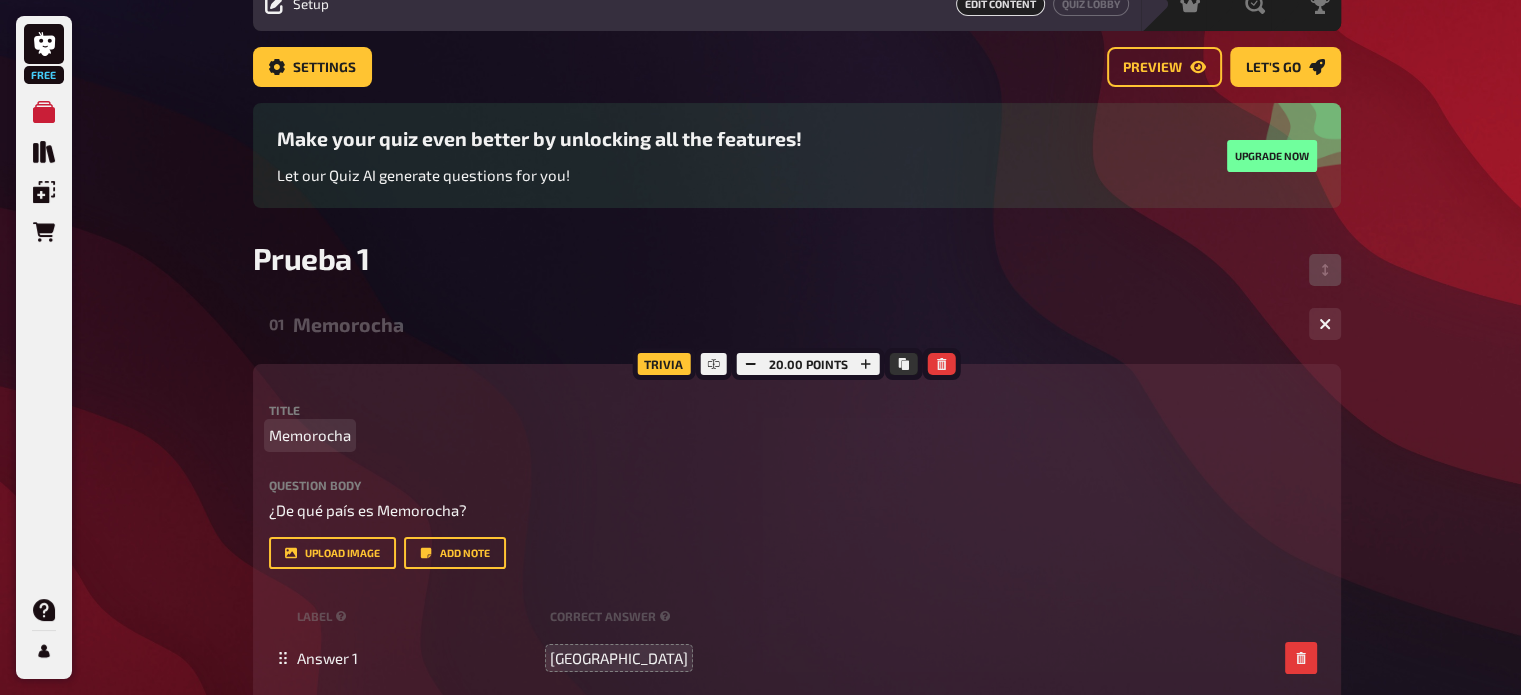 click on "Title Memorocha Question body ¿De qué país es Memorocha?  Drop here to upload upload image   Add note" at bounding box center (797, 486) 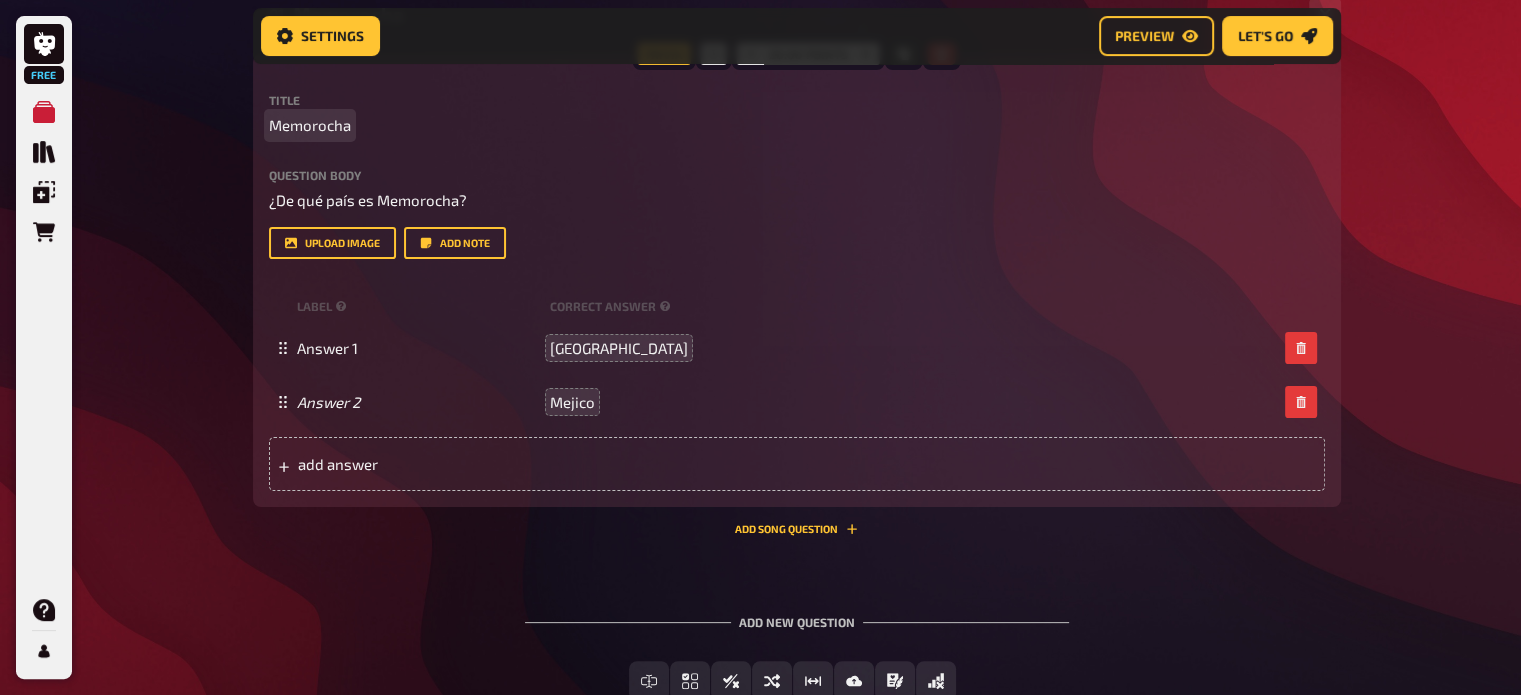 scroll, scrollTop: 552, scrollLeft: 0, axis: vertical 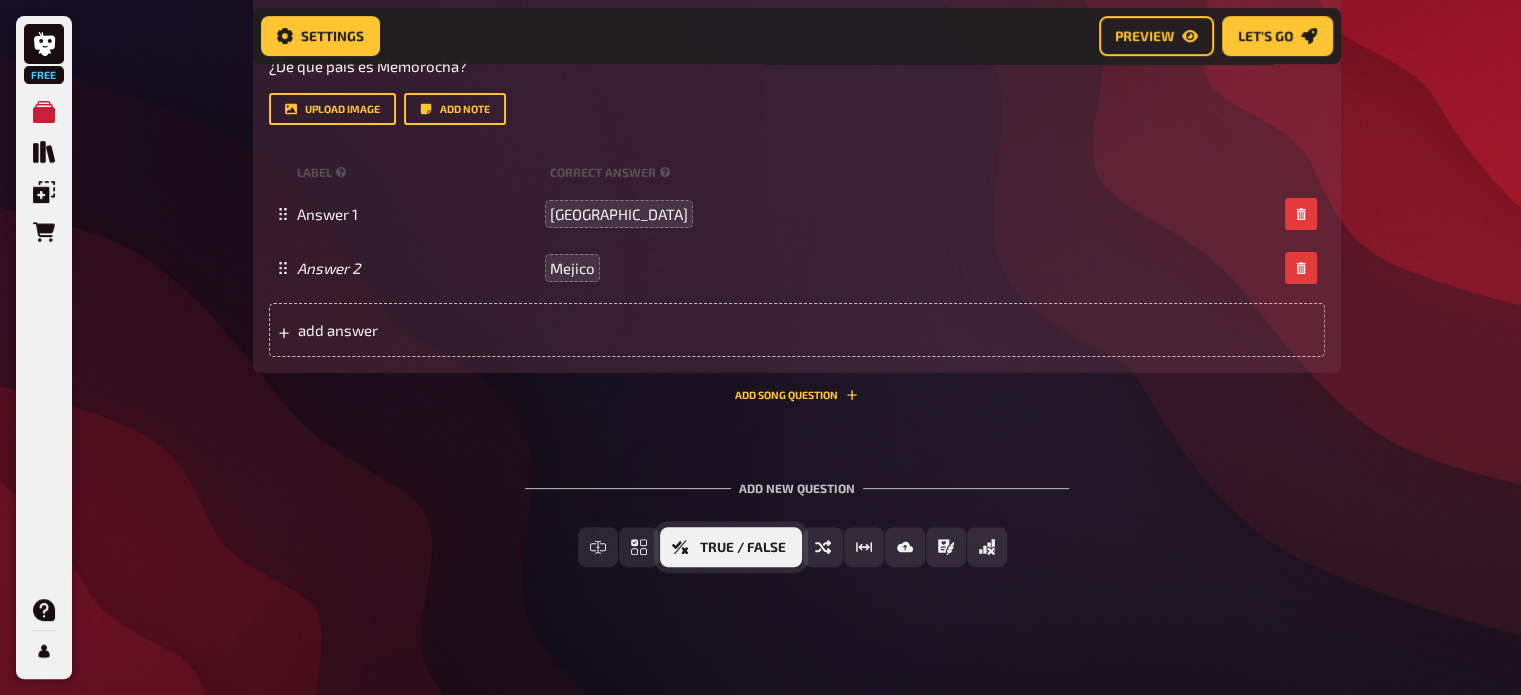 click on "True / False" at bounding box center (731, 547) 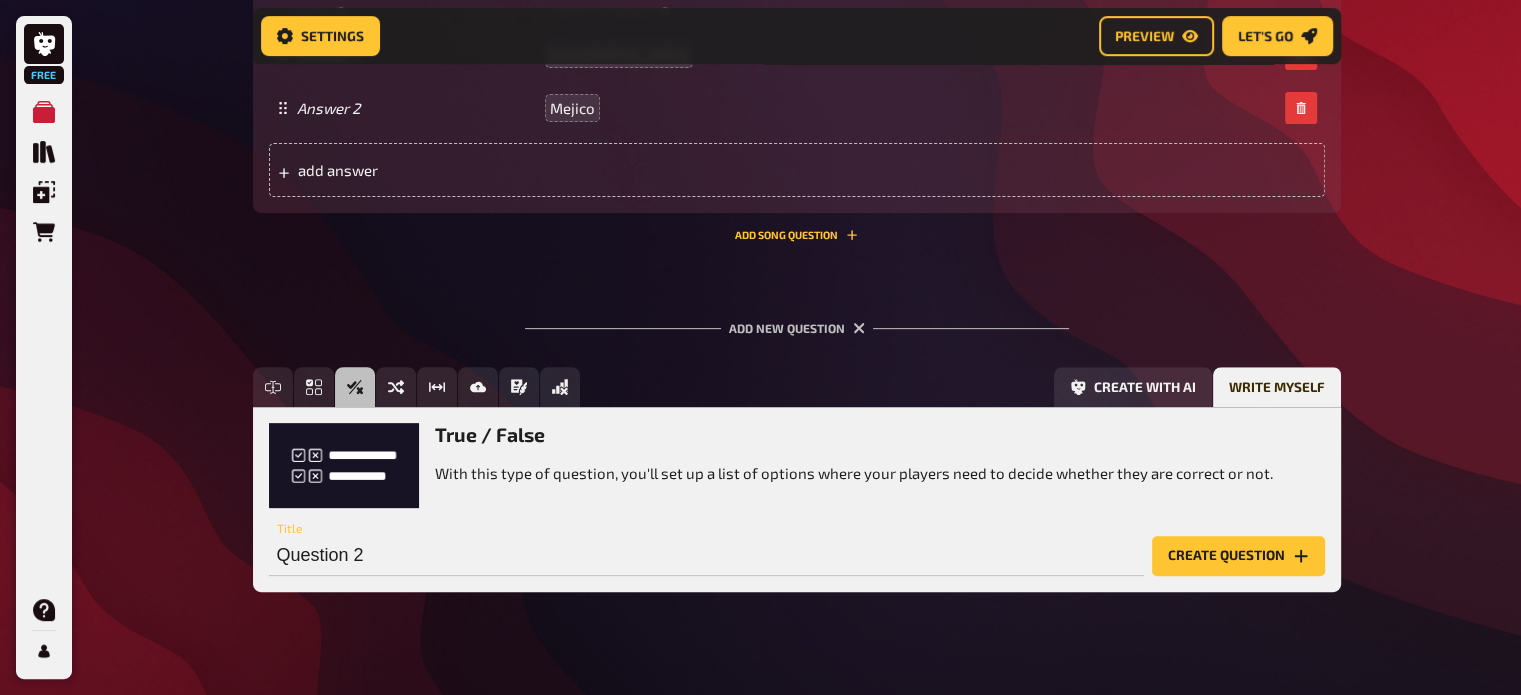 scroll, scrollTop: 736, scrollLeft: 0, axis: vertical 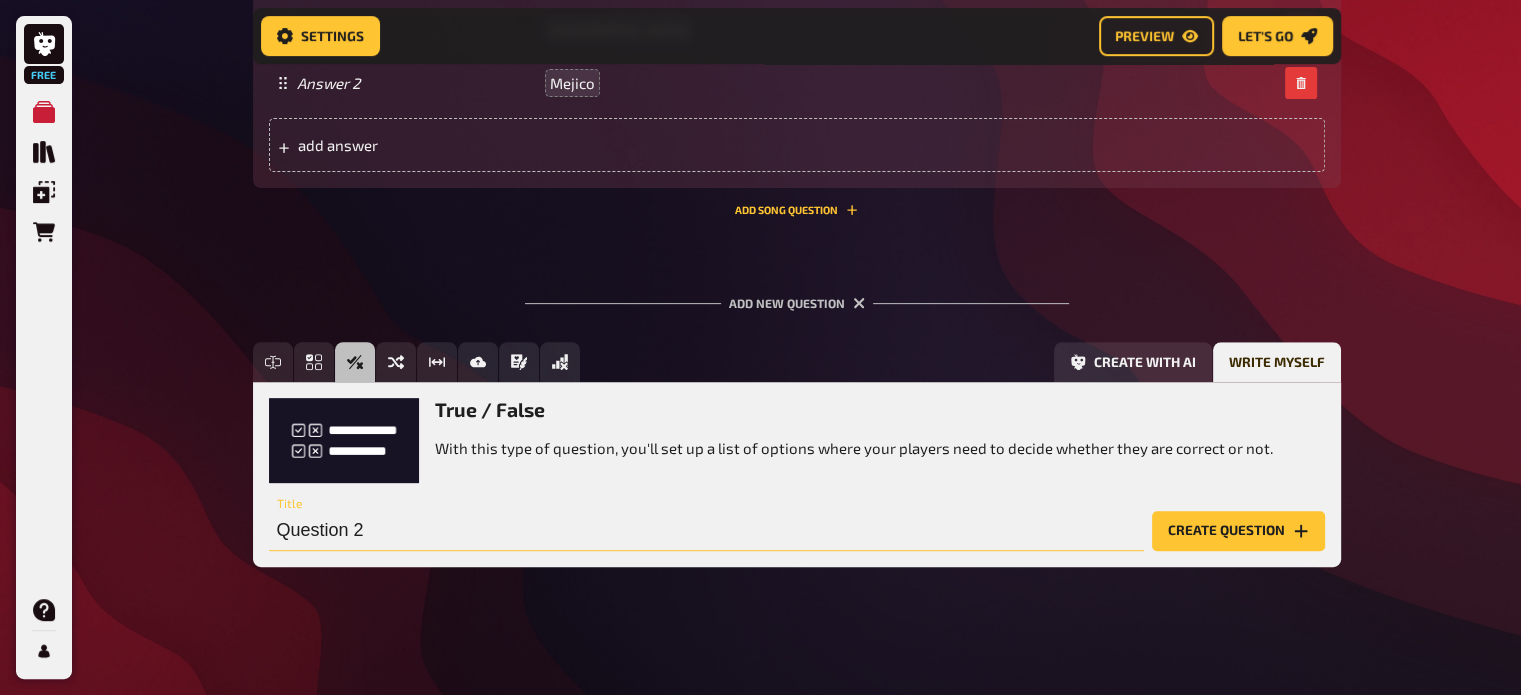 click on "Question 2" at bounding box center [706, 531] 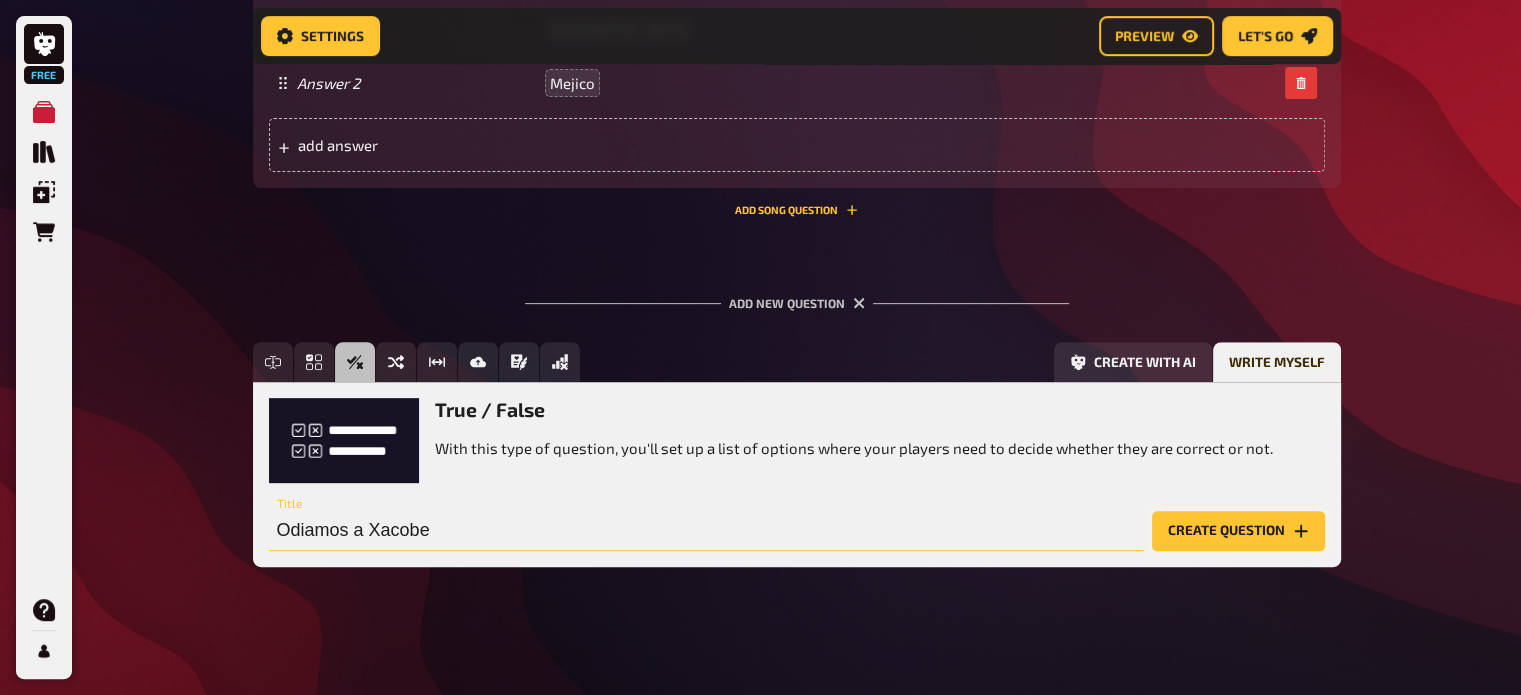 type on "Odiamos a Xacobe" 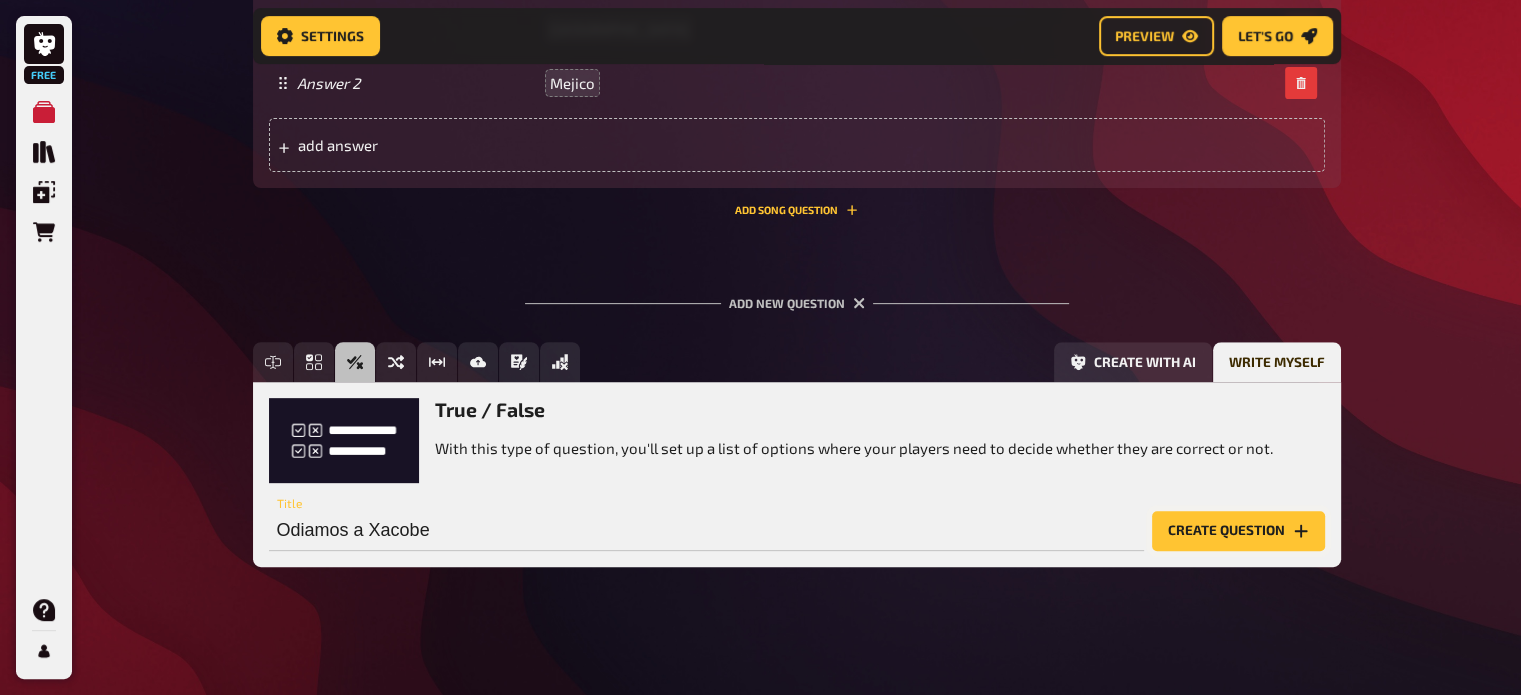 click on "Create question" at bounding box center (1238, 531) 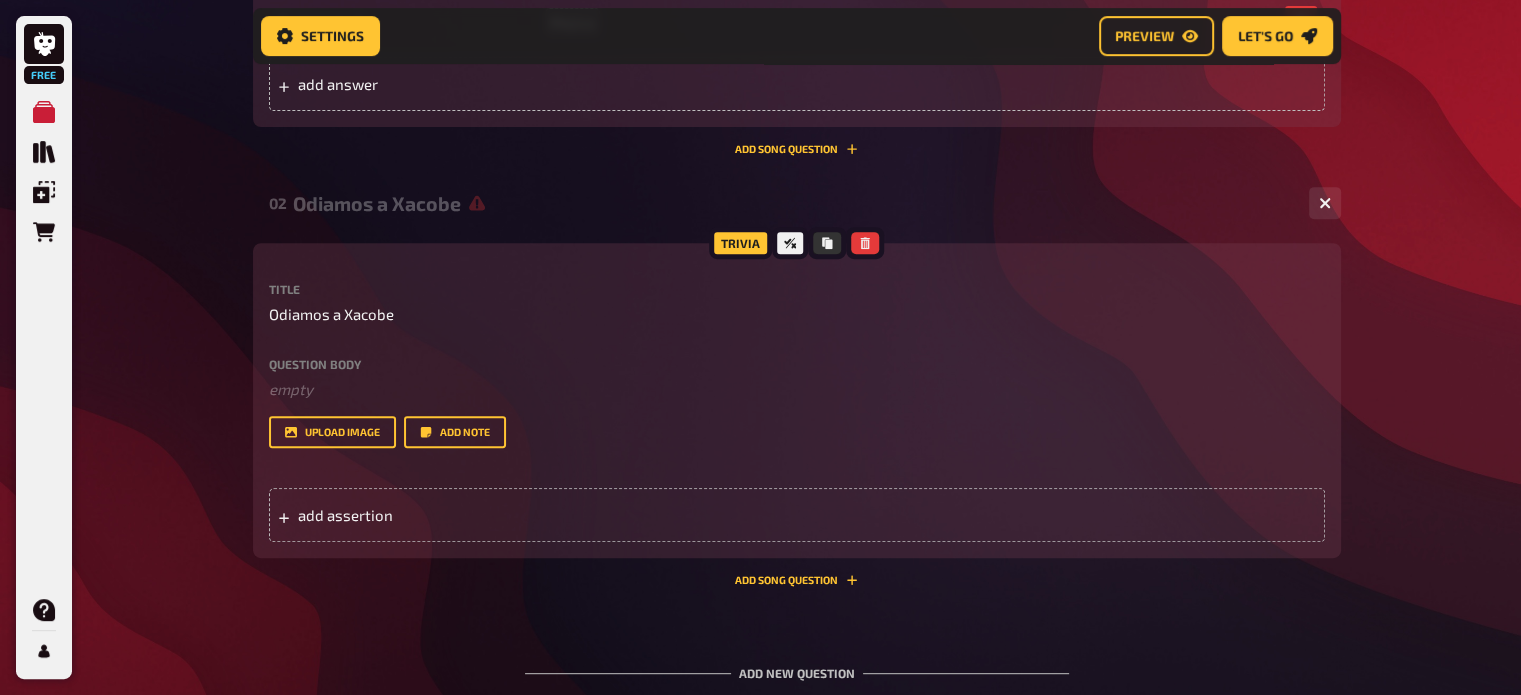 scroll, scrollTop: 836, scrollLeft: 0, axis: vertical 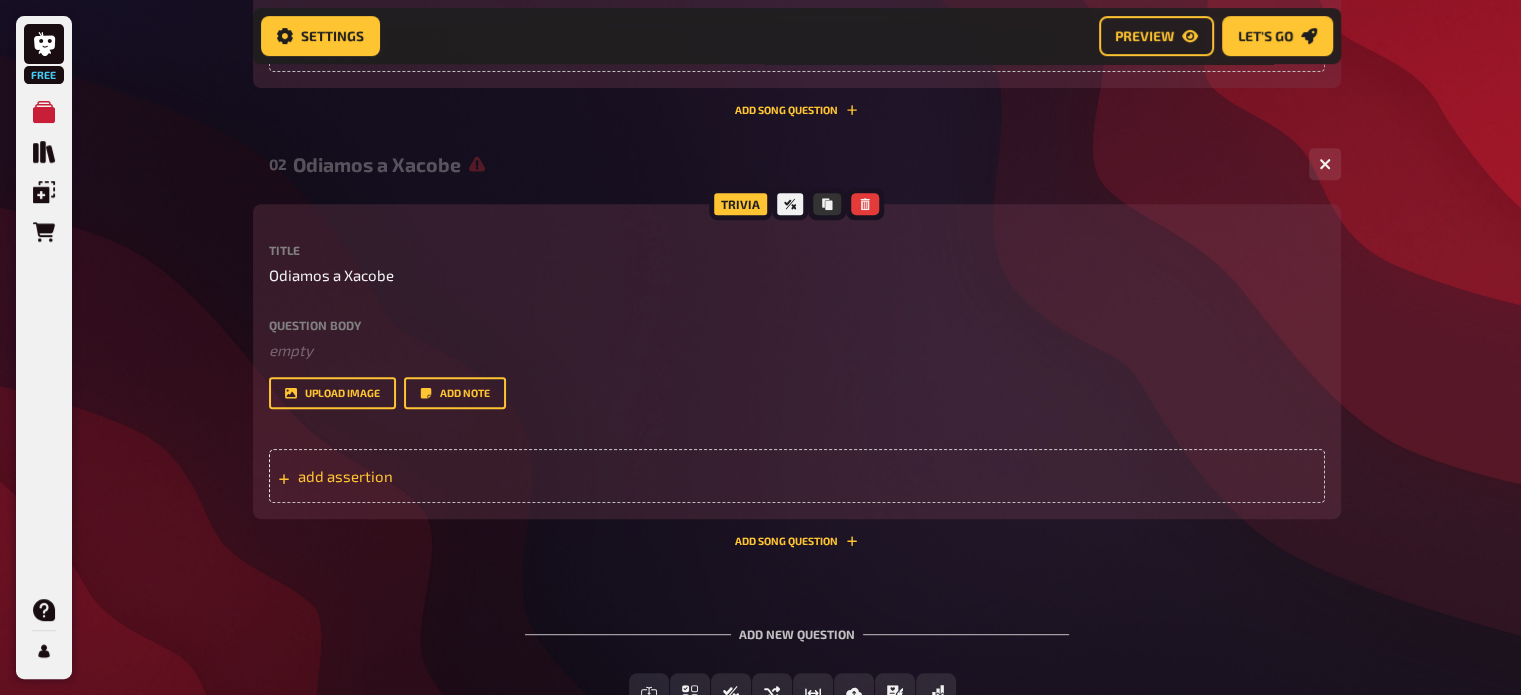 click on "add assertion" at bounding box center [797, 476] 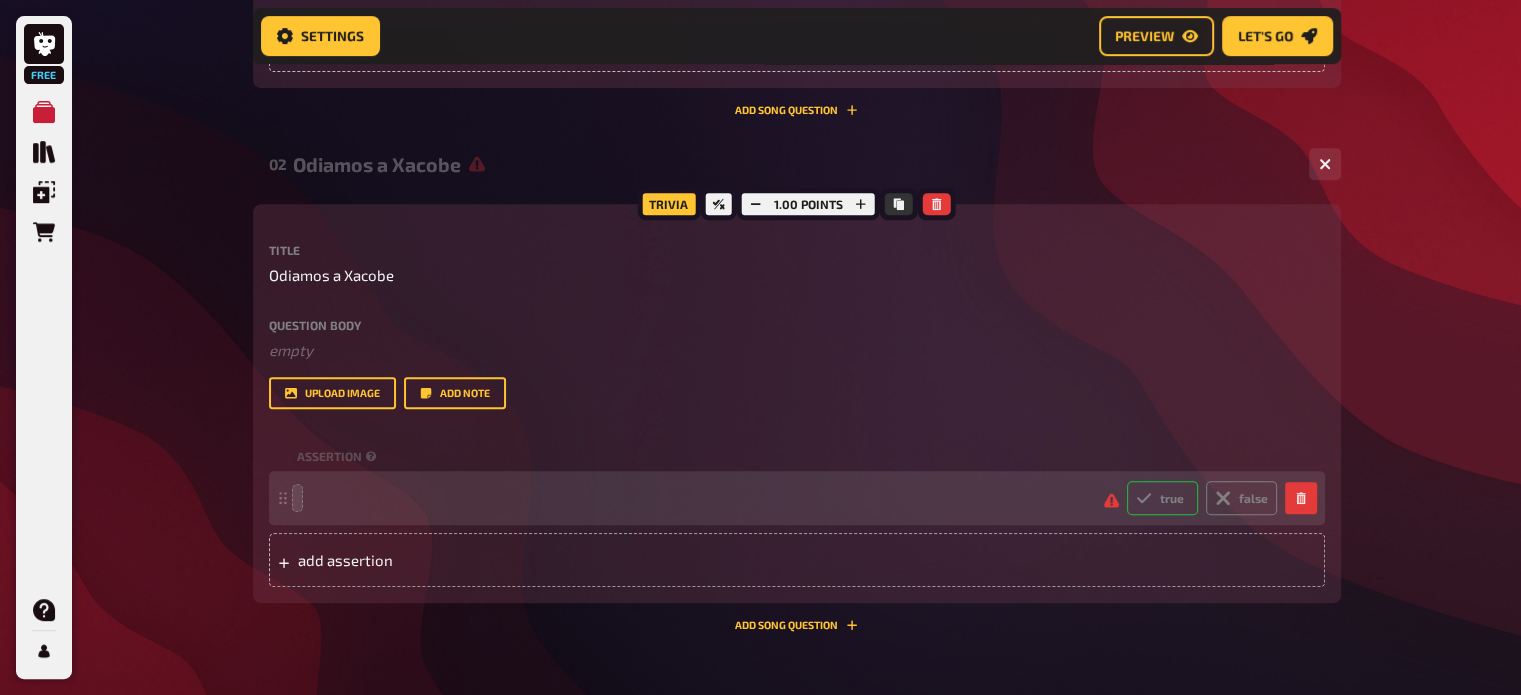 click on "true" at bounding box center [1162, 498] 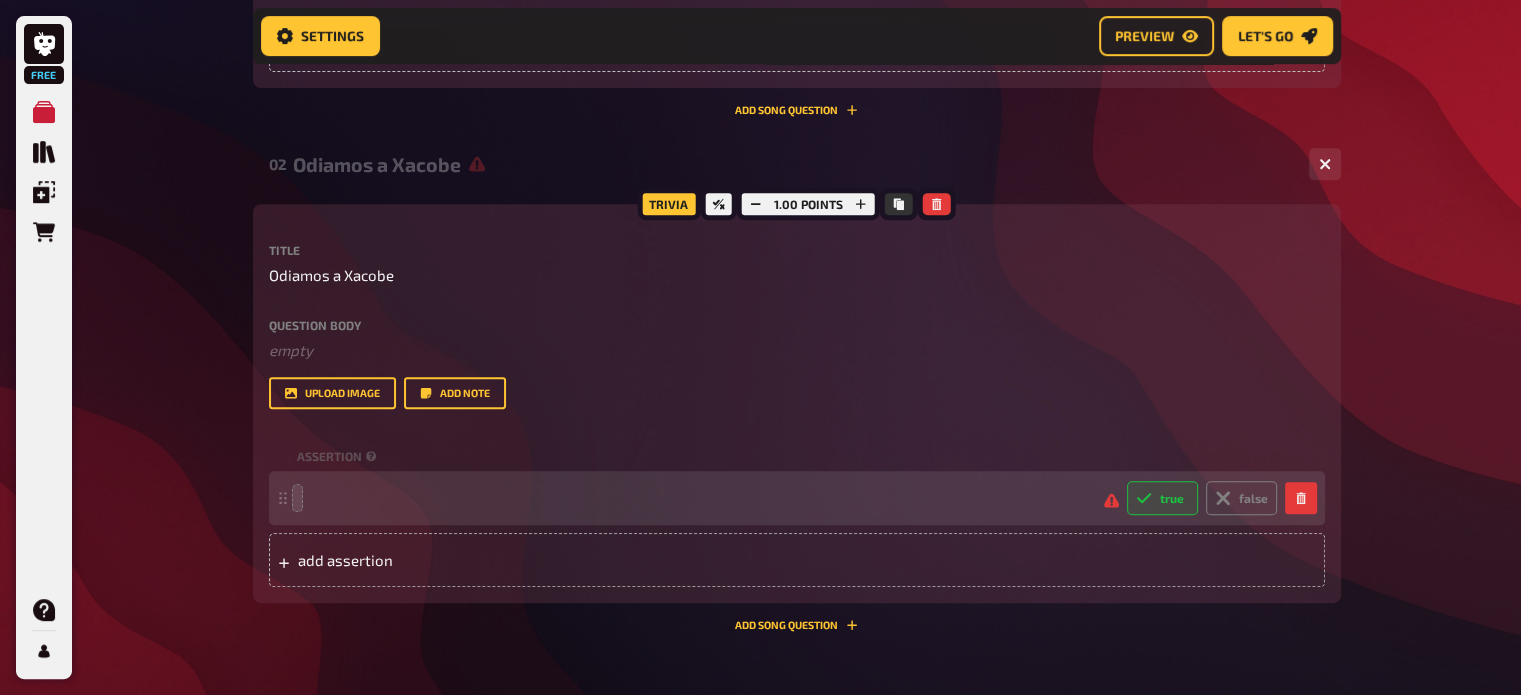 radio on "true" 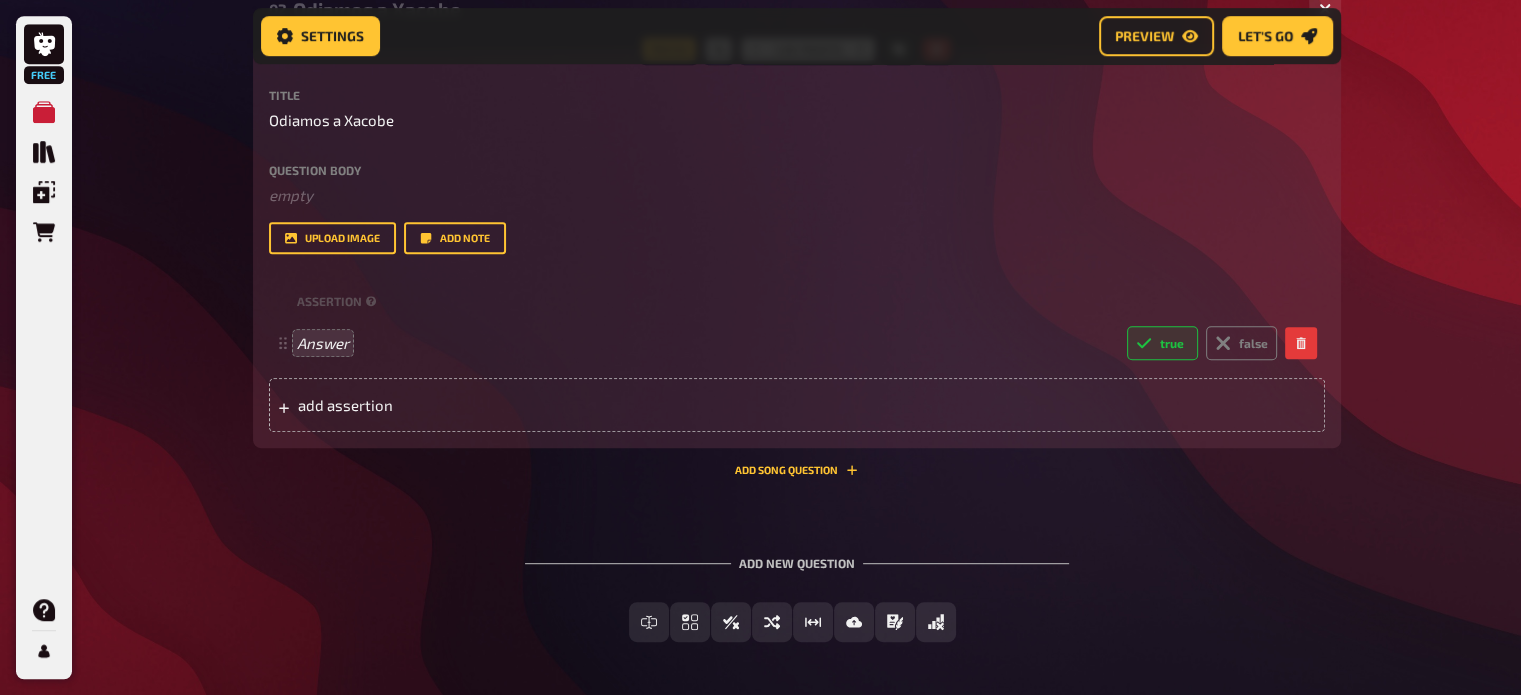 scroll, scrollTop: 1036, scrollLeft: 0, axis: vertical 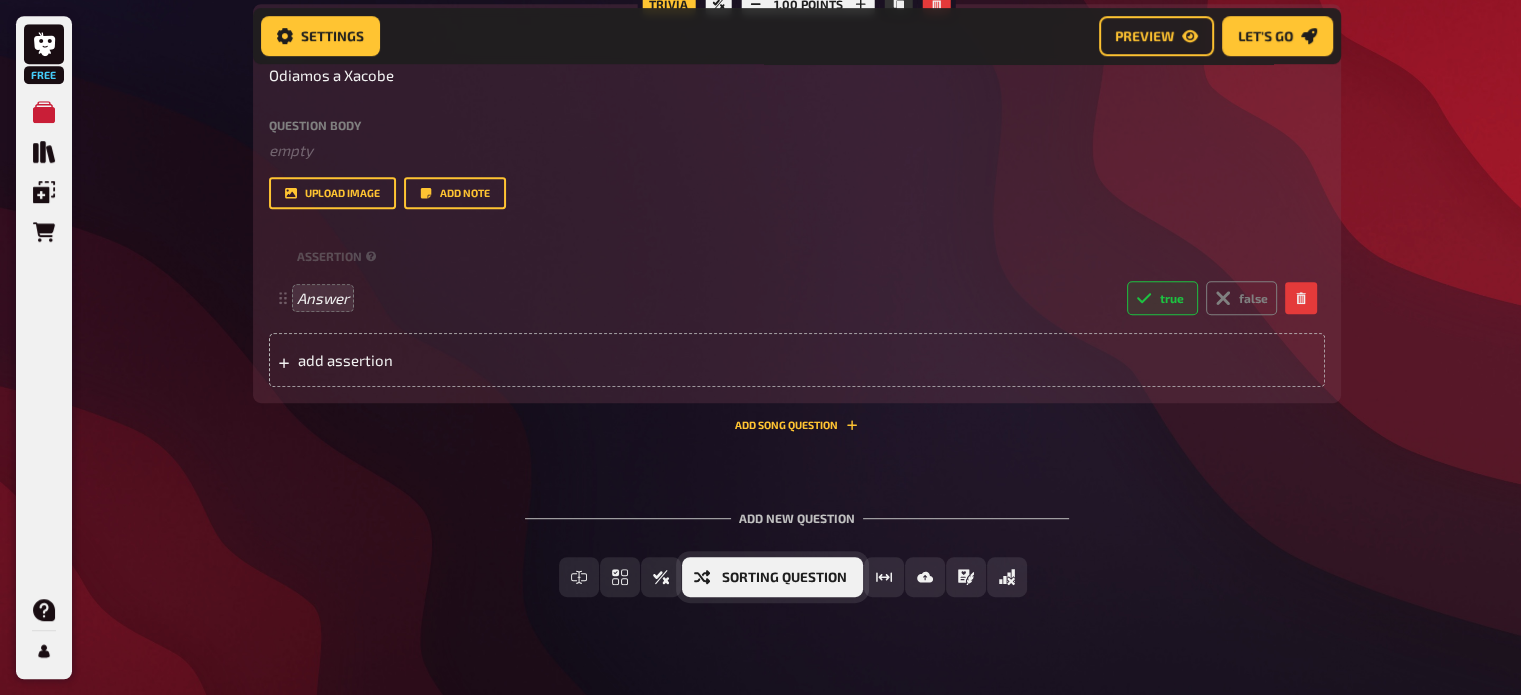 click 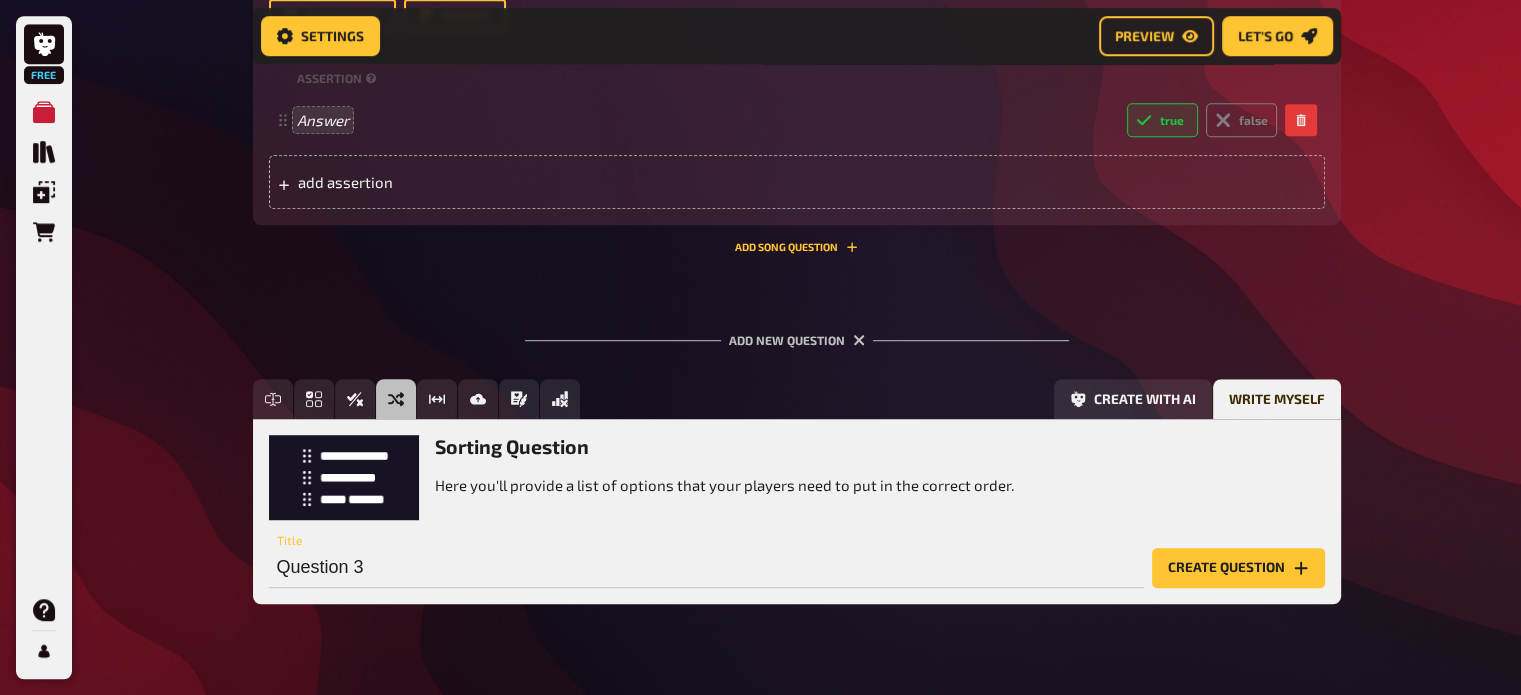 scroll, scrollTop: 1251, scrollLeft: 0, axis: vertical 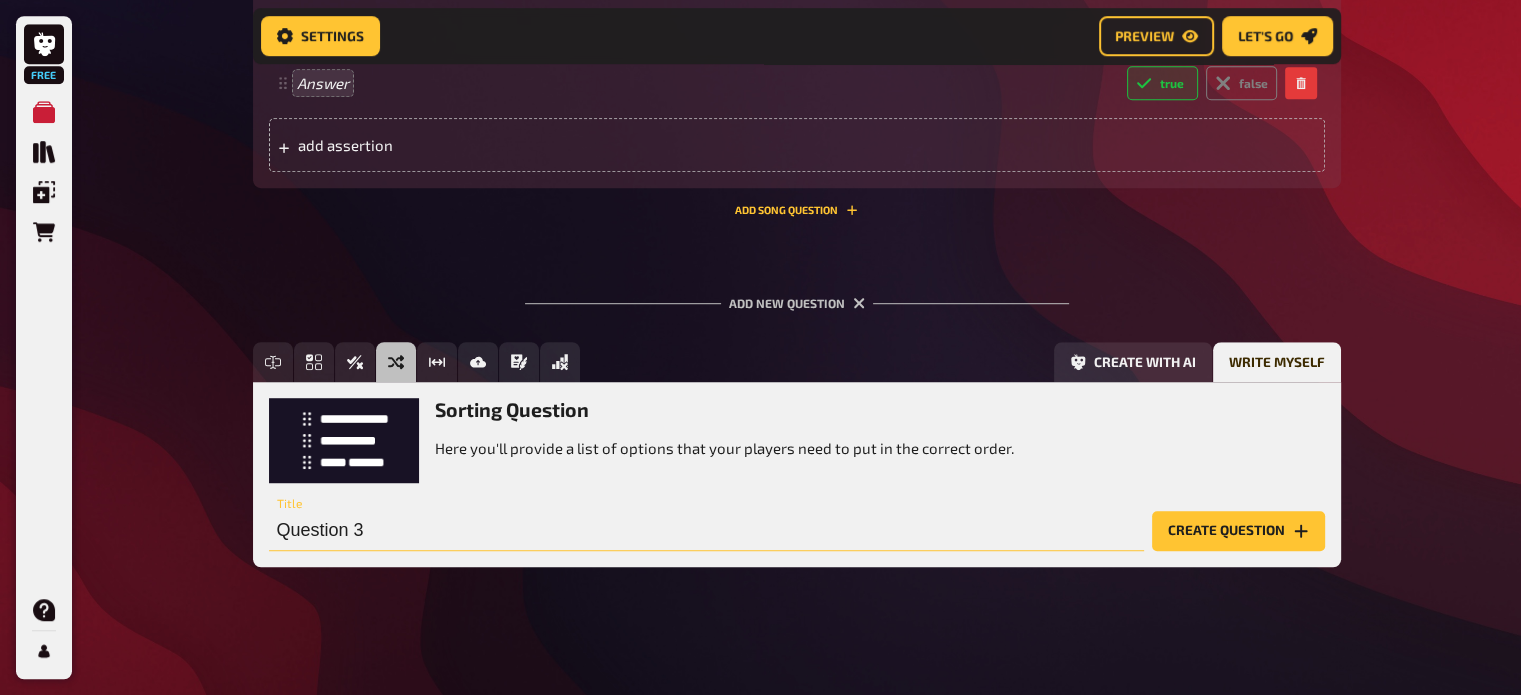 click on "Question 3" at bounding box center (706, 531) 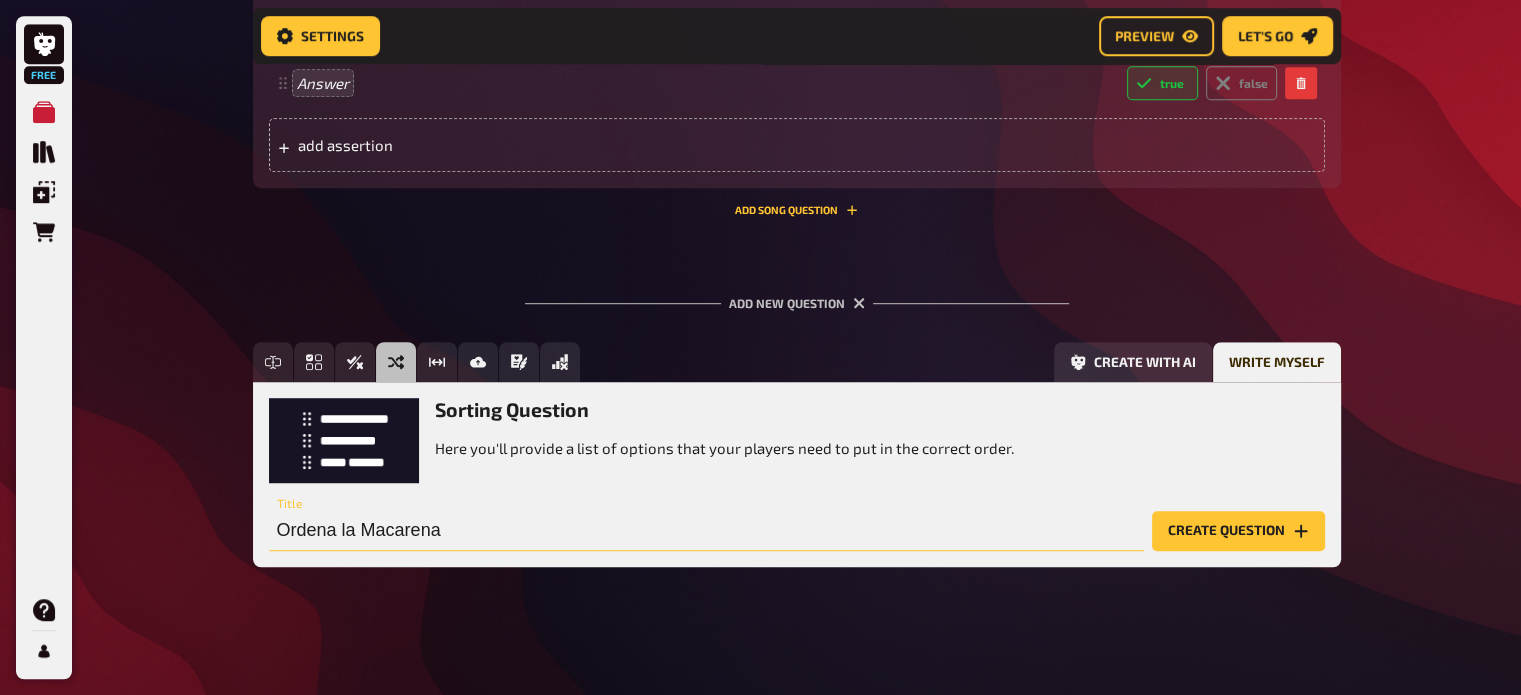 type on "Ordena la Macarena" 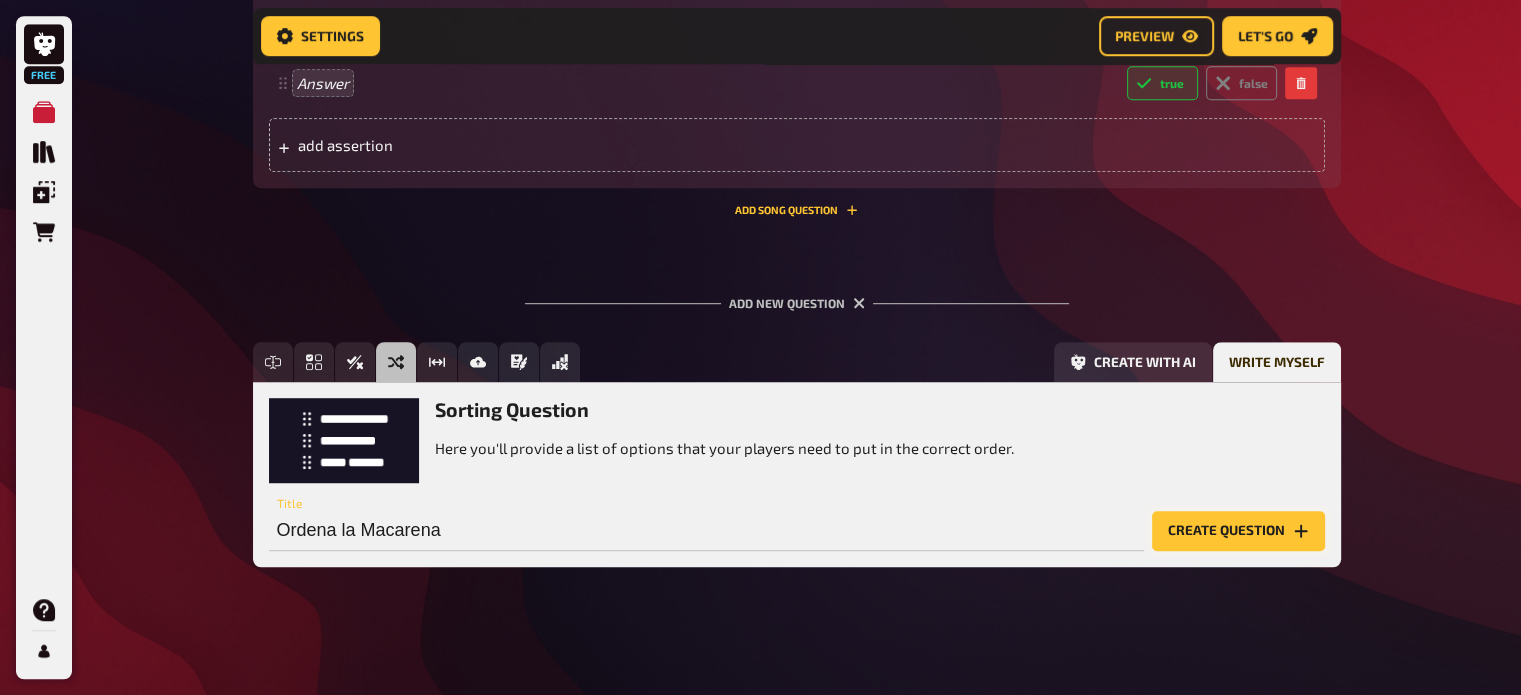 click on "Create question" at bounding box center [1238, 531] 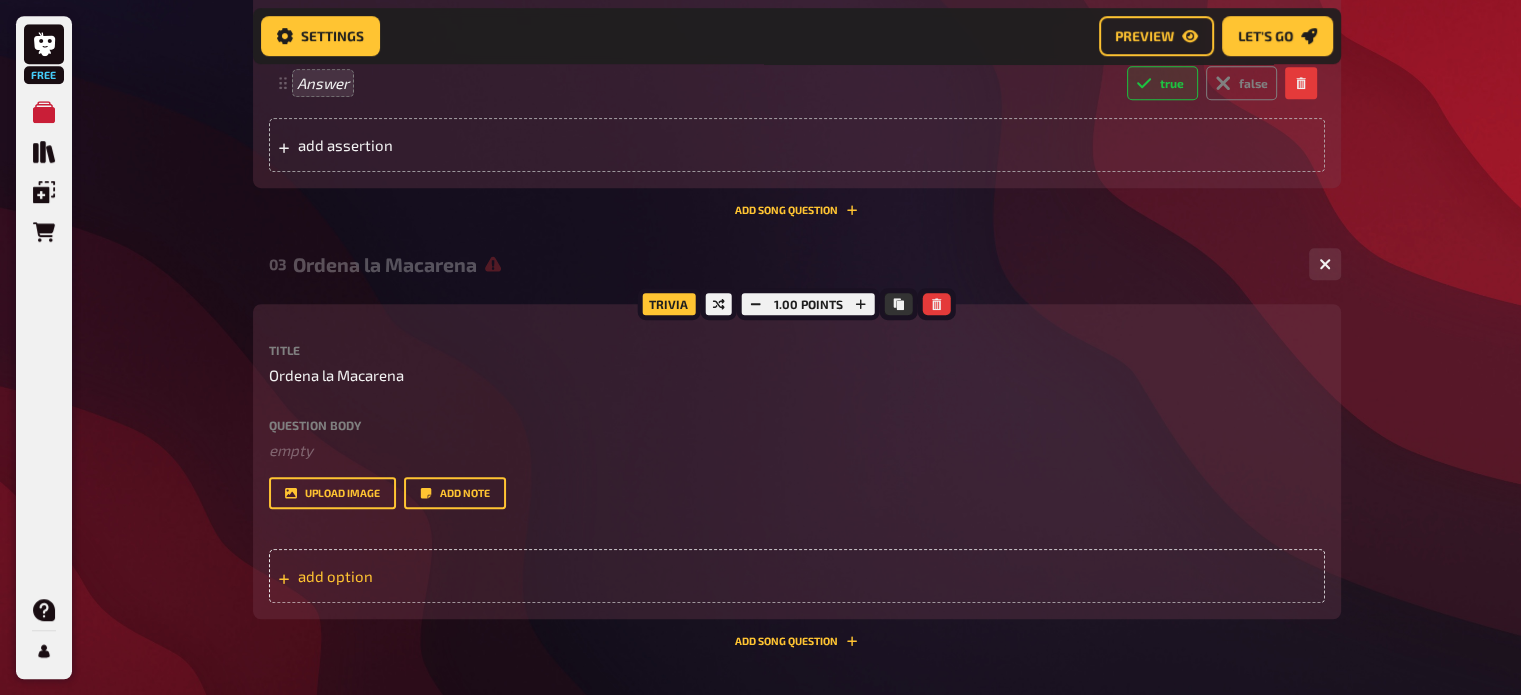 click on "add option" at bounding box center [797, 576] 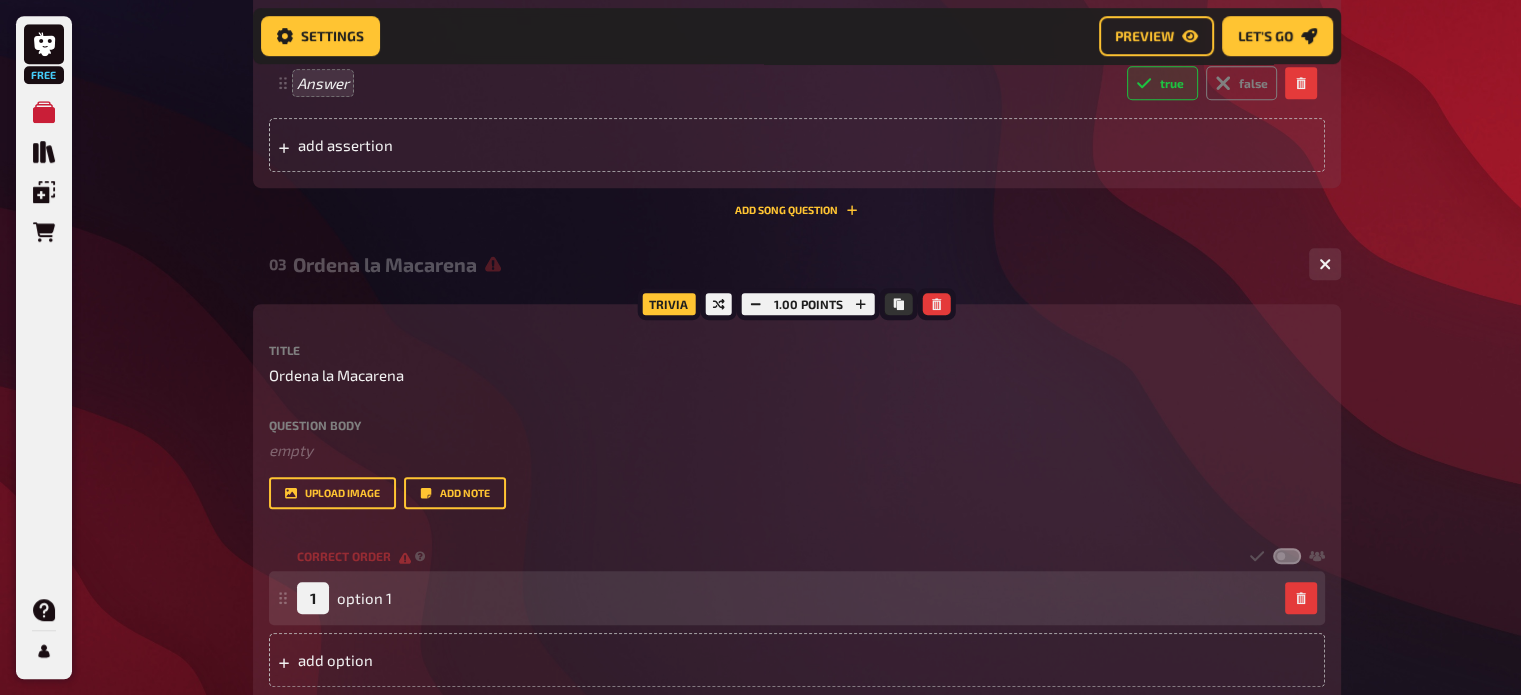 type 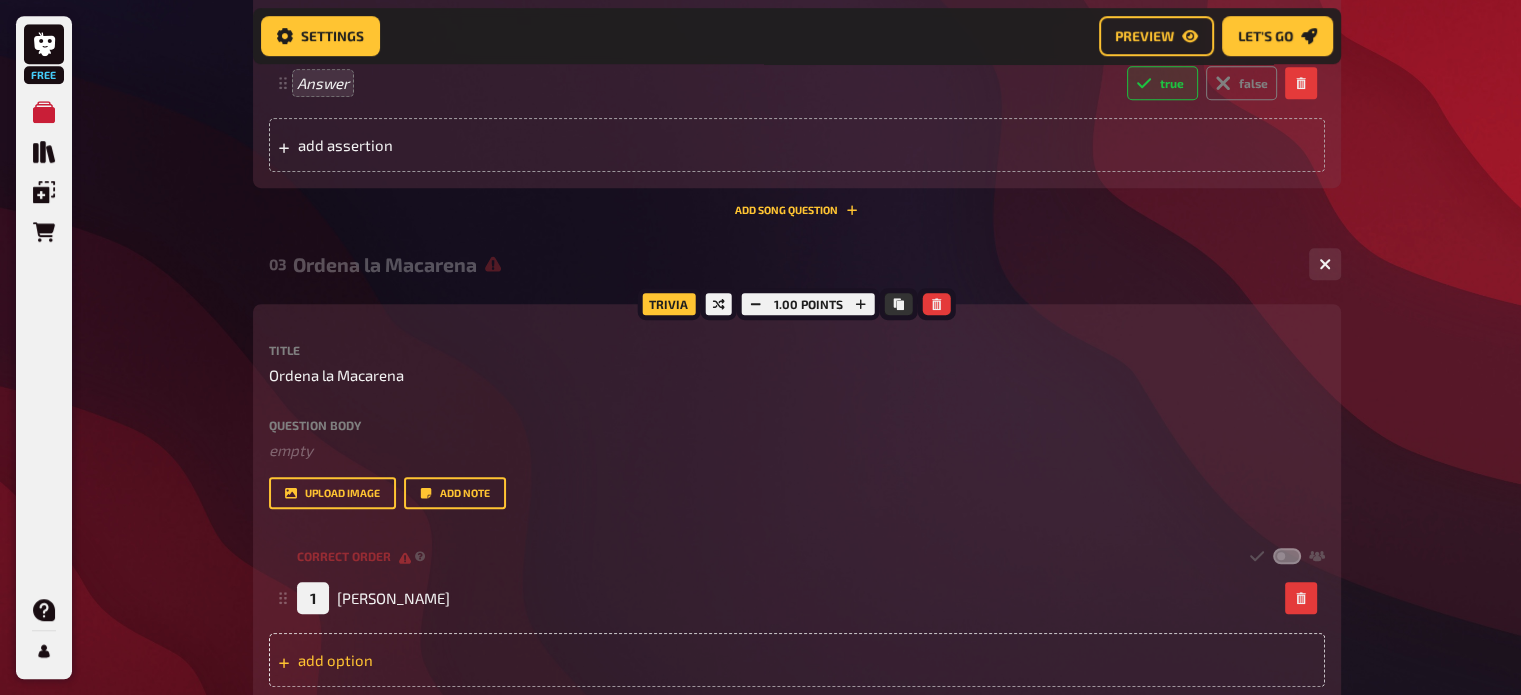 click on "add option" at bounding box center [797, 660] 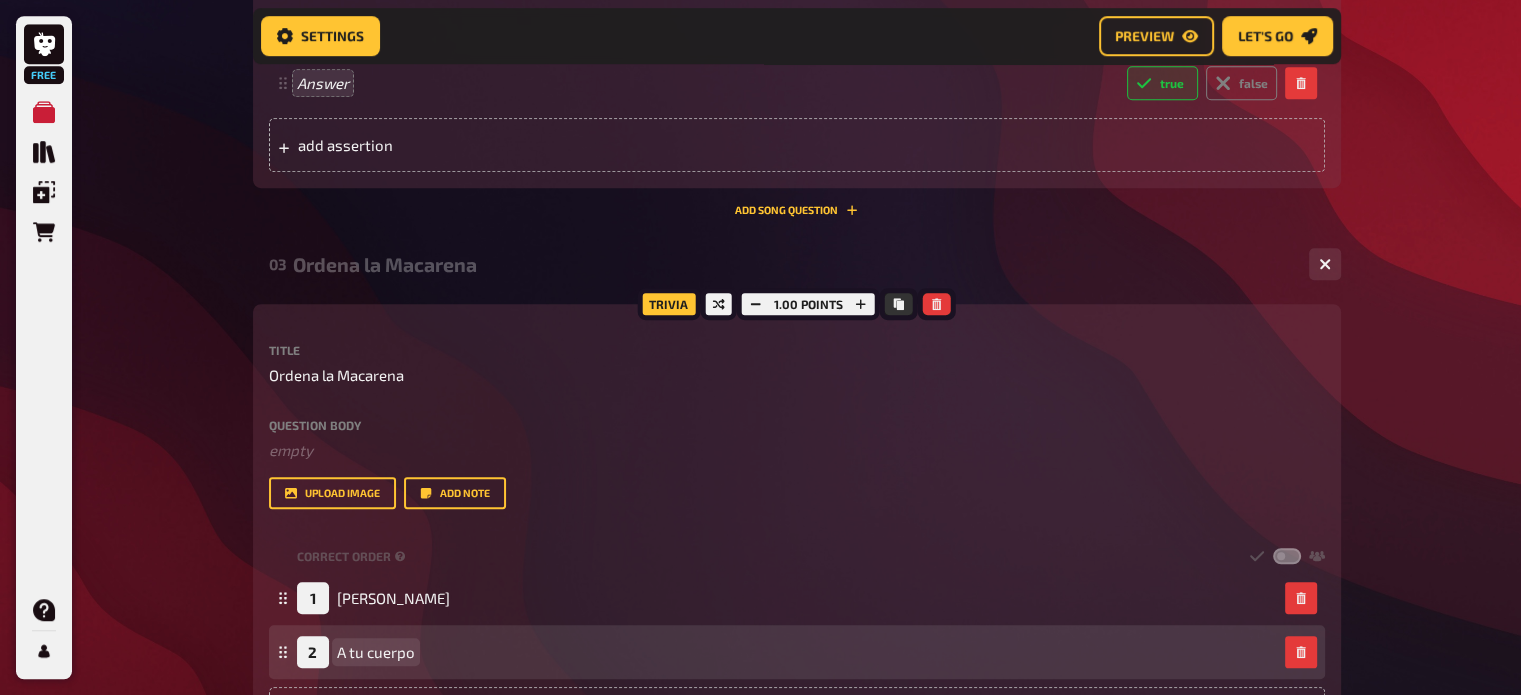 scroll, scrollTop: 1451, scrollLeft: 0, axis: vertical 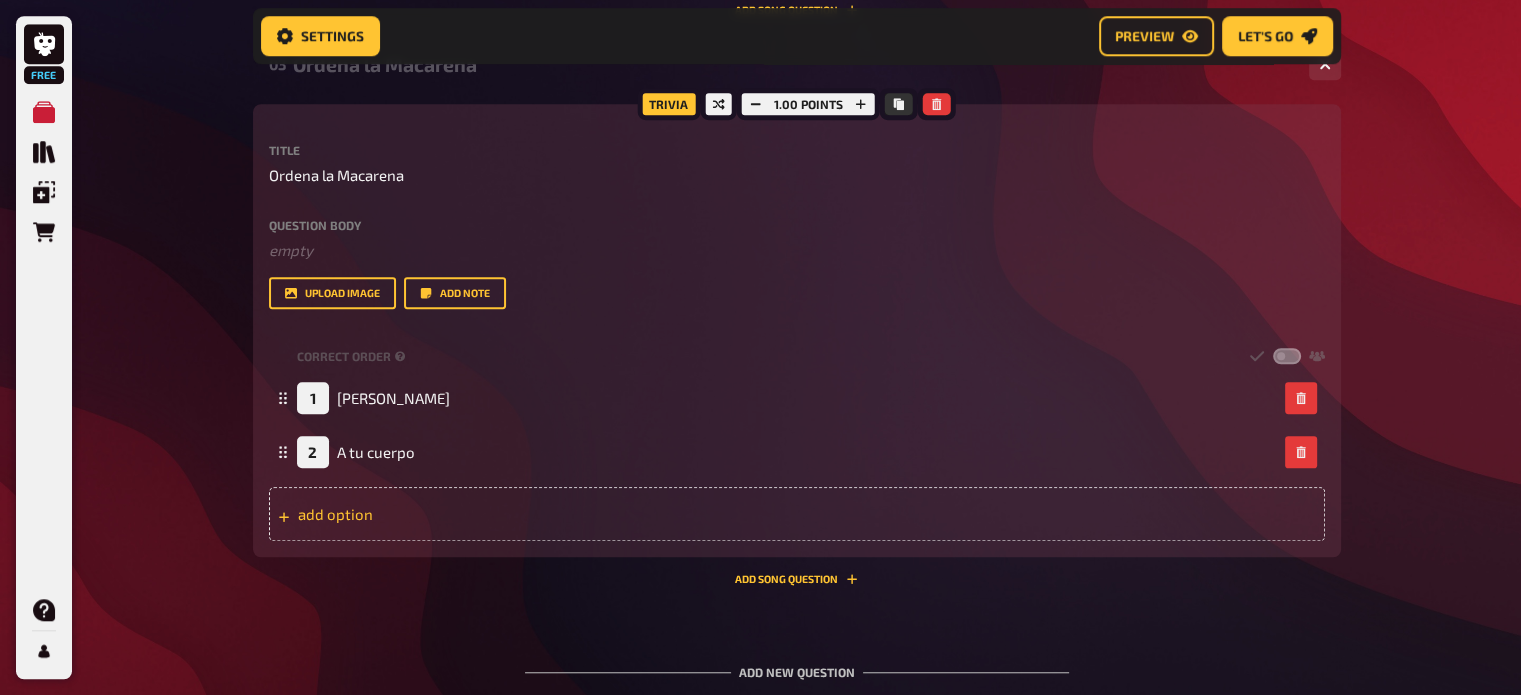 click on "add option" at bounding box center [797, 514] 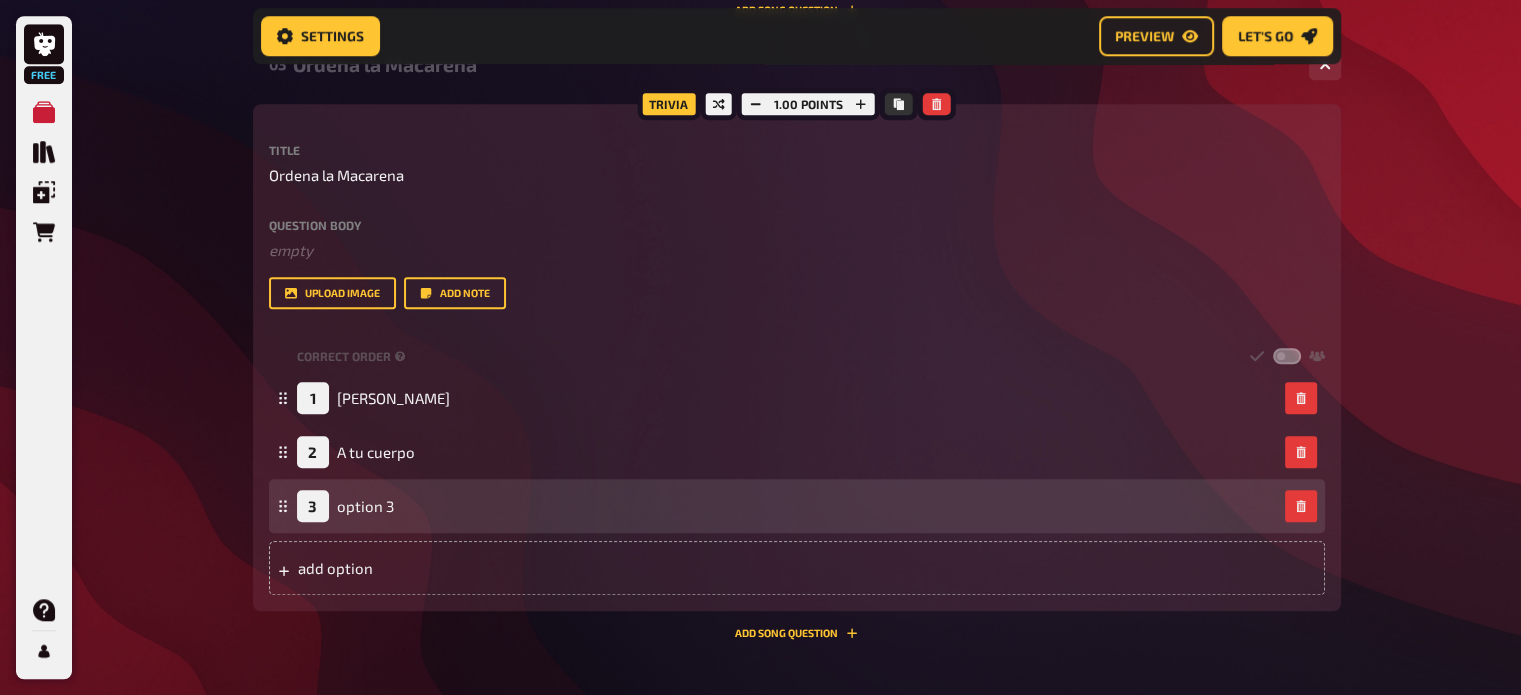 type 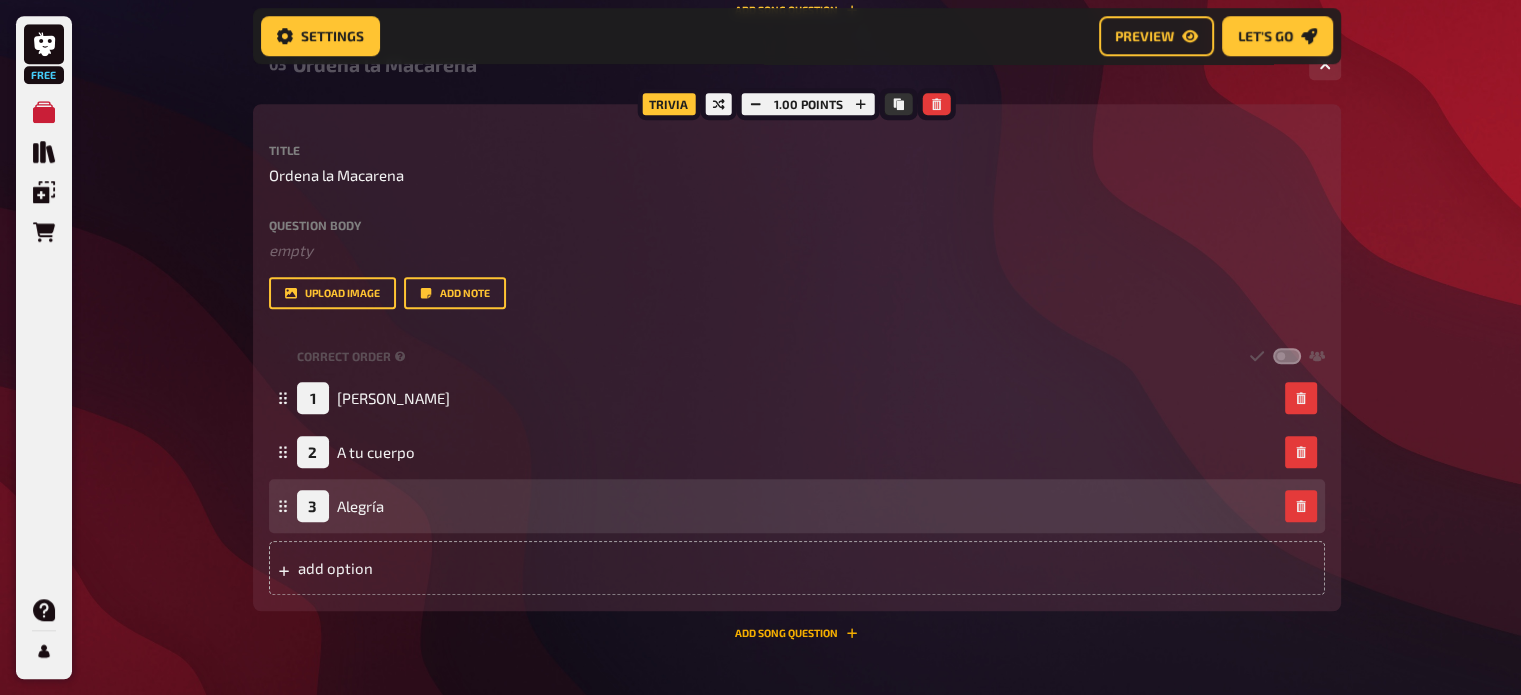 type 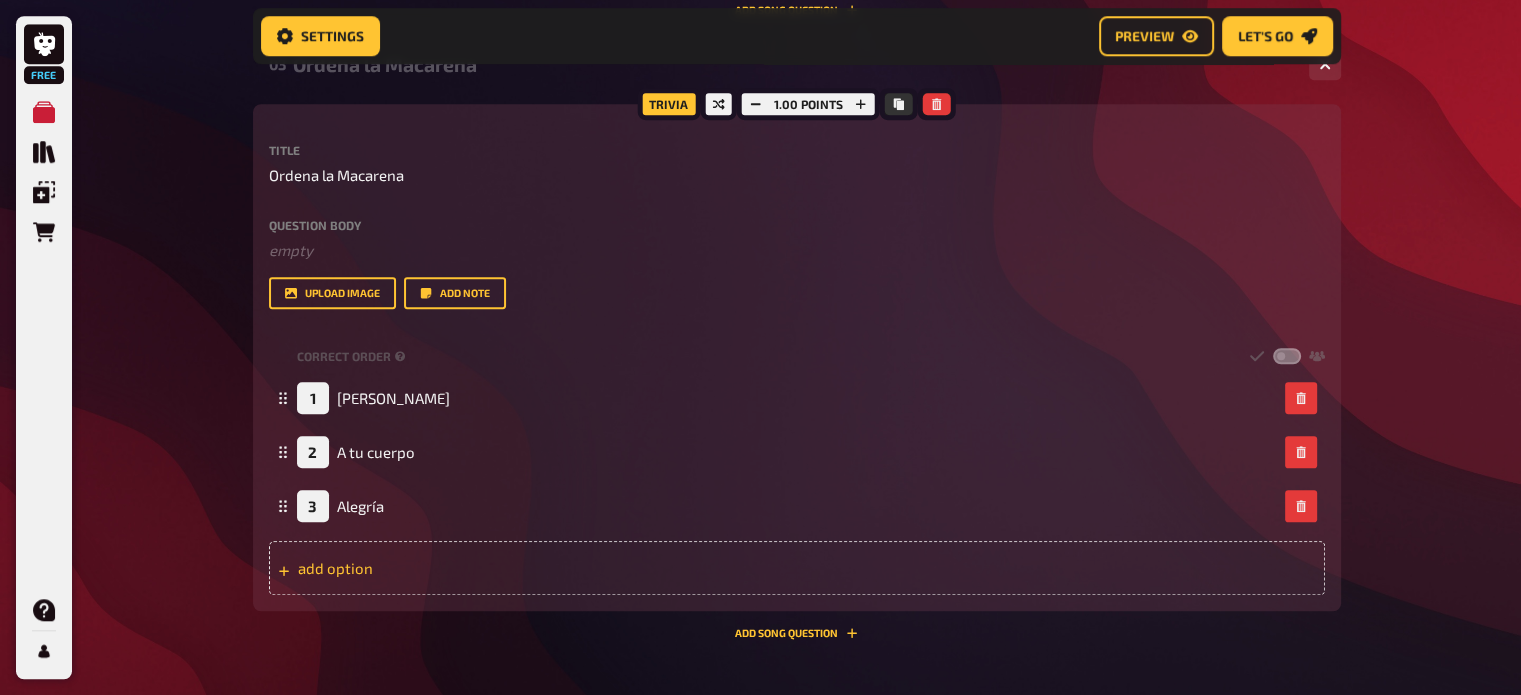 click on "add option" at bounding box center (797, 568) 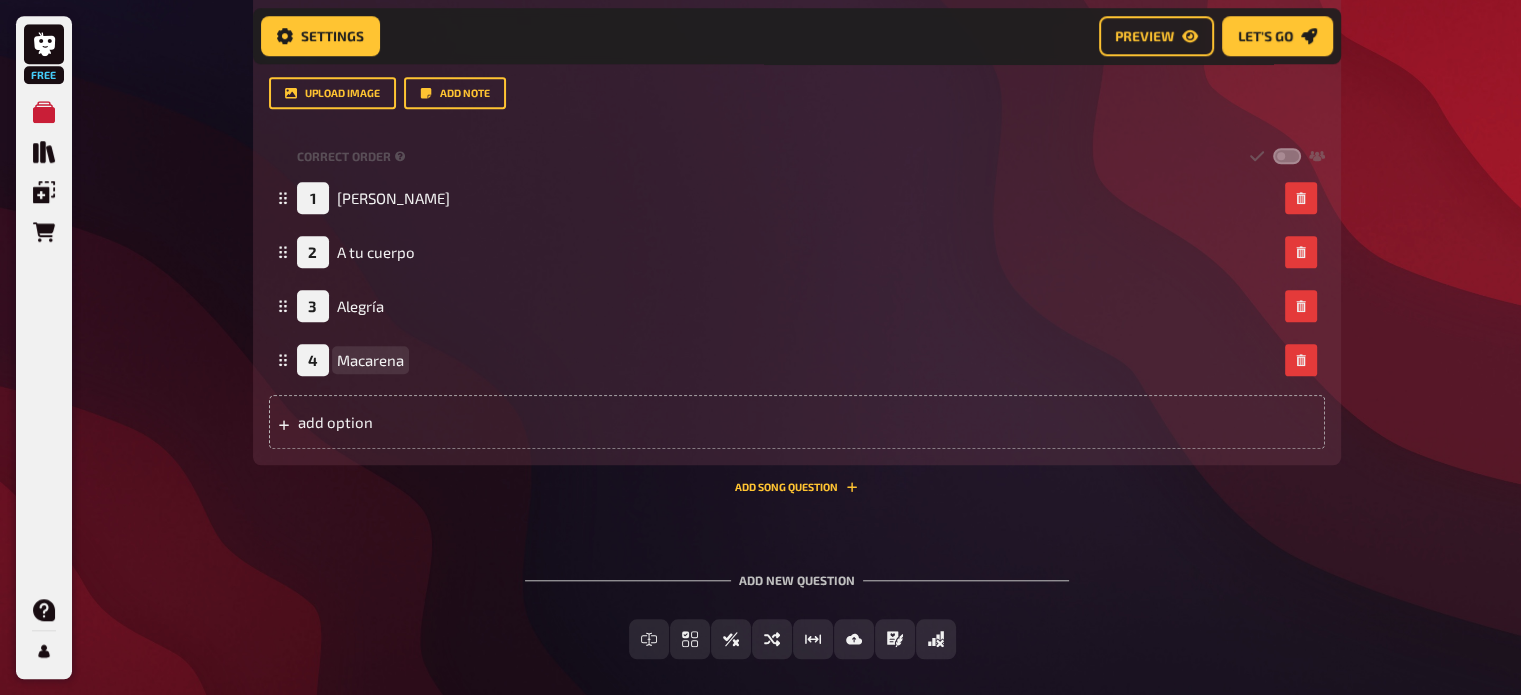 scroll, scrollTop: 1744, scrollLeft: 0, axis: vertical 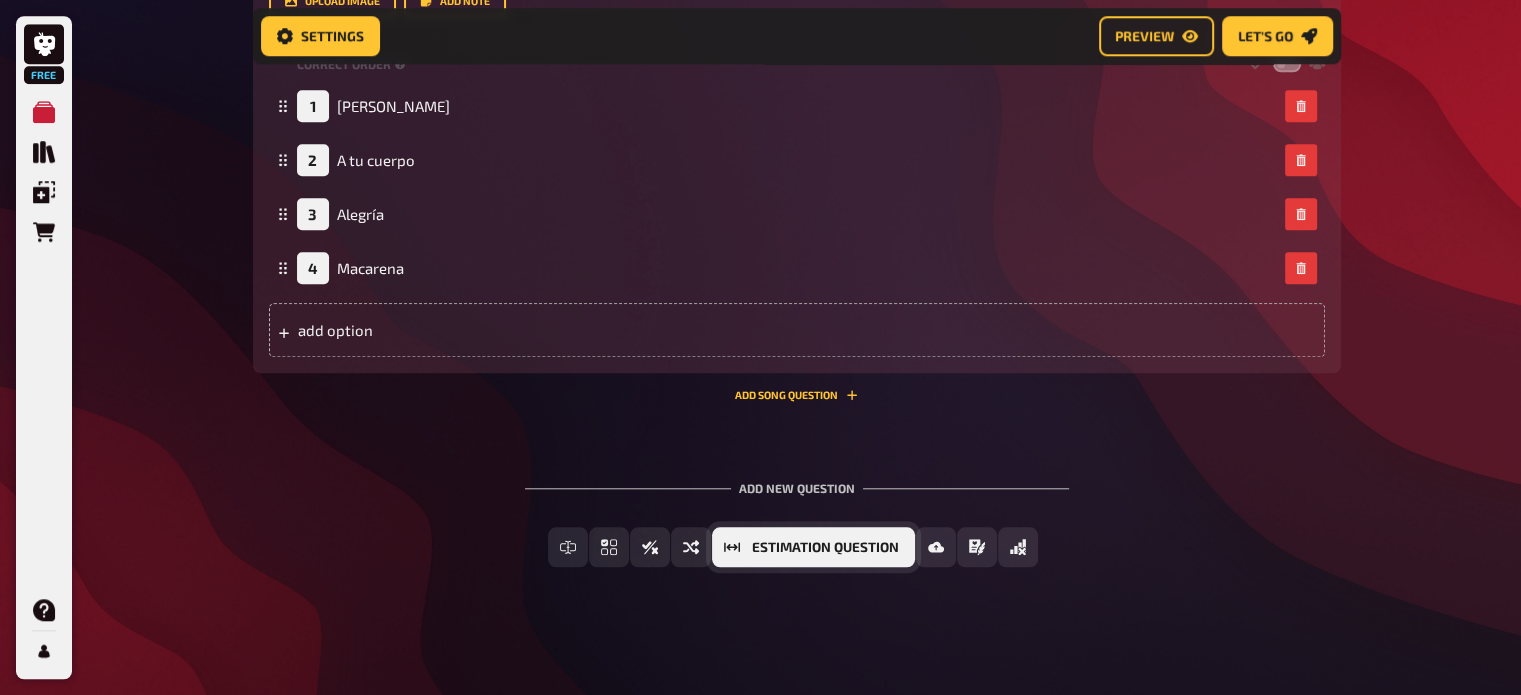 click on "Estimation Question" at bounding box center (813, 547) 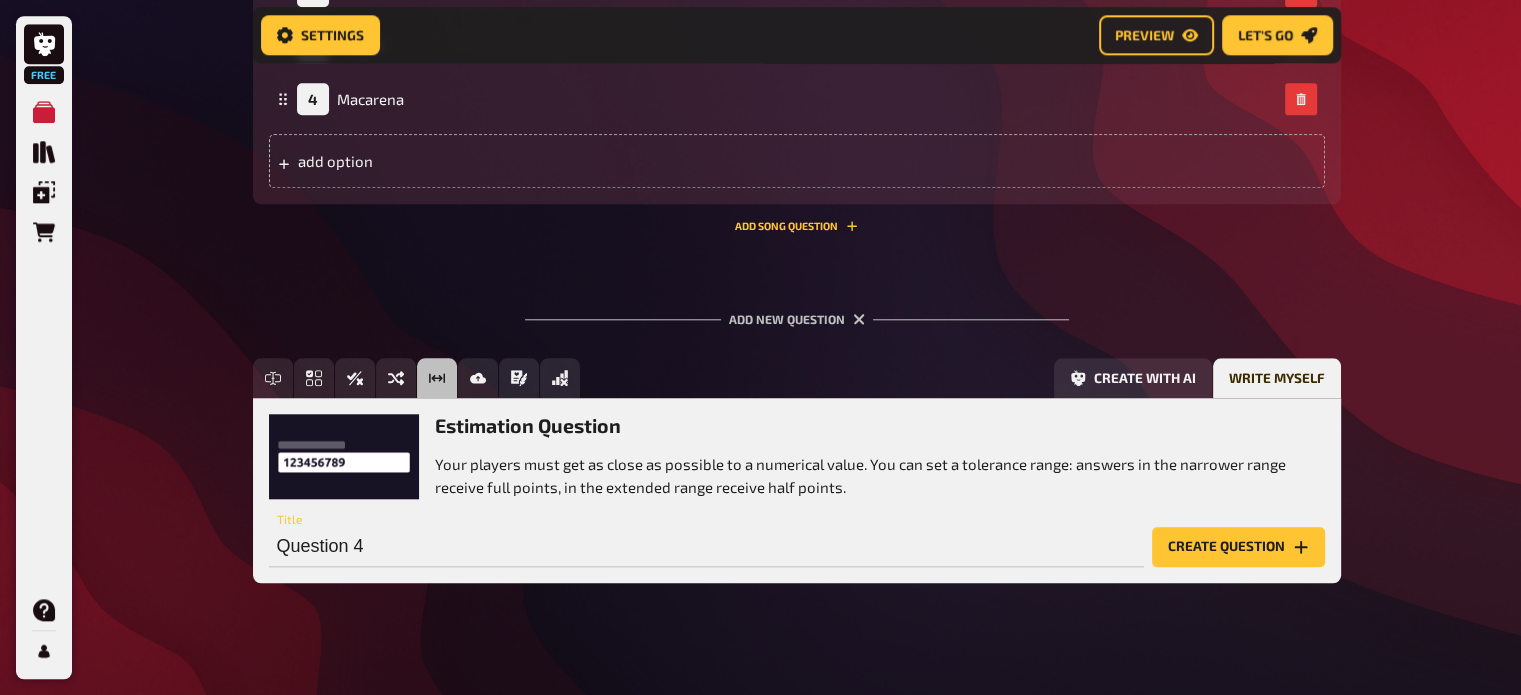 scroll, scrollTop: 1928, scrollLeft: 0, axis: vertical 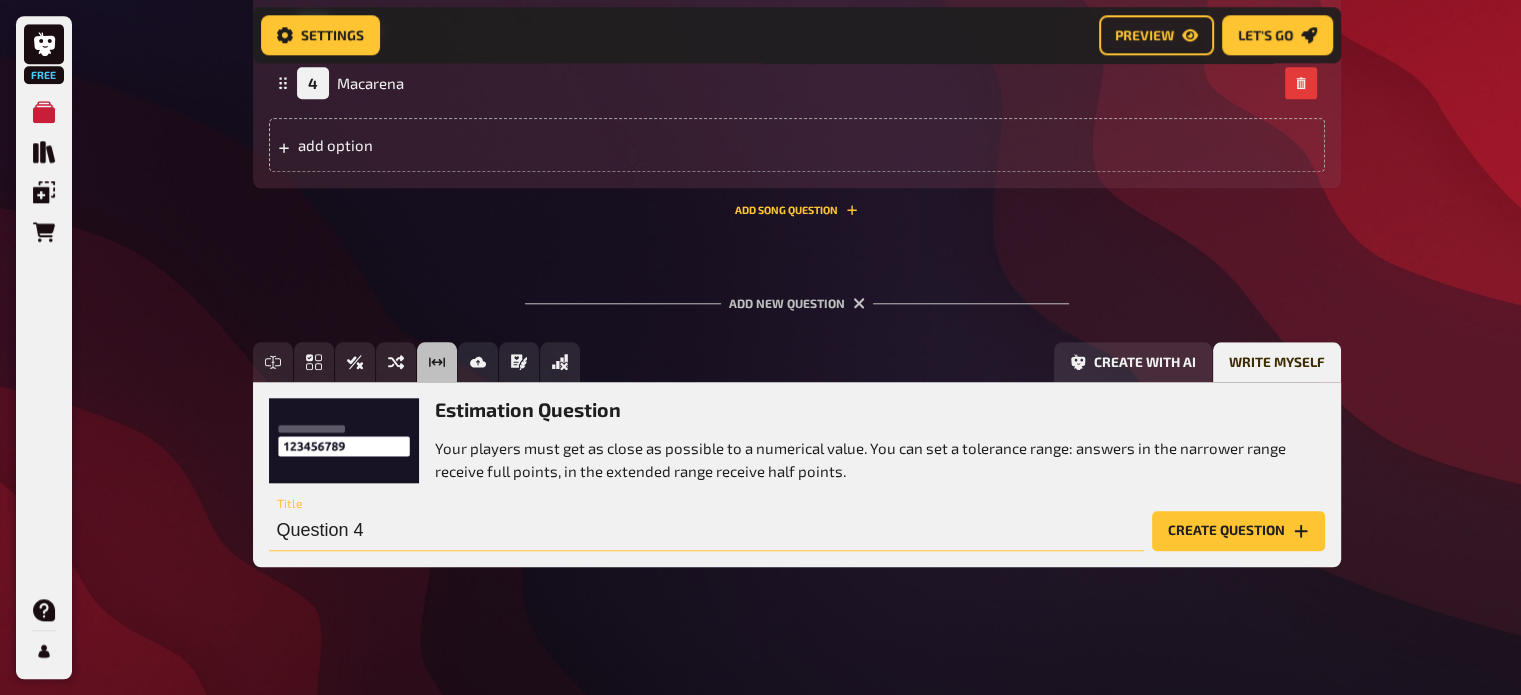 click on "Question 4" at bounding box center [706, 531] 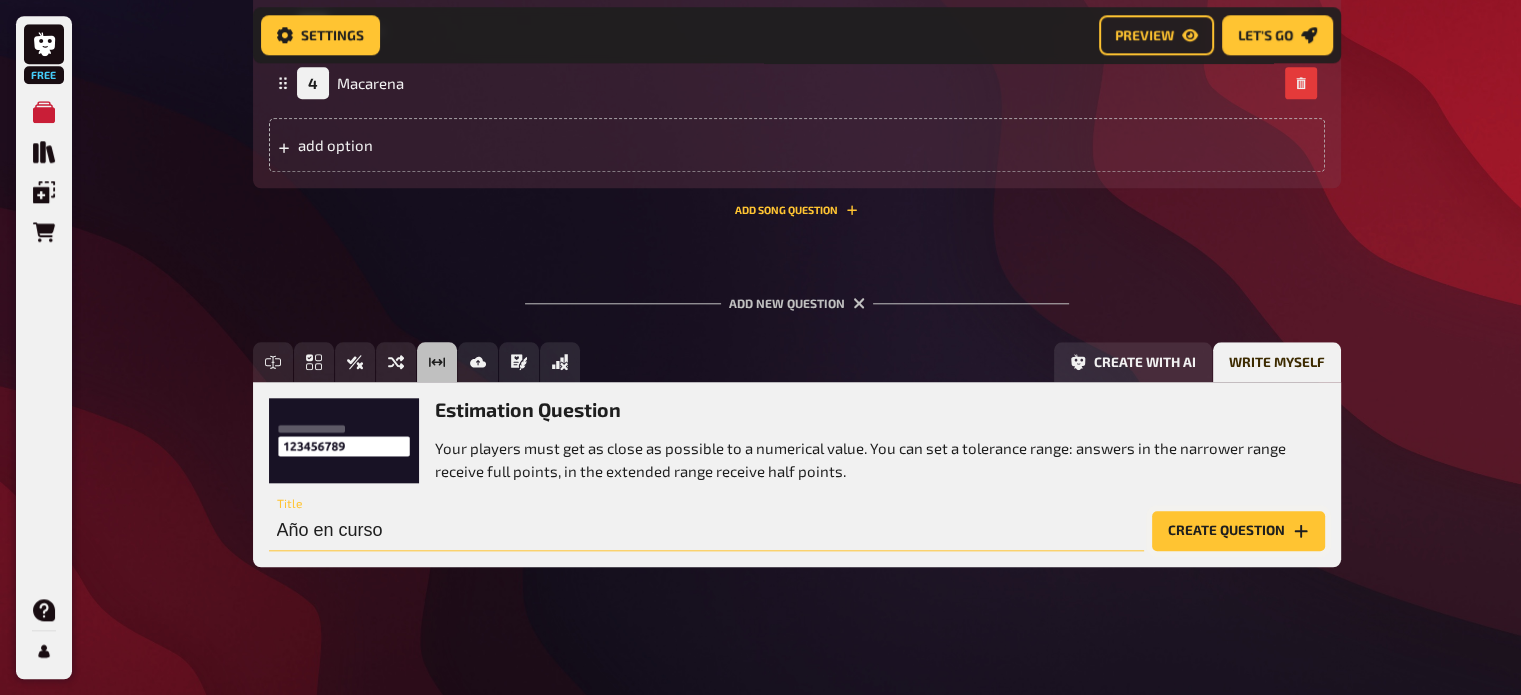 type on "Año en curso" 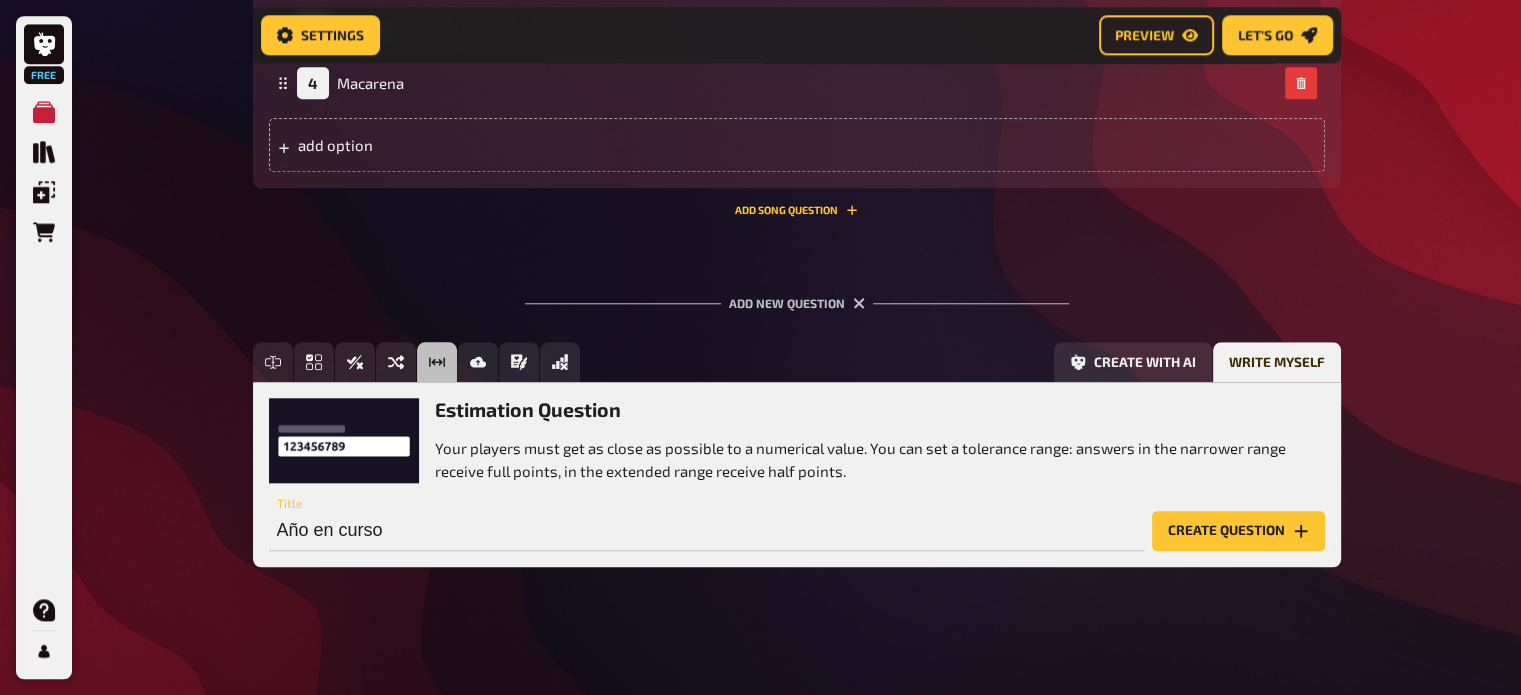 click on "Create question" at bounding box center (1238, 531) 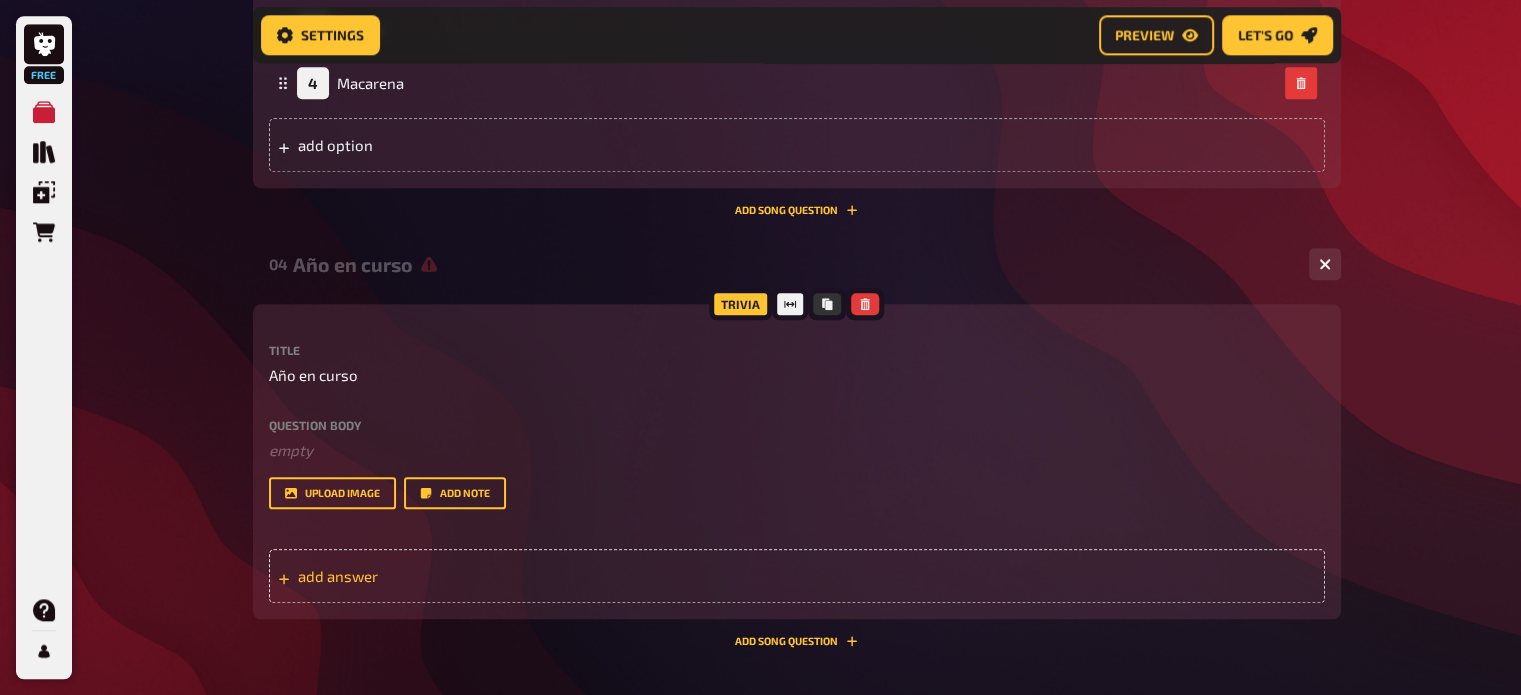 click on "add answer" at bounding box center (453, 576) 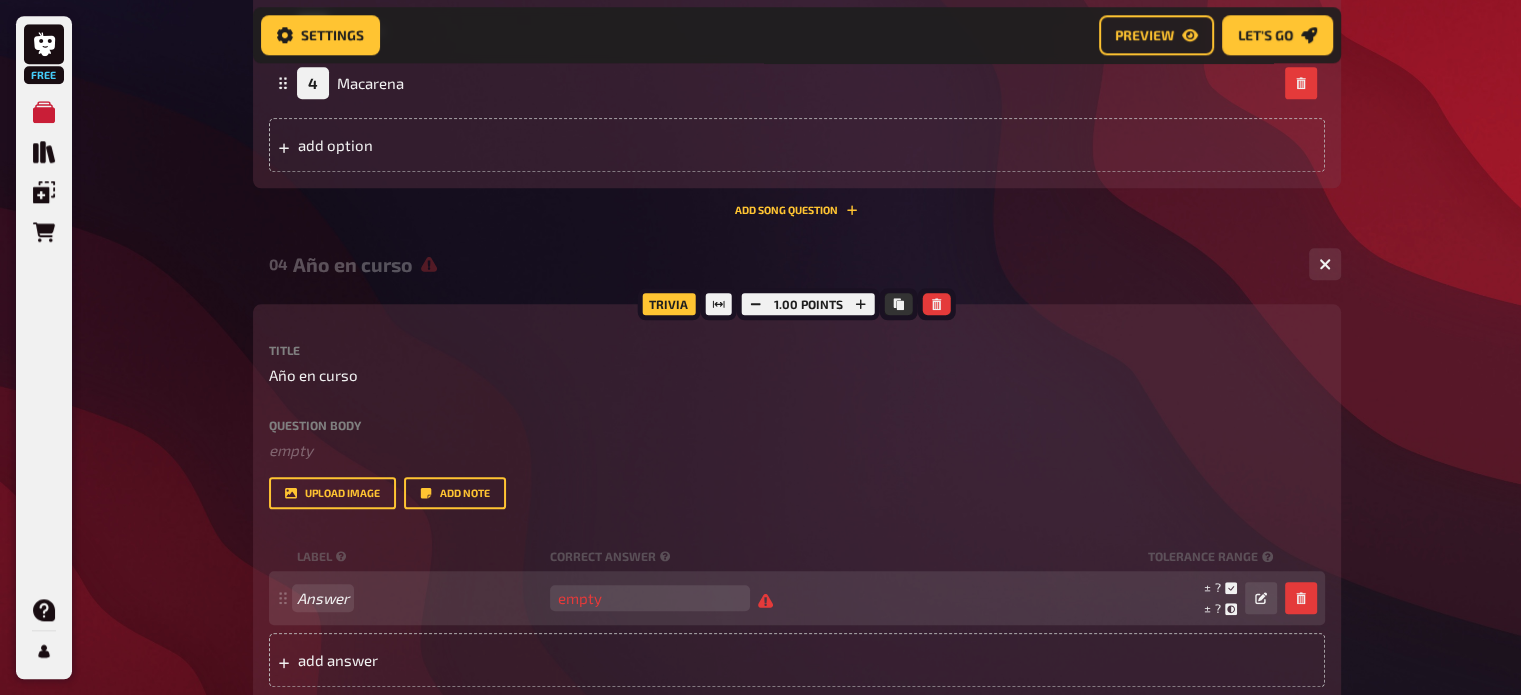 click on "Answer" at bounding box center (419, 598) 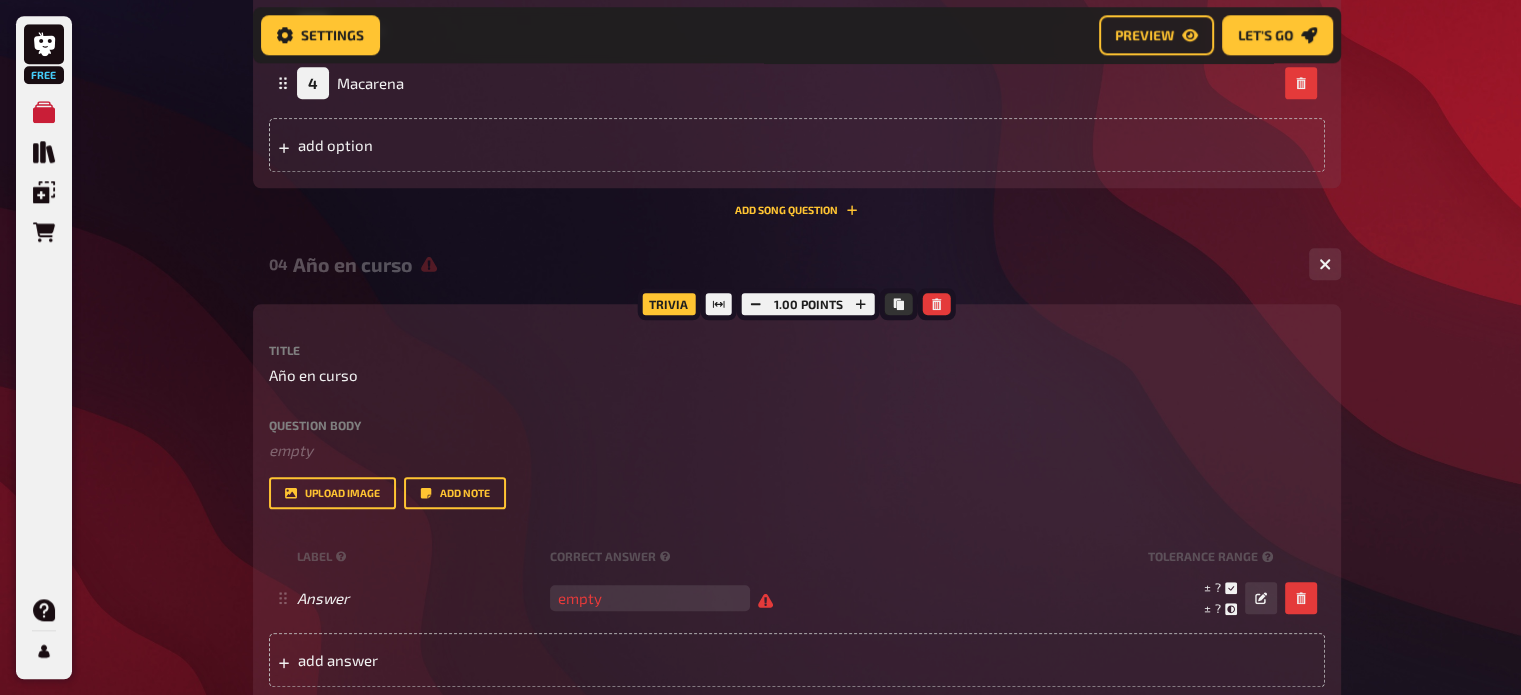 click on "Question body ﻿ empty Drop here to upload" at bounding box center [797, 440] 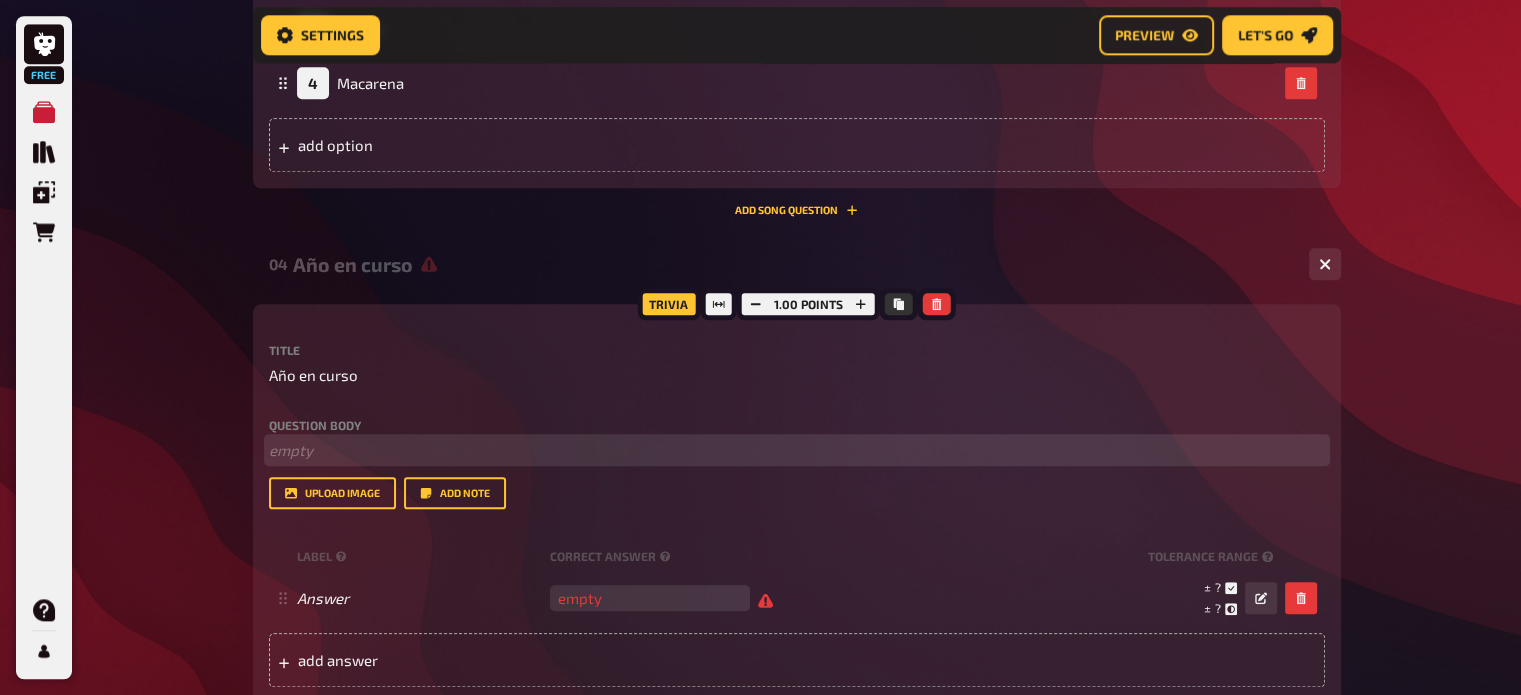 click on "﻿ empty" at bounding box center (797, 450) 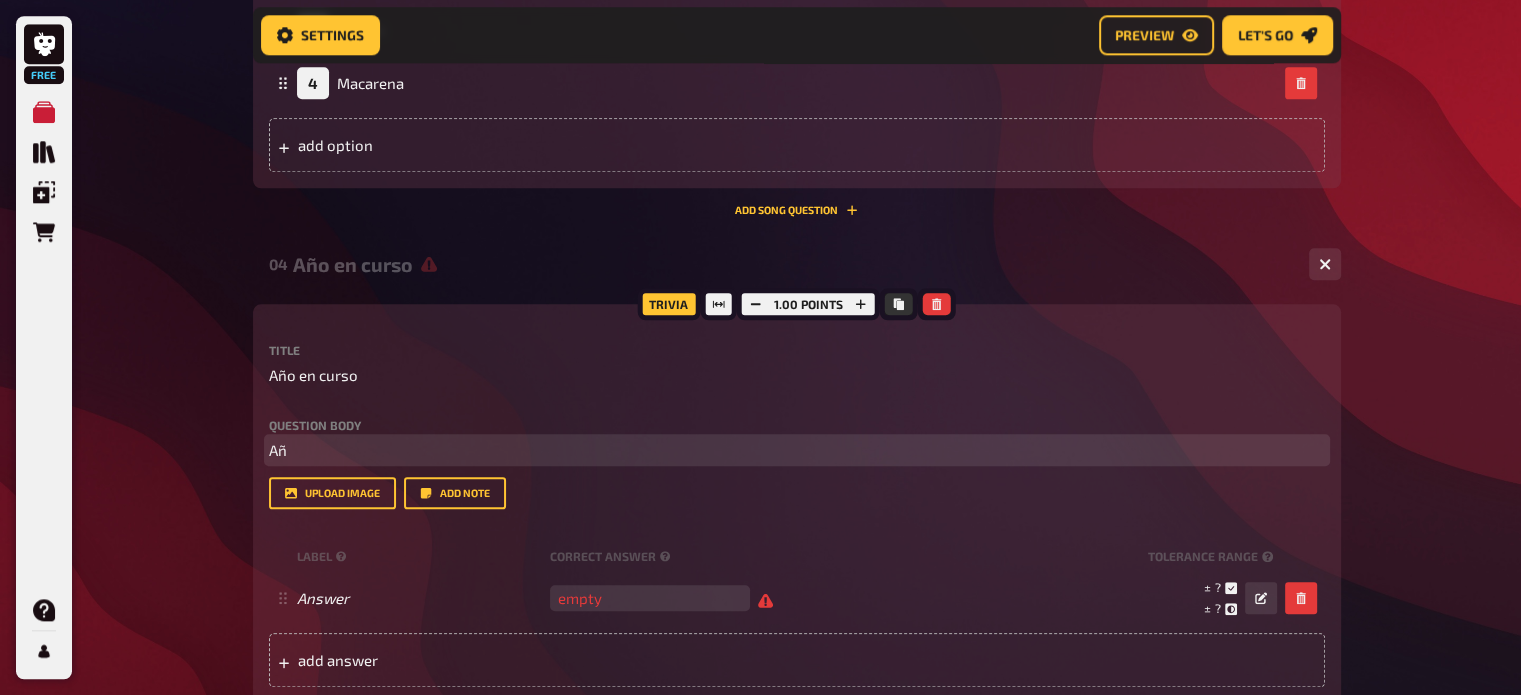 type 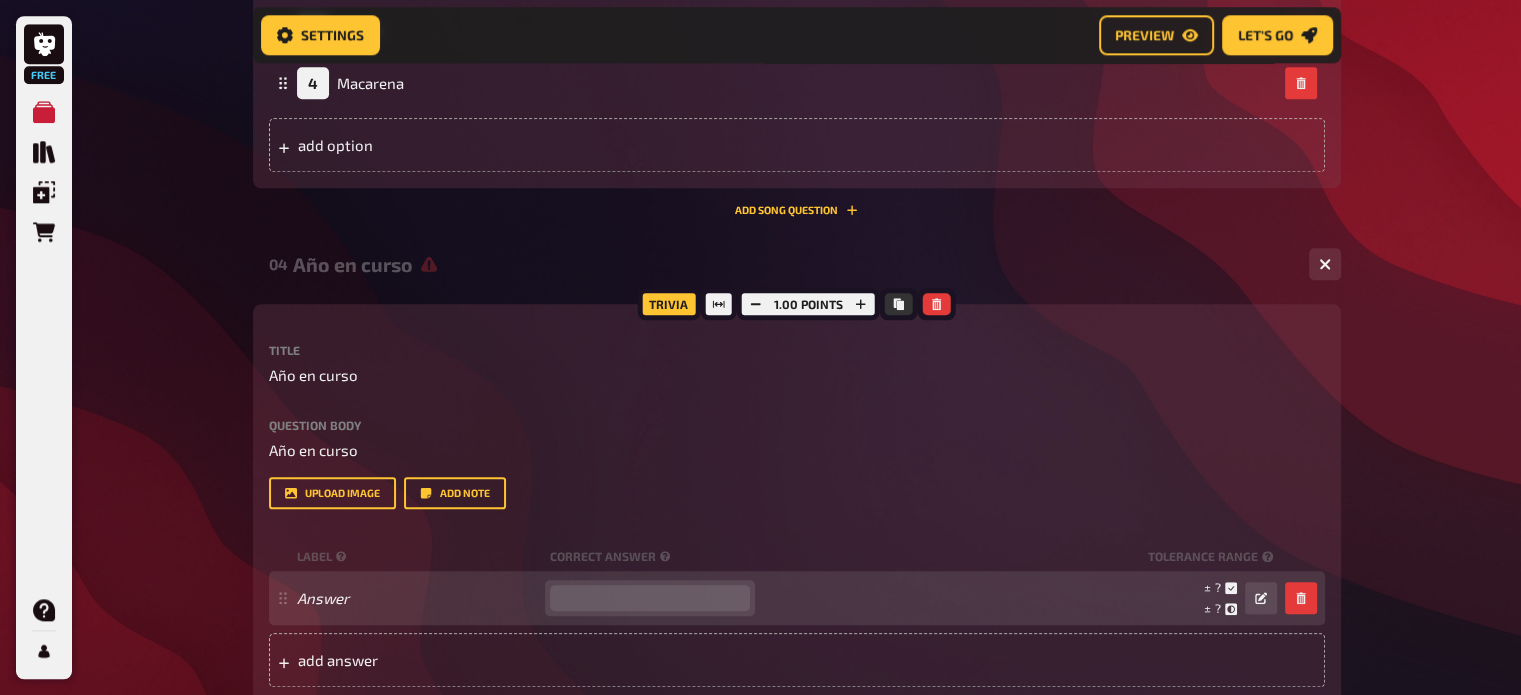 click at bounding box center [650, 598] 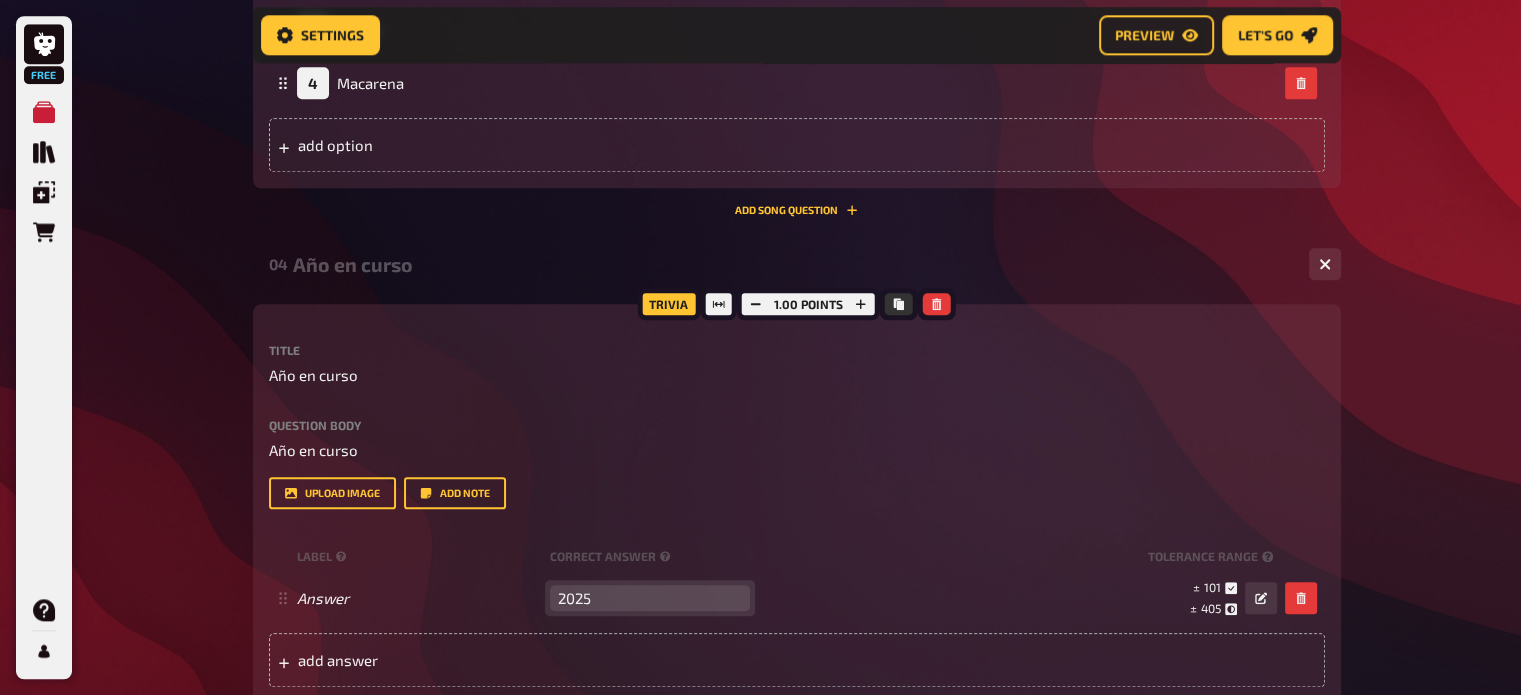 type on "2025" 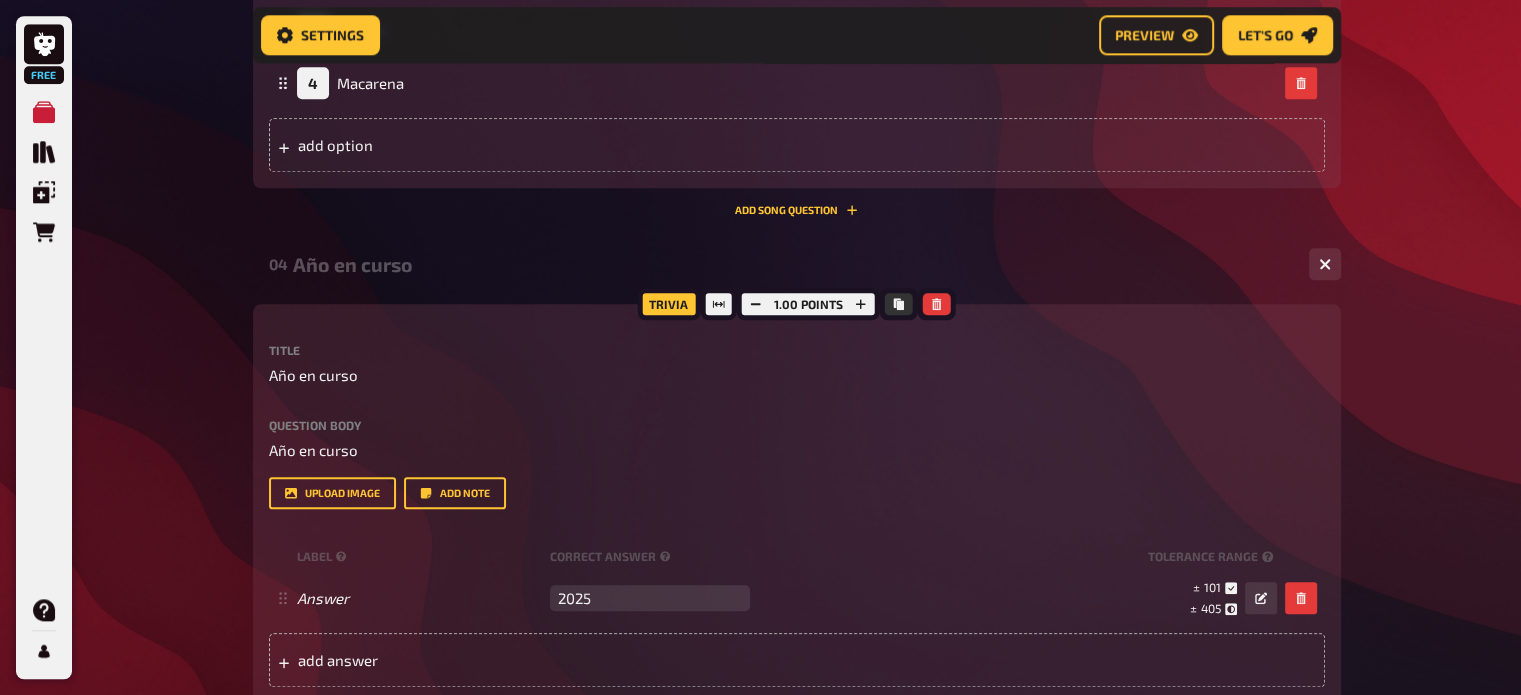click on "Title Año en curso Question body Año en curso Drop here to upload upload image   Add note label correct answer tolerance range Answer 2025 empty ±   101 ±   405 ±   2025
To pick up a draggable item, press the space bar.
While dragging, use the arrow keys to move the item.
Press space again to drop the item in its new position, or press escape to cancel.
add answer" at bounding box center [797, 515] 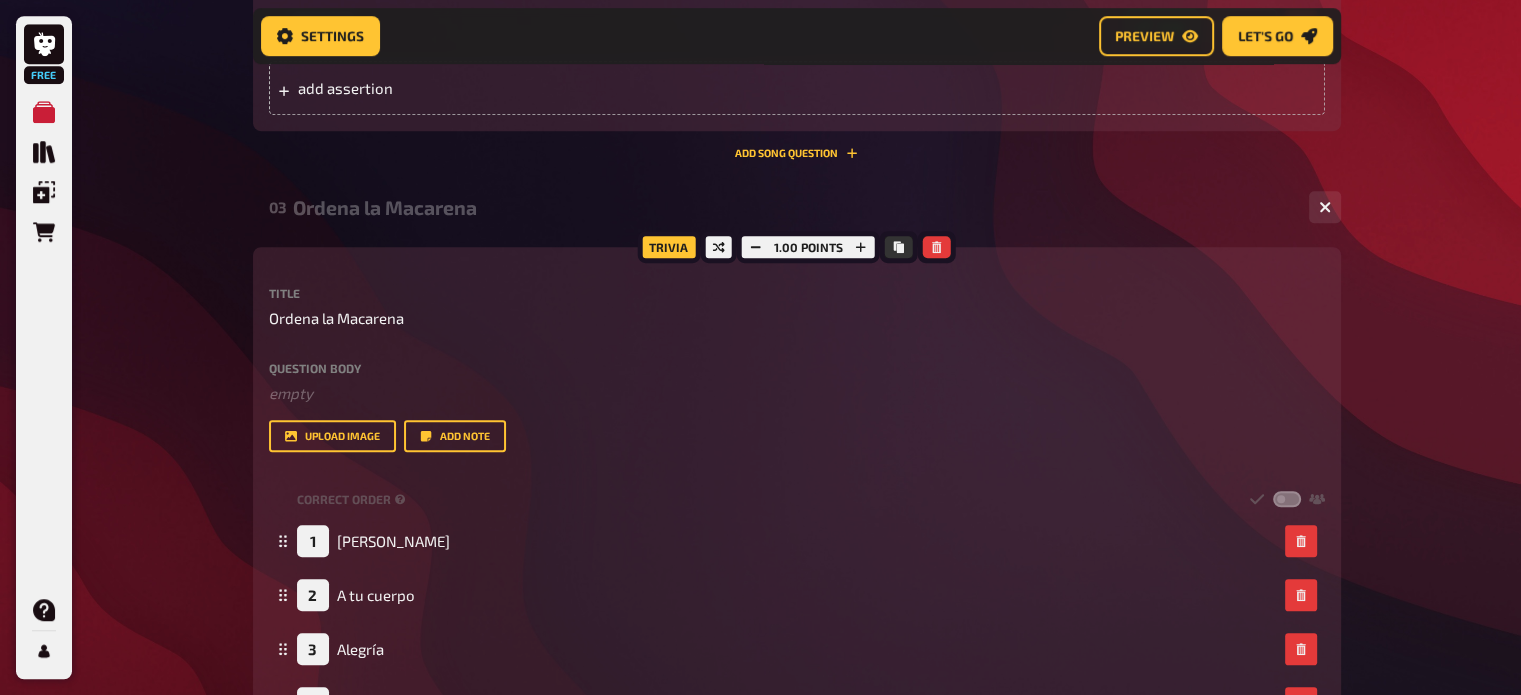scroll, scrollTop: 0, scrollLeft: 0, axis: both 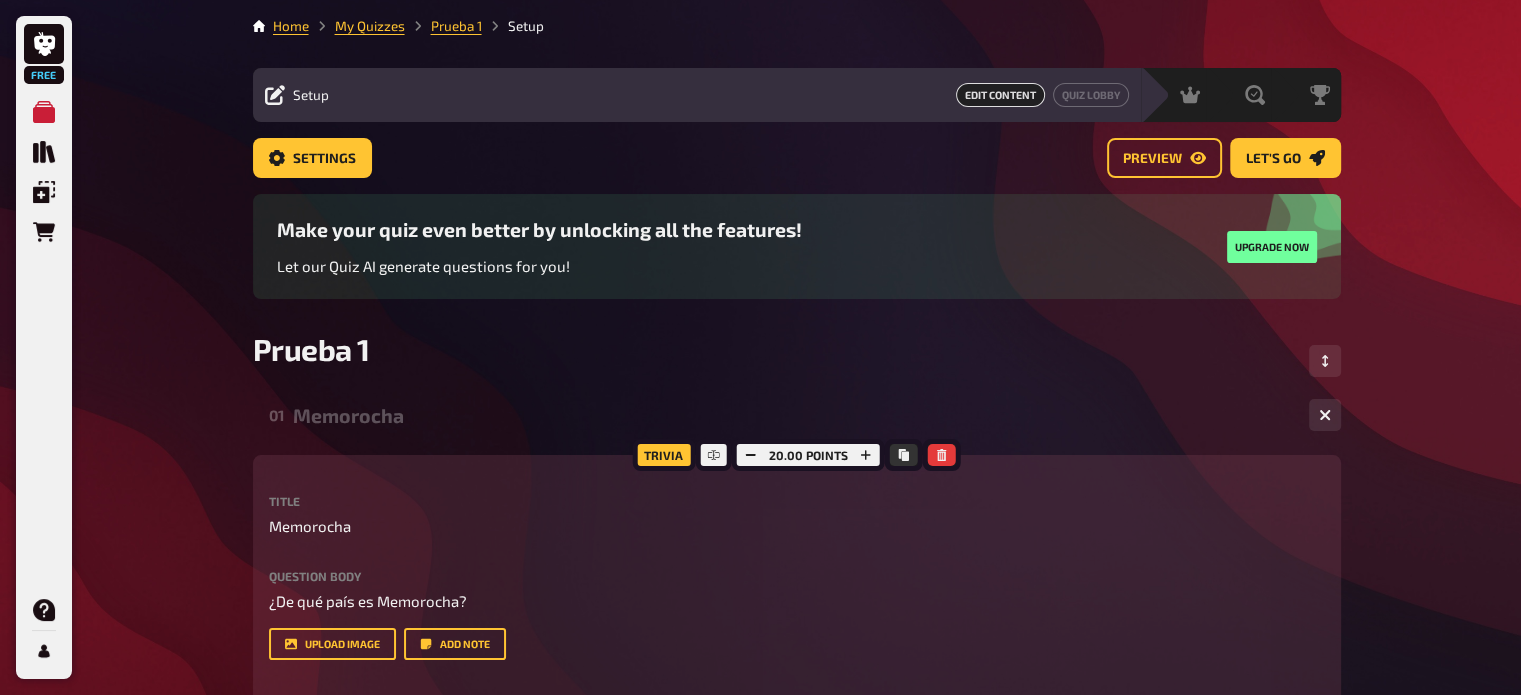 drag, startPoint x: 1123, startPoint y: 611, endPoint x: 888, endPoint y: 138, distance: 528.16095 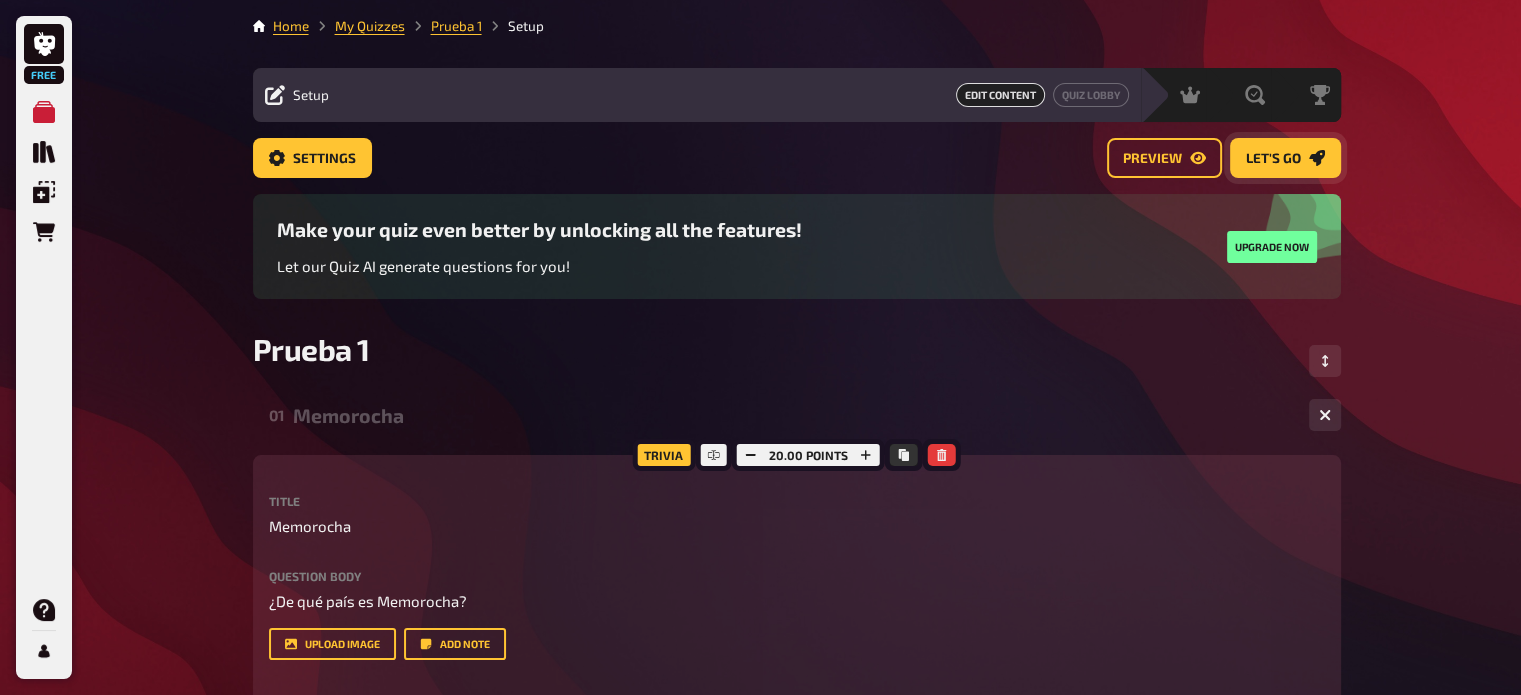 click on "Let's go" at bounding box center (1273, 159) 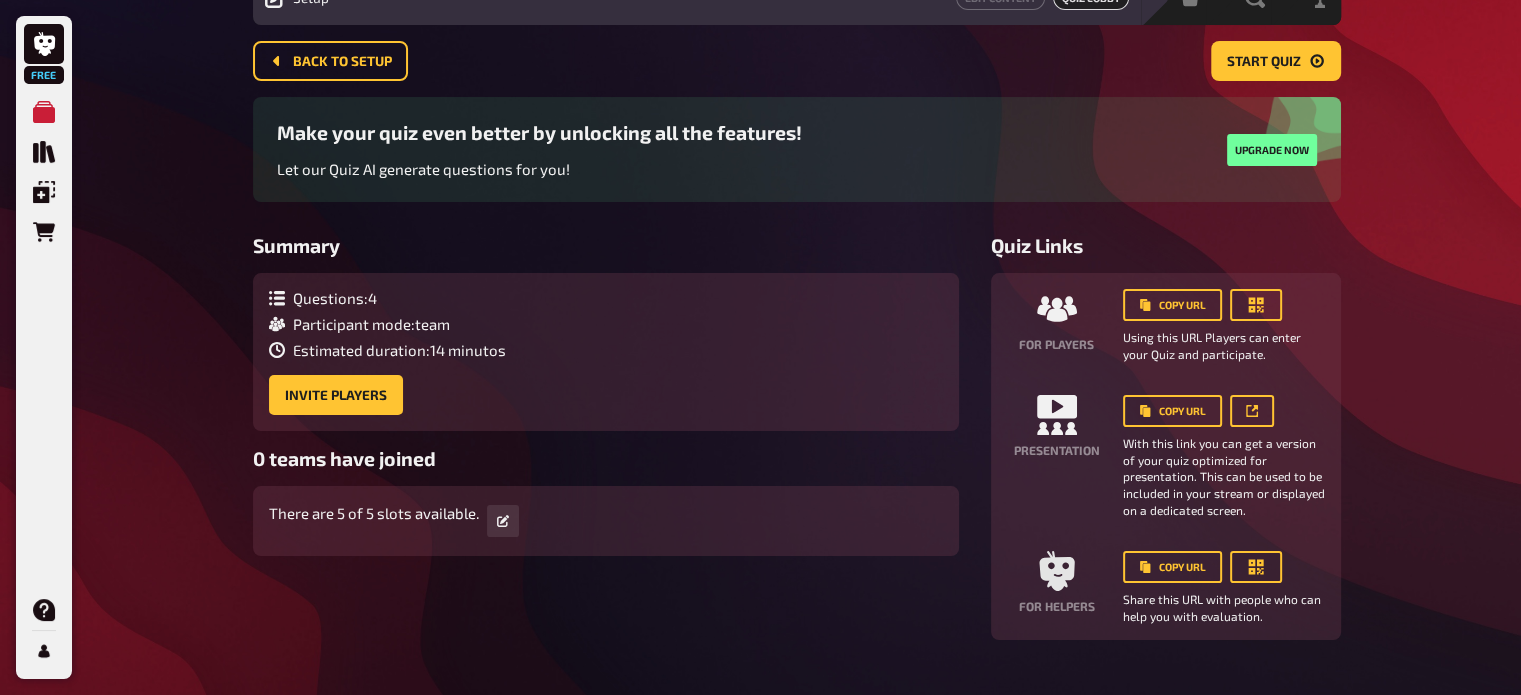 scroll, scrollTop: 100, scrollLeft: 0, axis: vertical 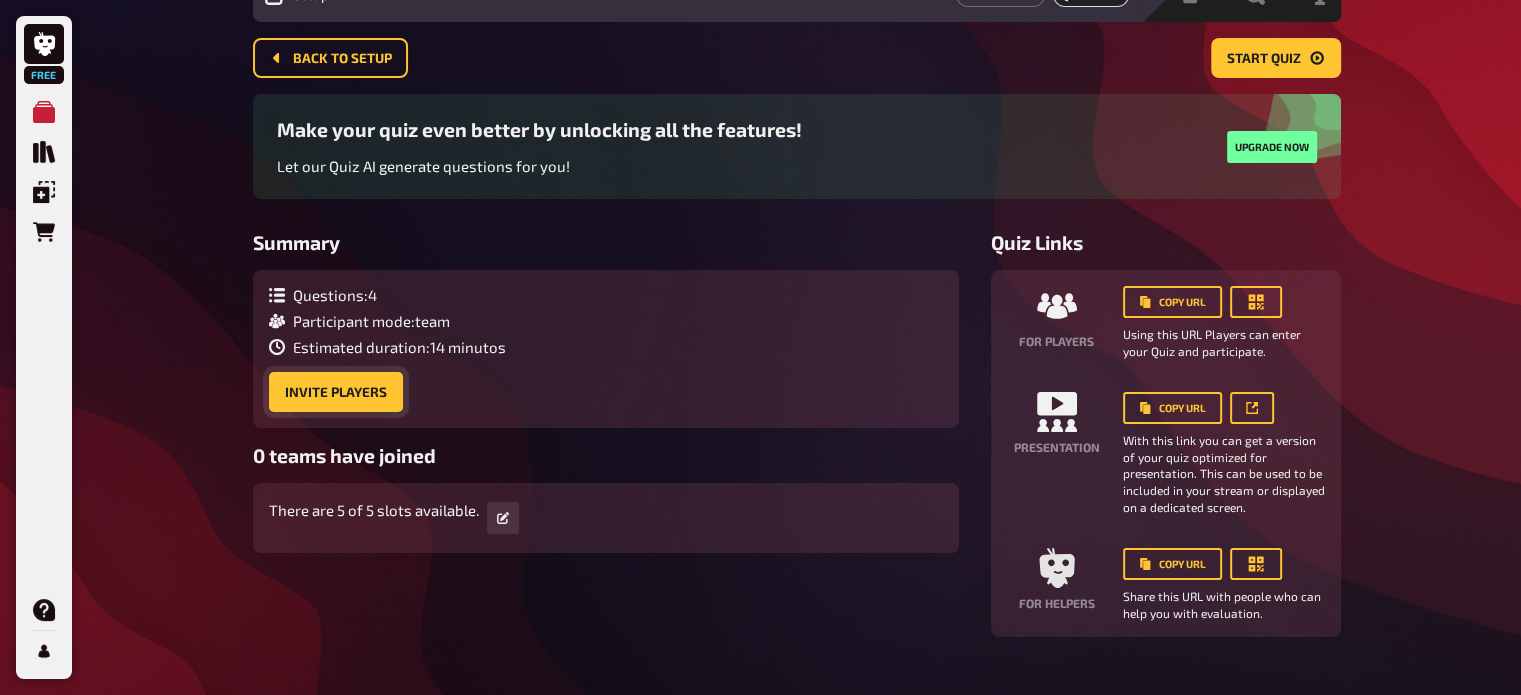 click on "Invite Players" at bounding box center (336, 392) 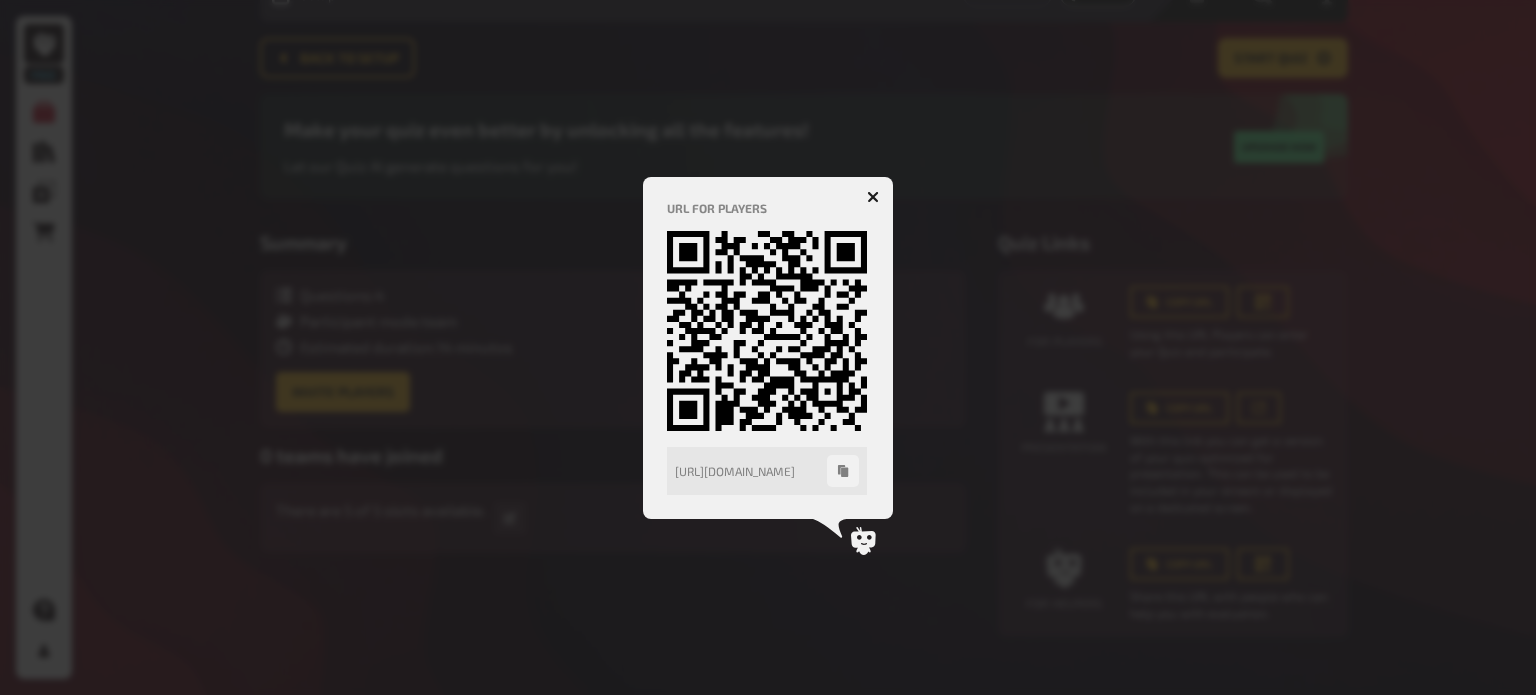 click 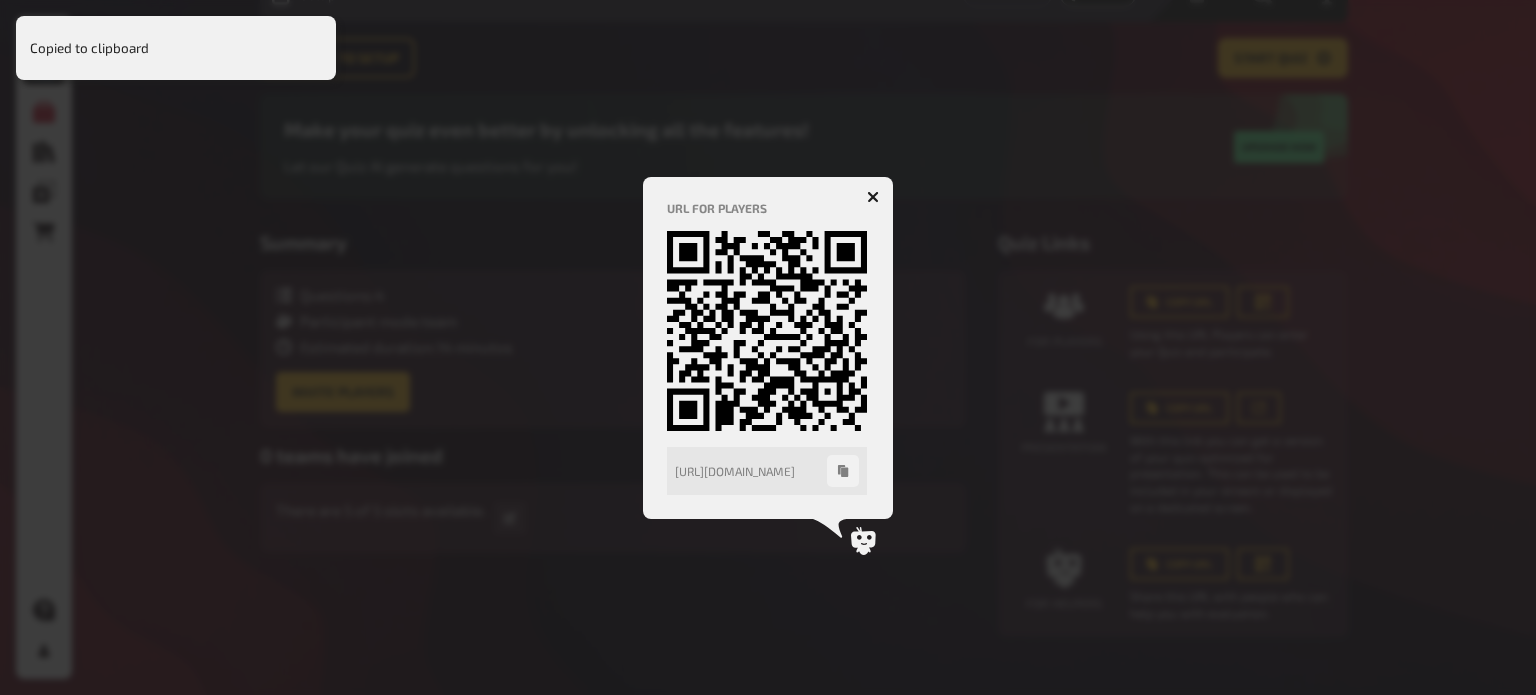 click 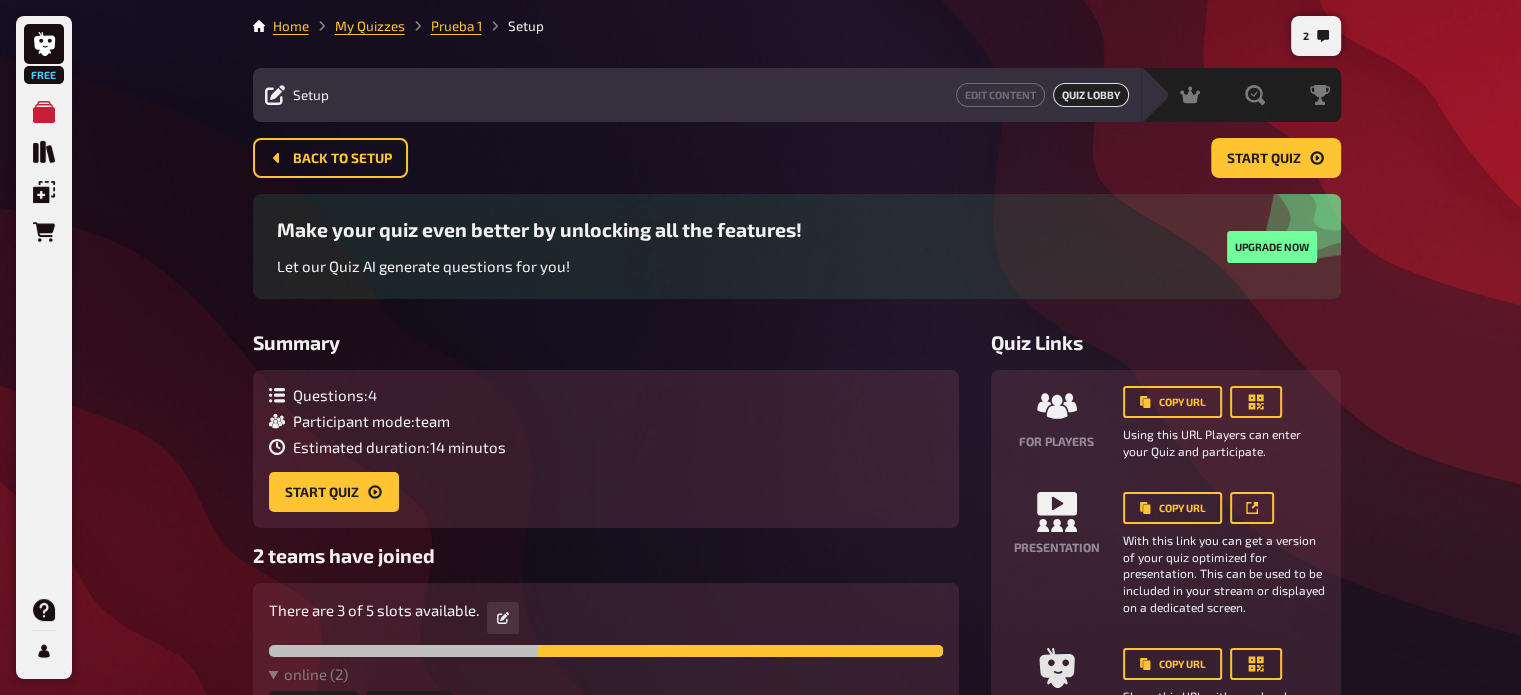 scroll, scrollTop: 0, scrollLeft: 0, axis: both 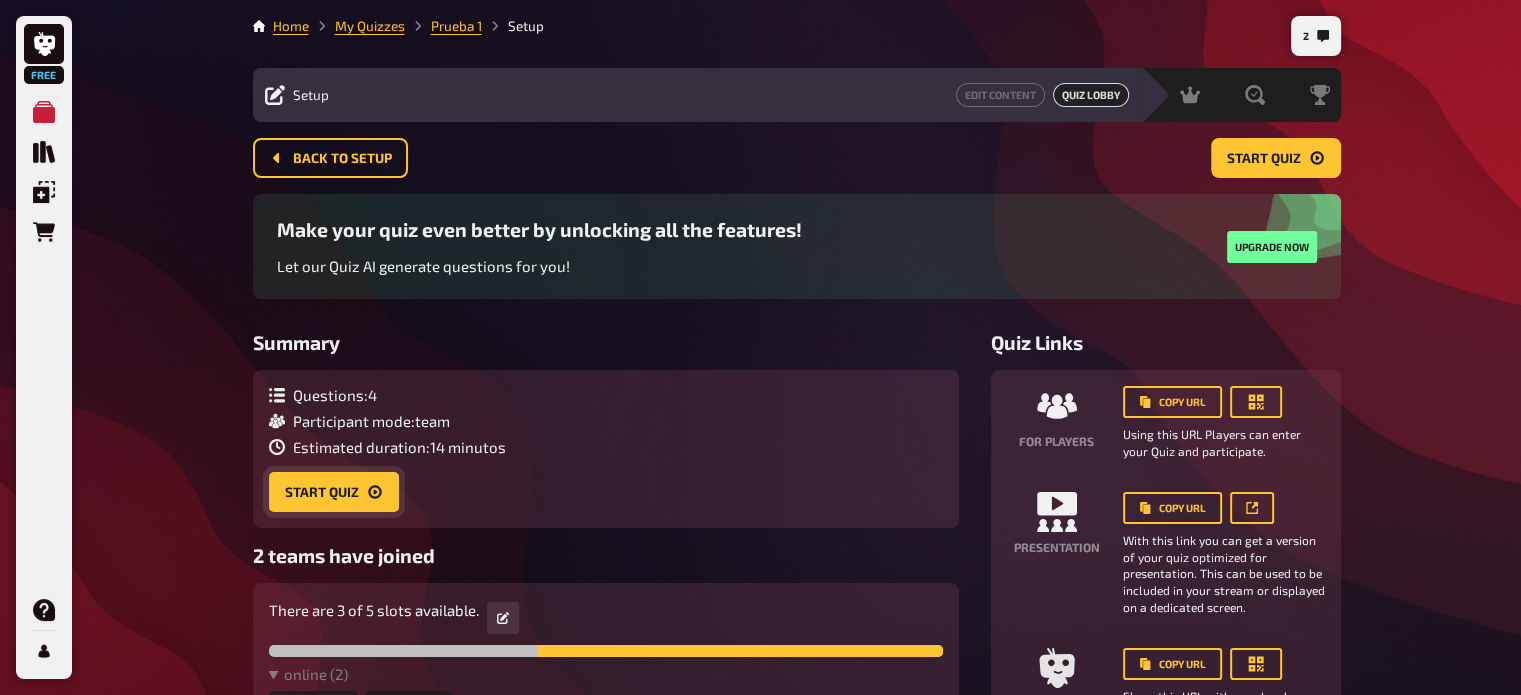 click on "Start Quiz" at bounding box center (334, 492) 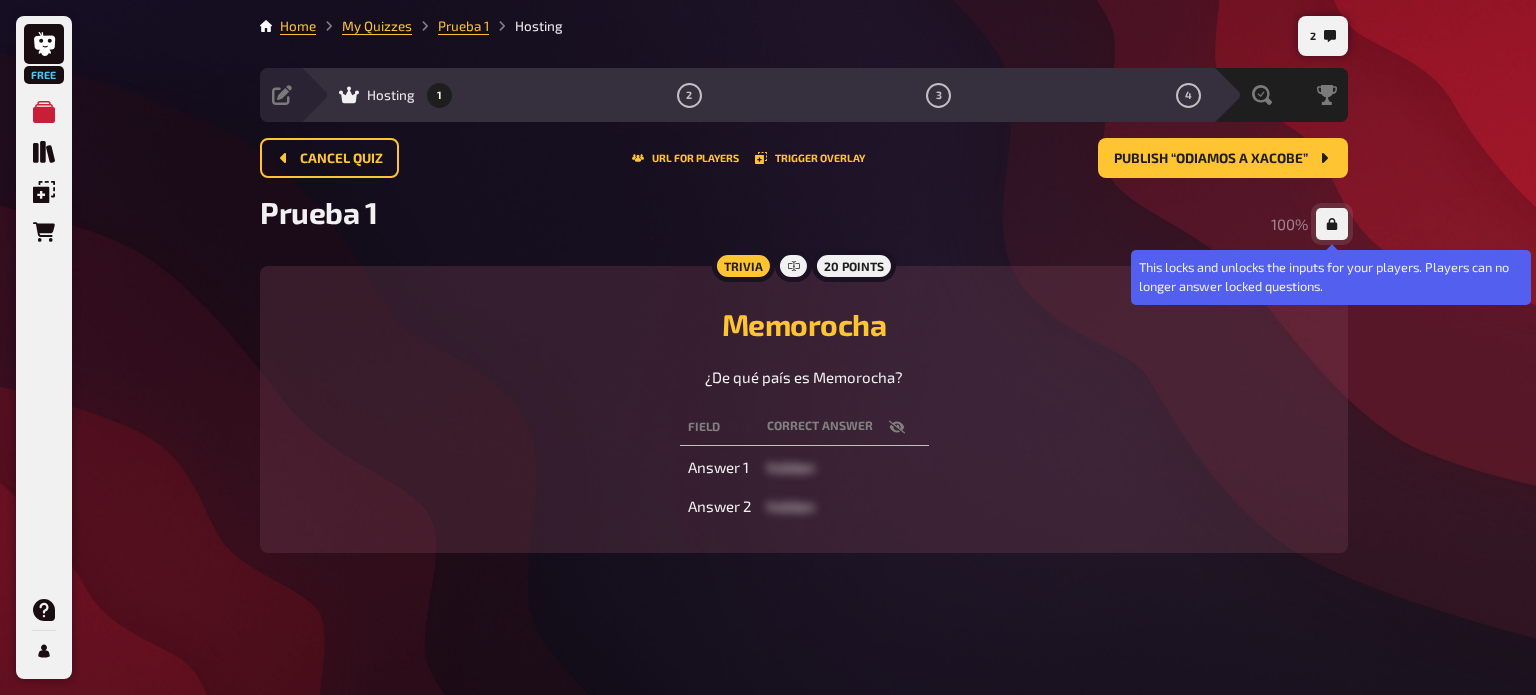 click at bounding box center [1332, 224] 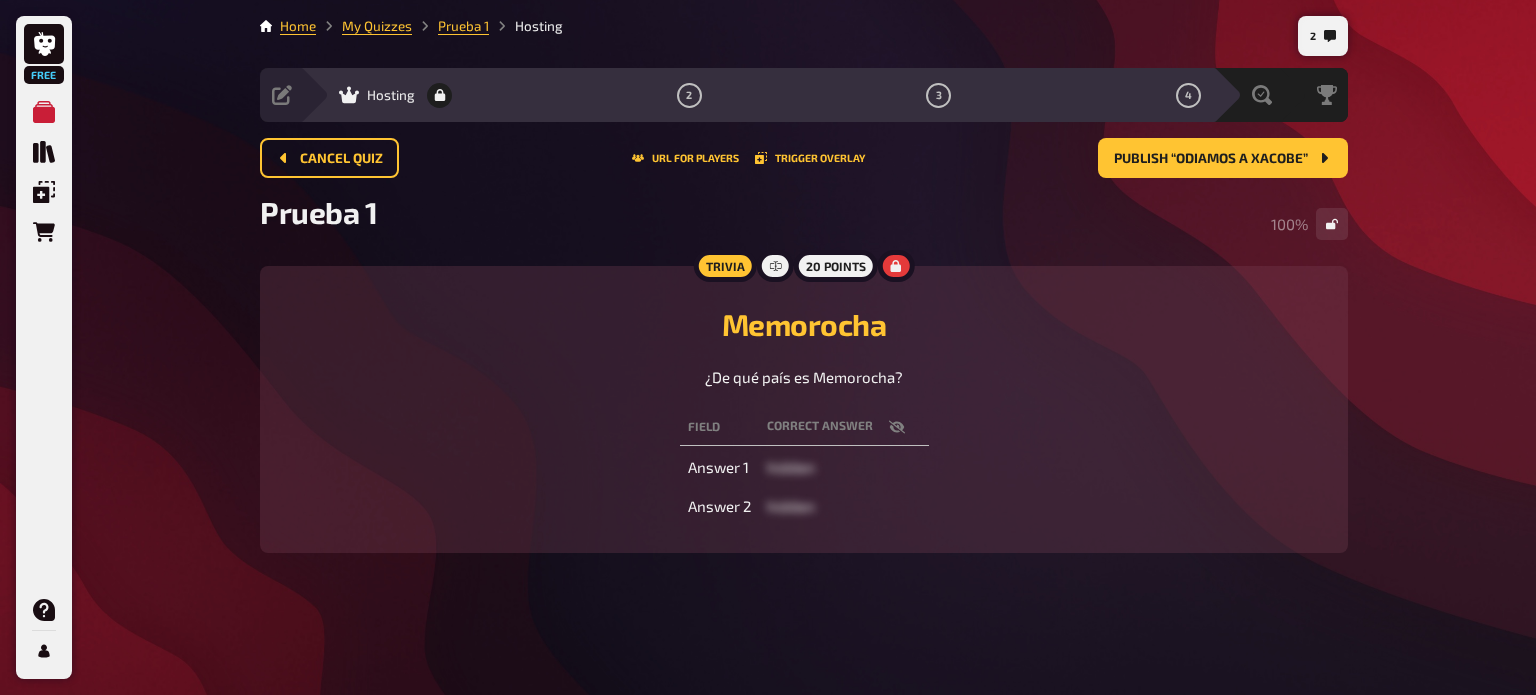 click on "Field correct answer Answer 1 hidden Answer 2 hidden" at bounding box center (804, 467) 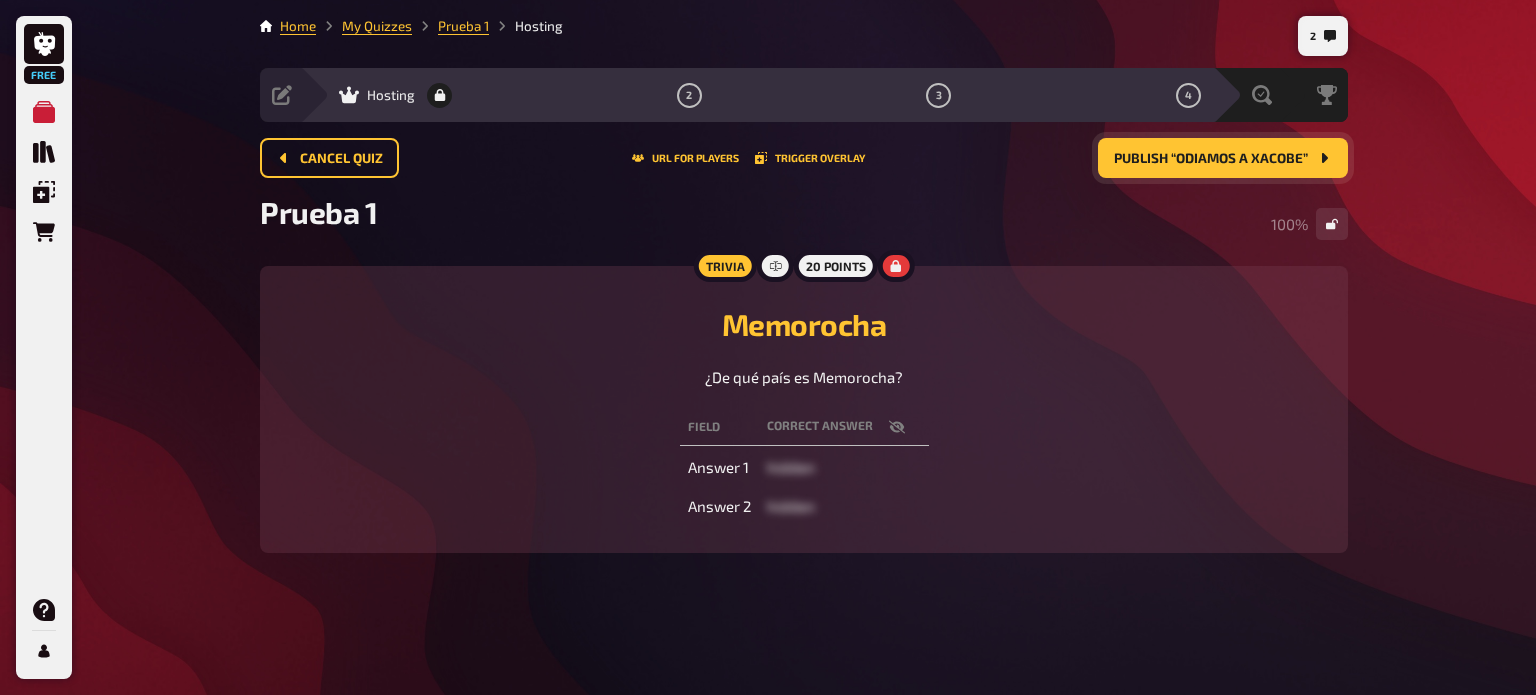 click on "Publish “Odiamos a Xacobe”" at bounding box center (1211, 159) 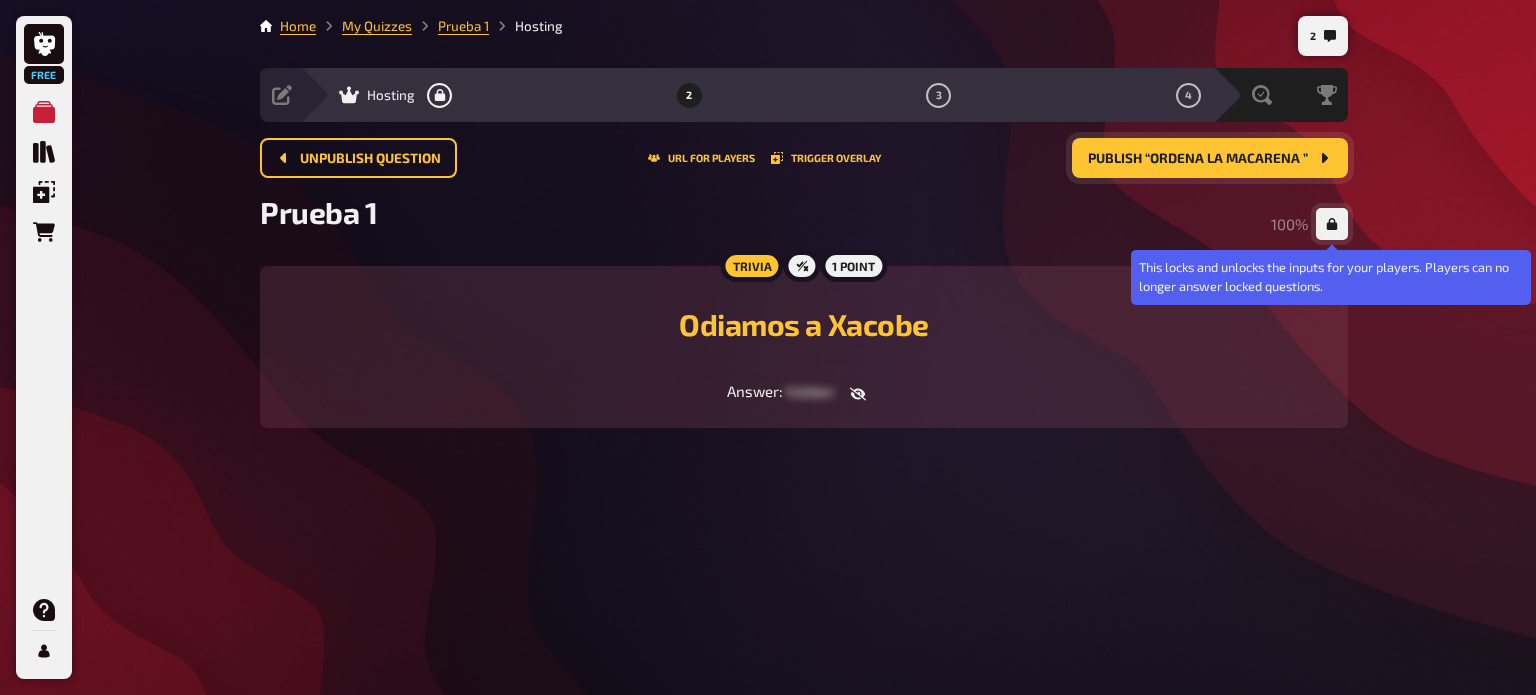 click 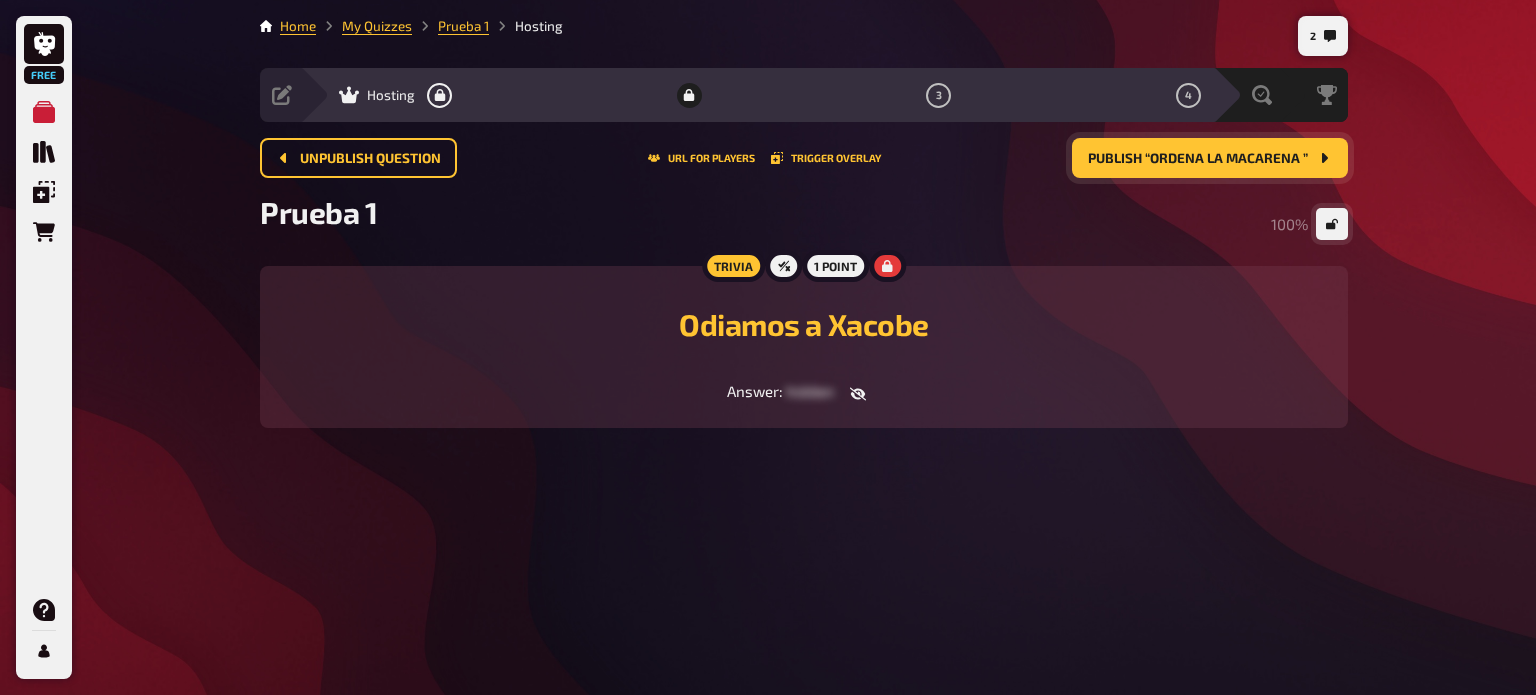 click on "Publish “Ordena la Macarena ”" at bounding box center (1198, 159) 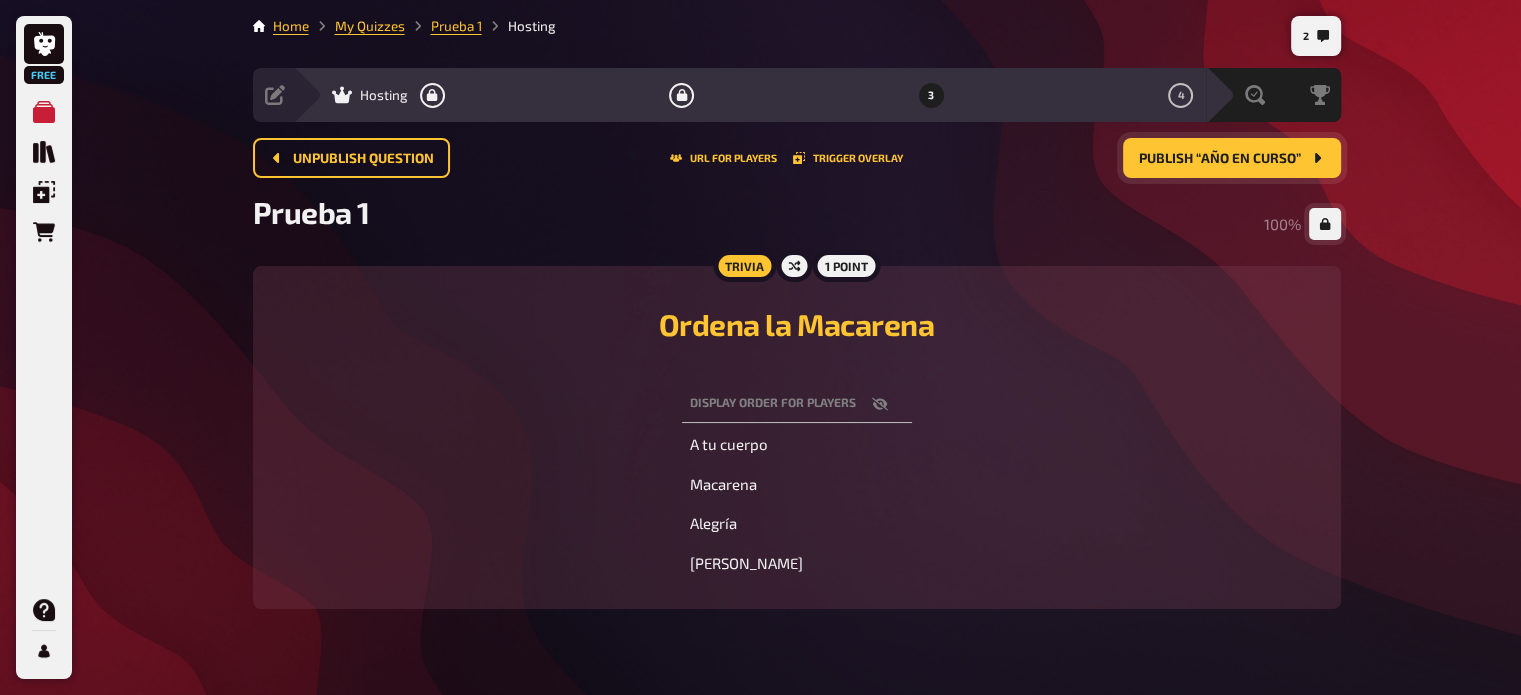 click on "Publish “Año en curso”" at bounding box center (1220, 159) 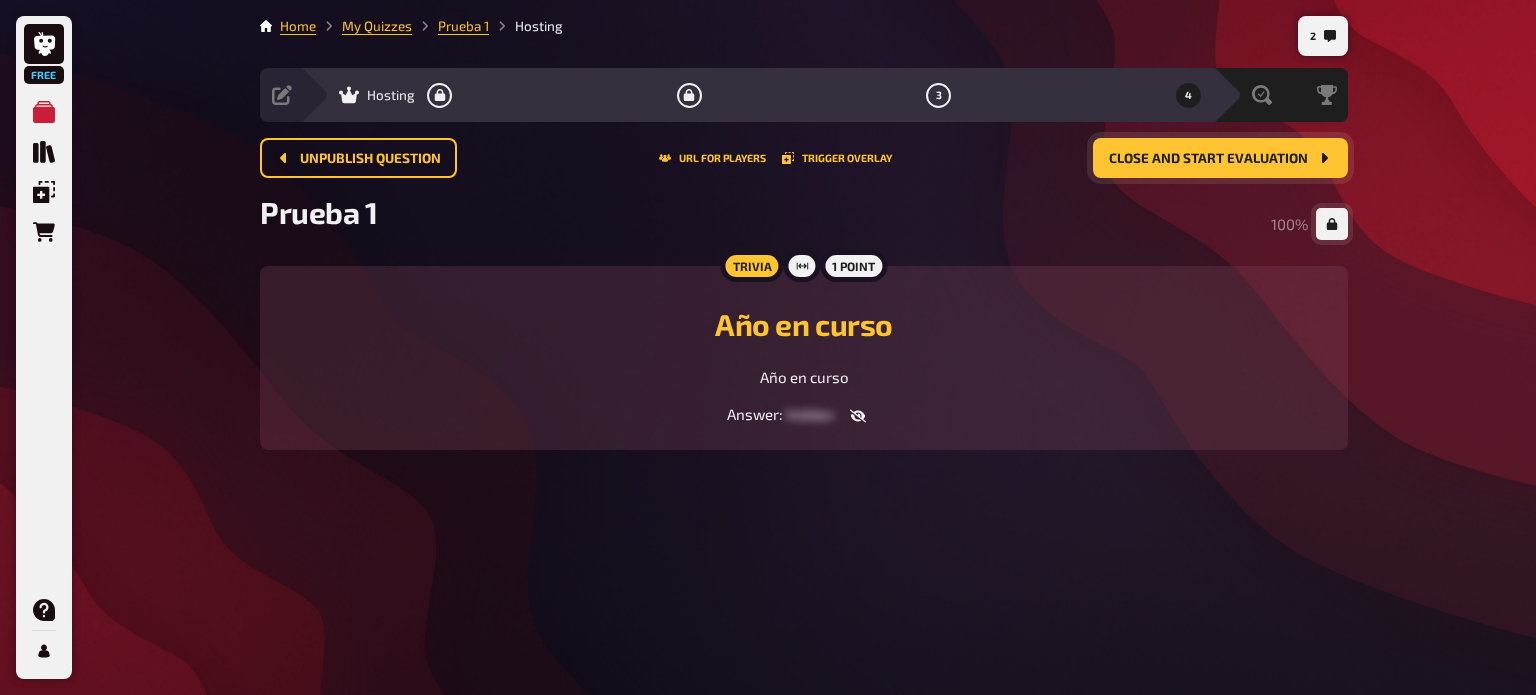 click on "Close and start evaluation" at bounding box center (1208, 159) 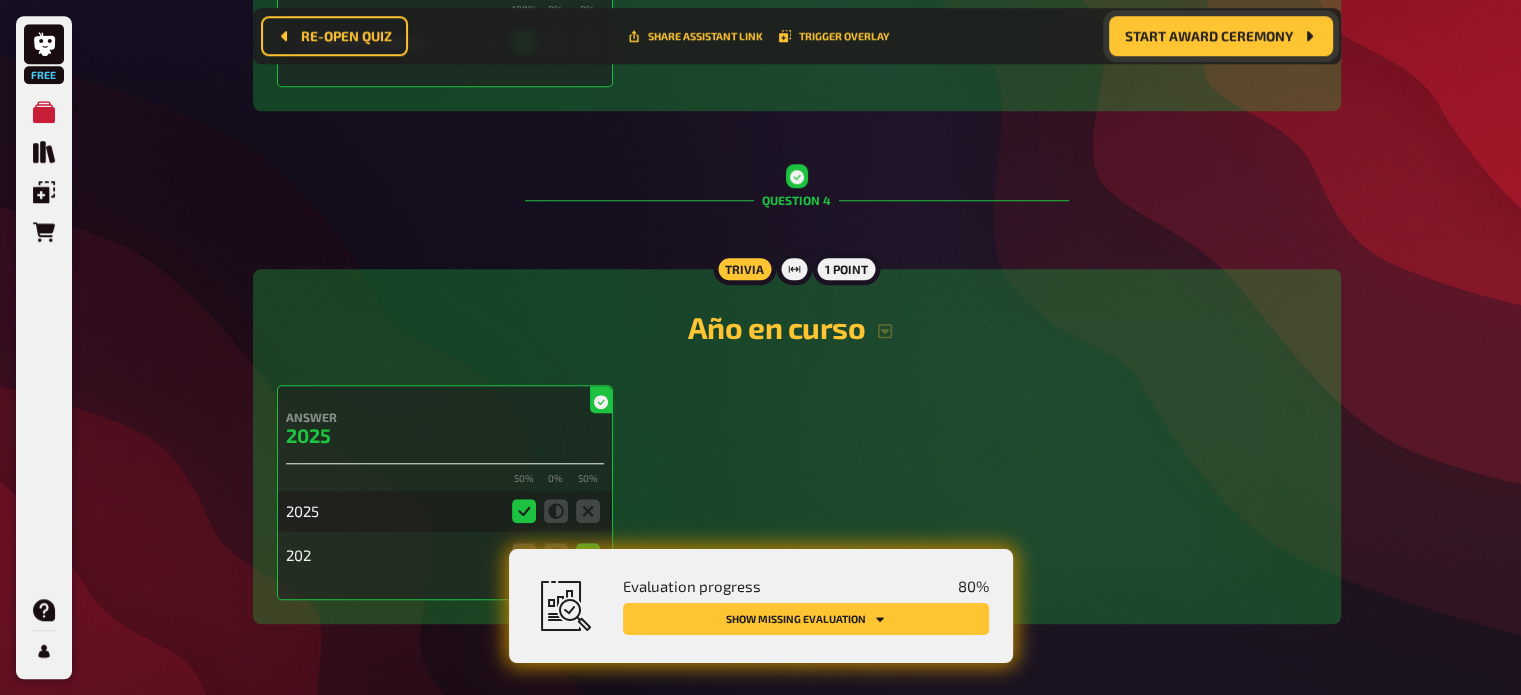 scroll, scrollTop: 1773, scrollLeft: 0, axis: vertical 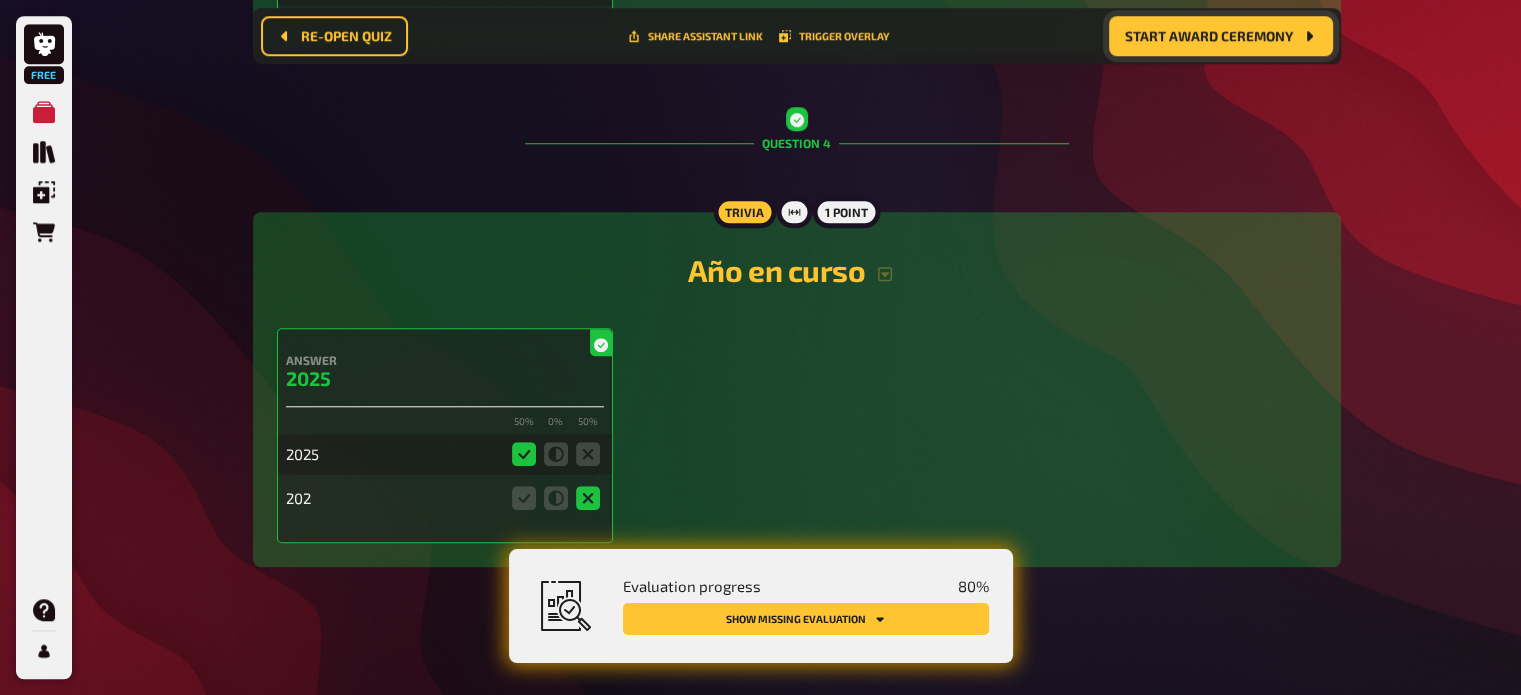 click on "Show missing evaluation" at bounding box center [806, 619] 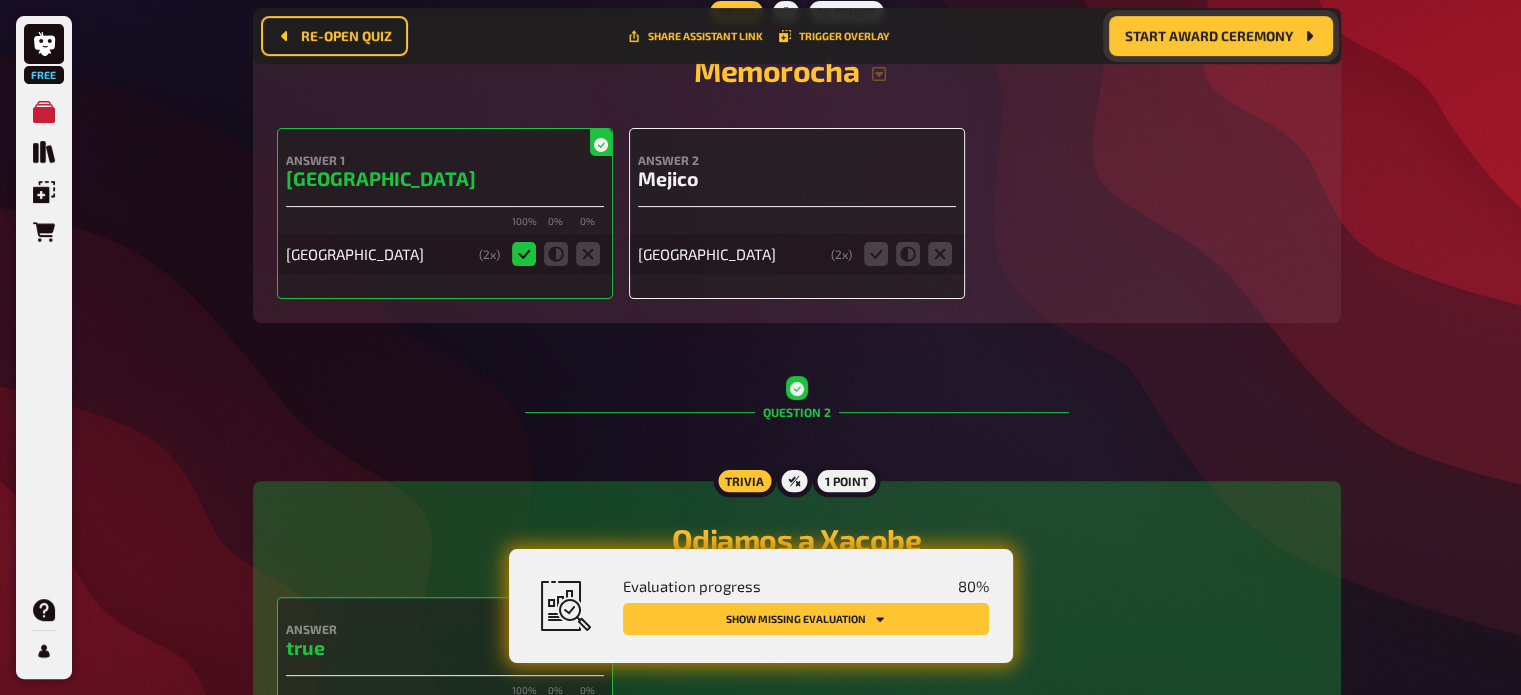 scroll, scrollTop: 393, scrollLeft: 0, axis: vertical 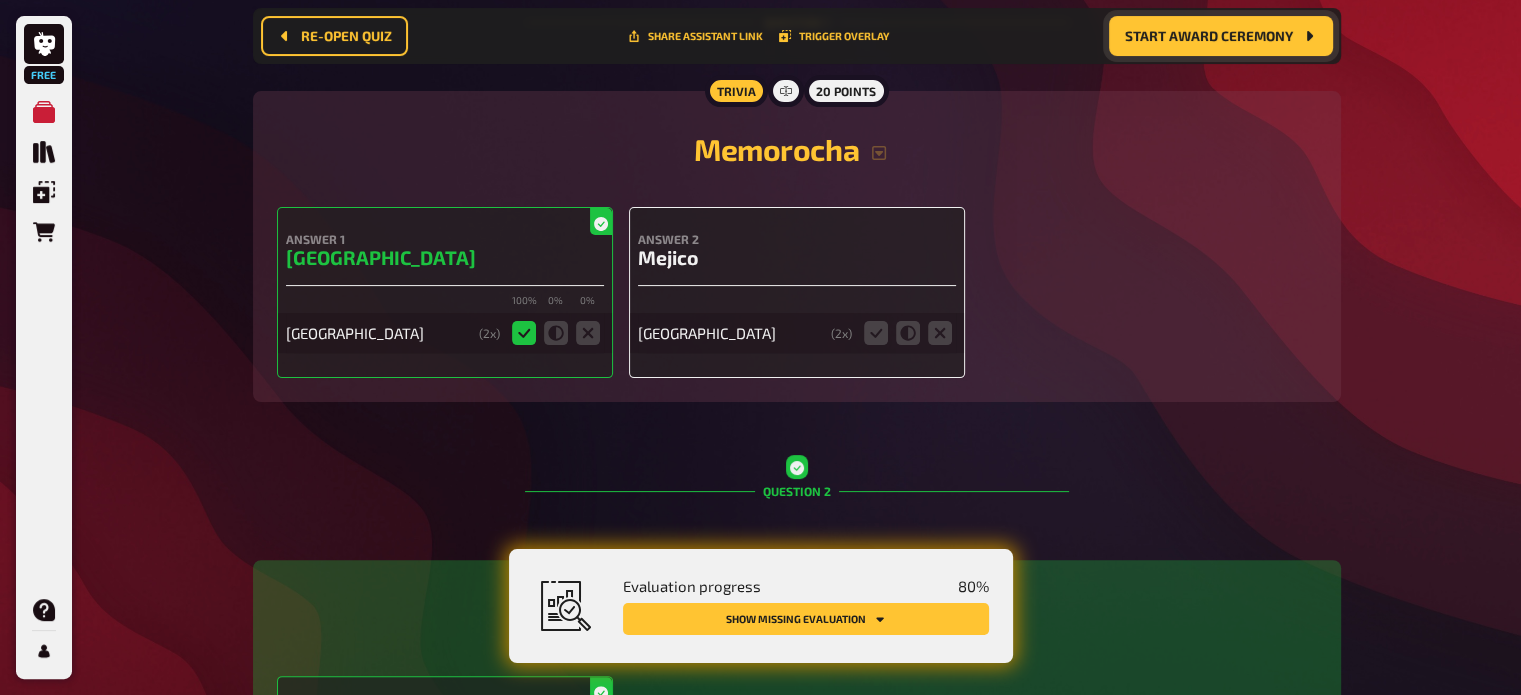 click on "Answer 2 Mejico méxico ( 2 x)" at bounding box center [797, 292] 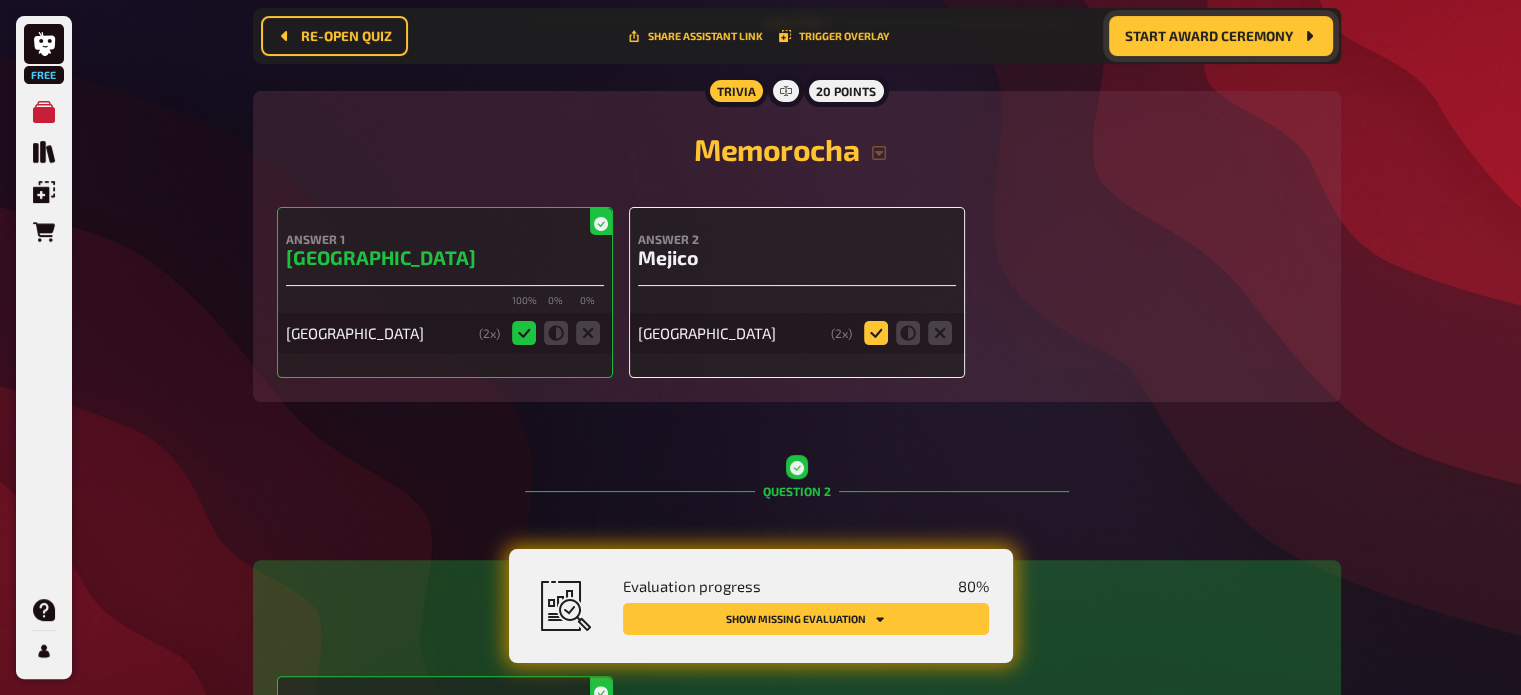 click 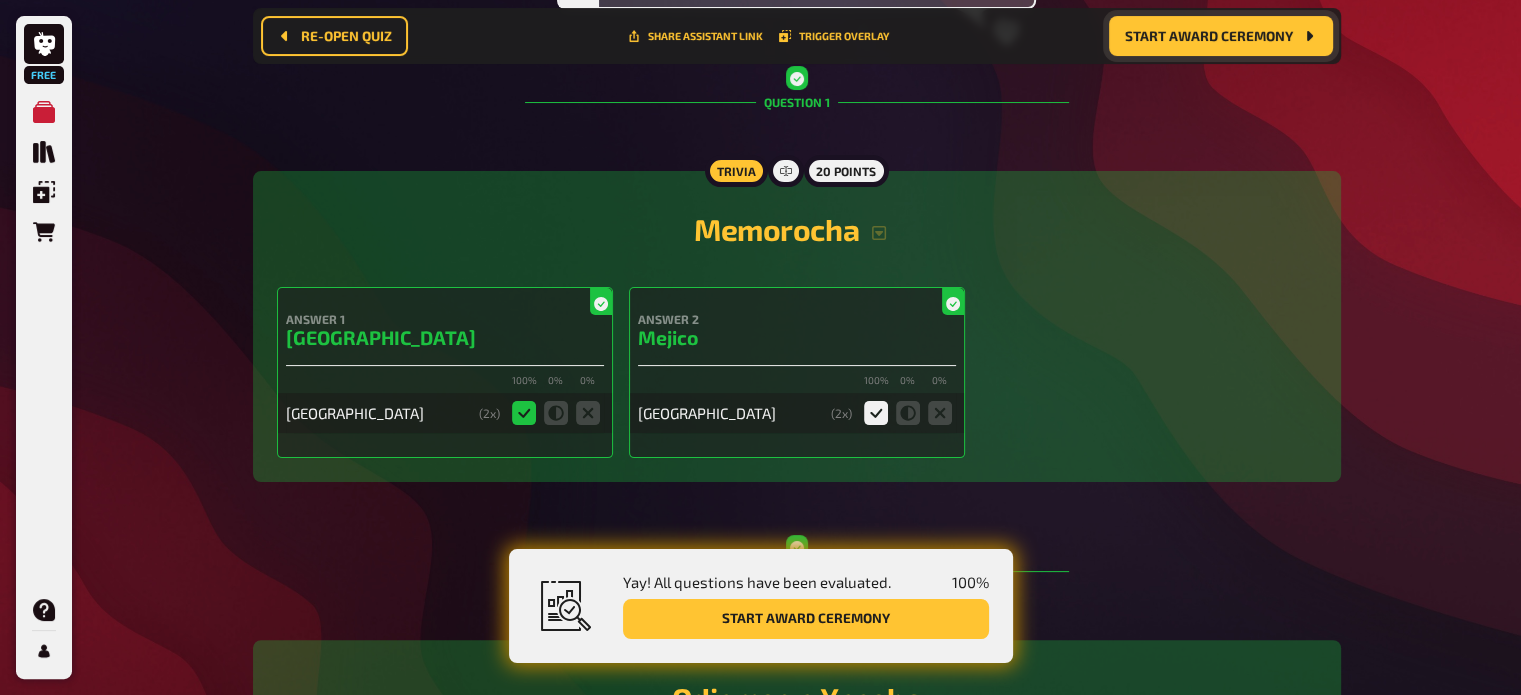 scroll, scrollTop: 193, scrollLeft: 0, axis: vertical 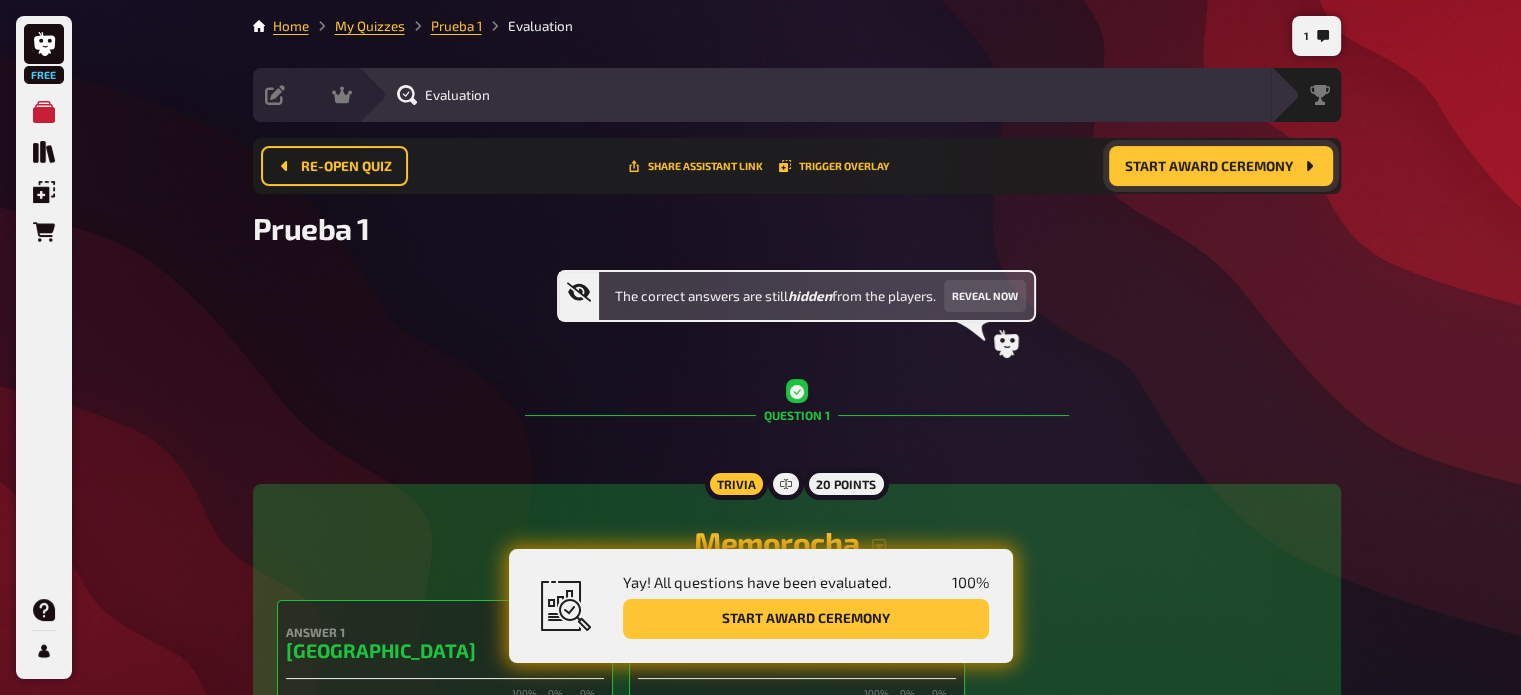 drag, startPoint x: 1296, startPoint y: 343, endPoint x: 1273, endPoint y: -121, distance: 464.5697 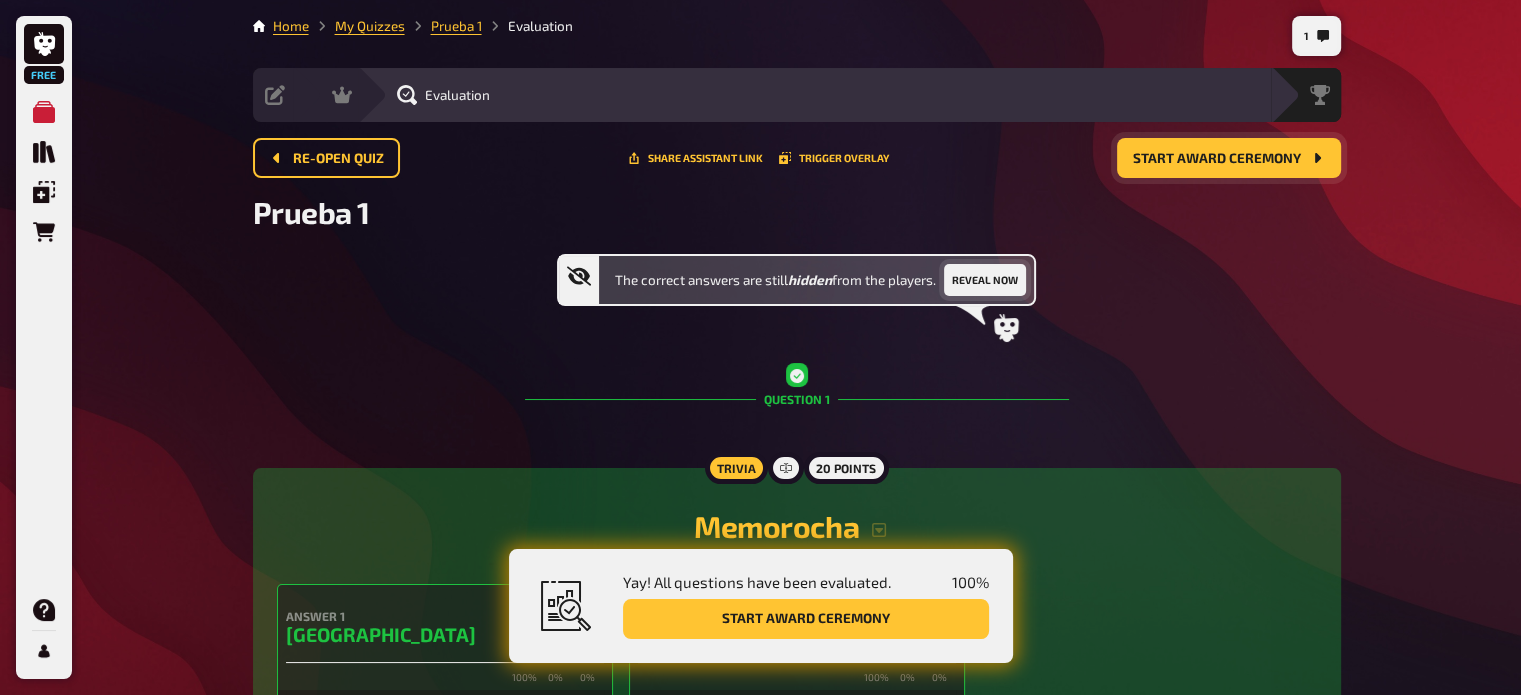 click on "Reveal now" at bounding box center [985, 280] 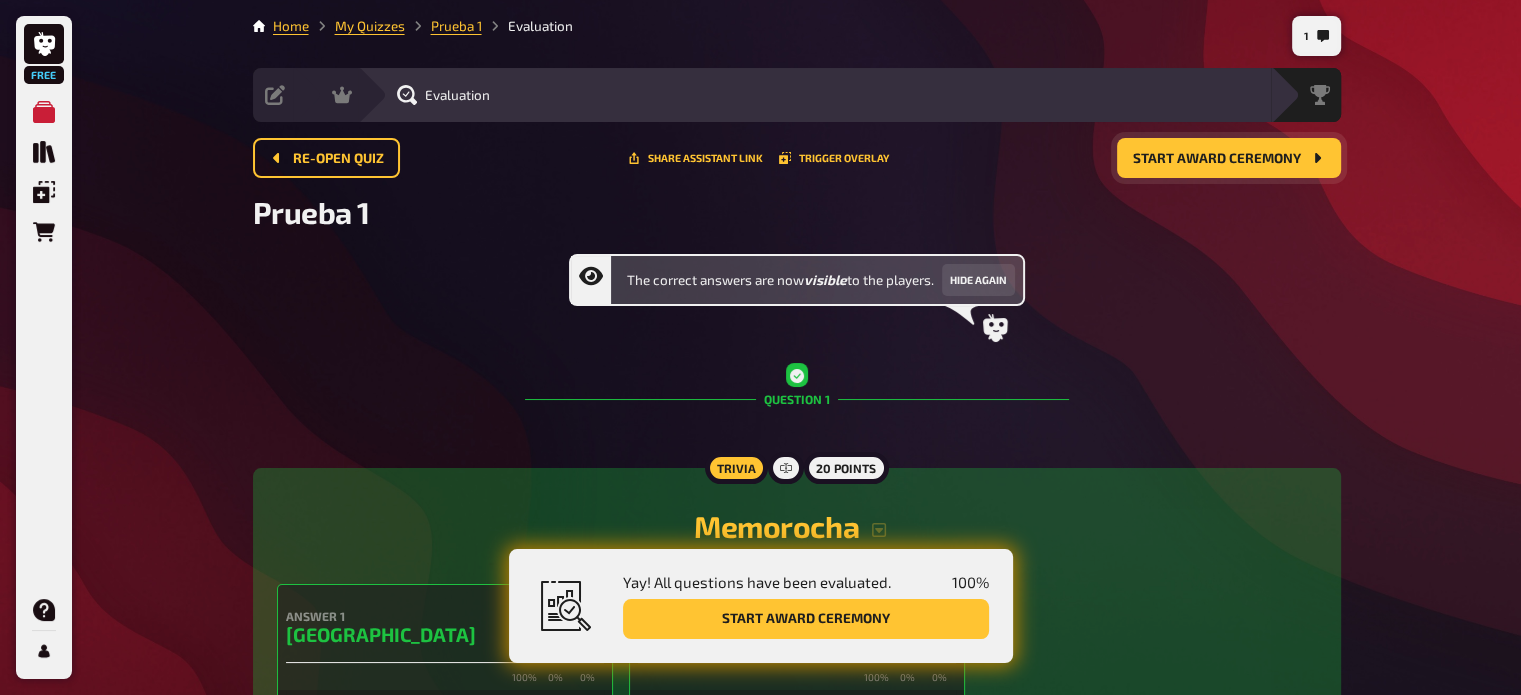 click on "Start award ceremony" at bounding box center [1217, 159] 